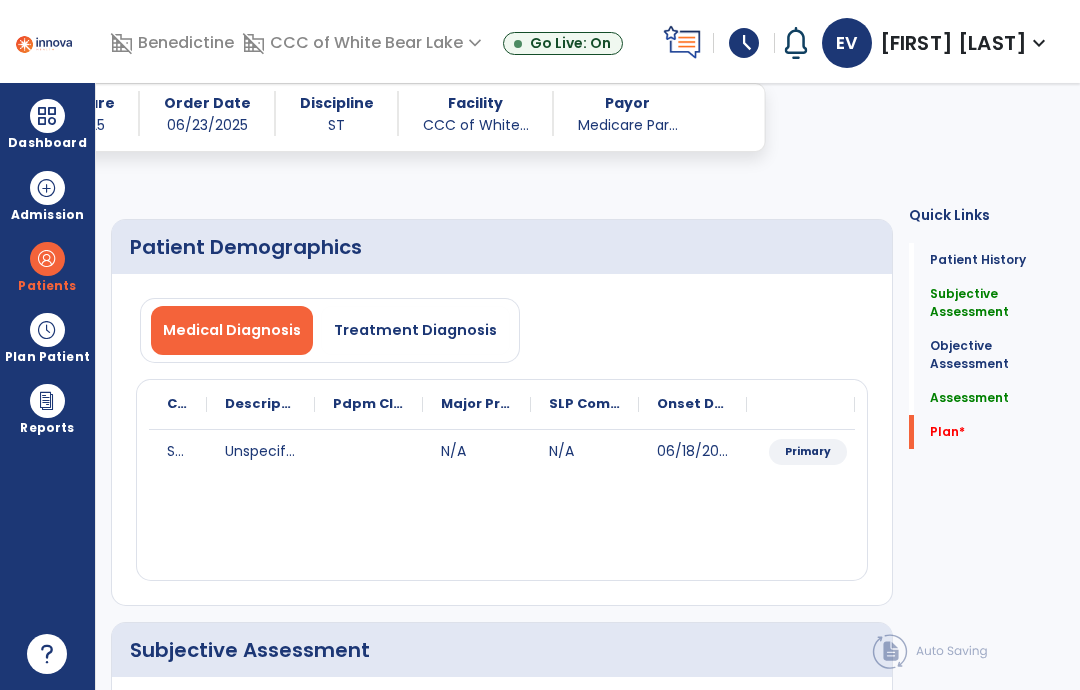 select on "**********" 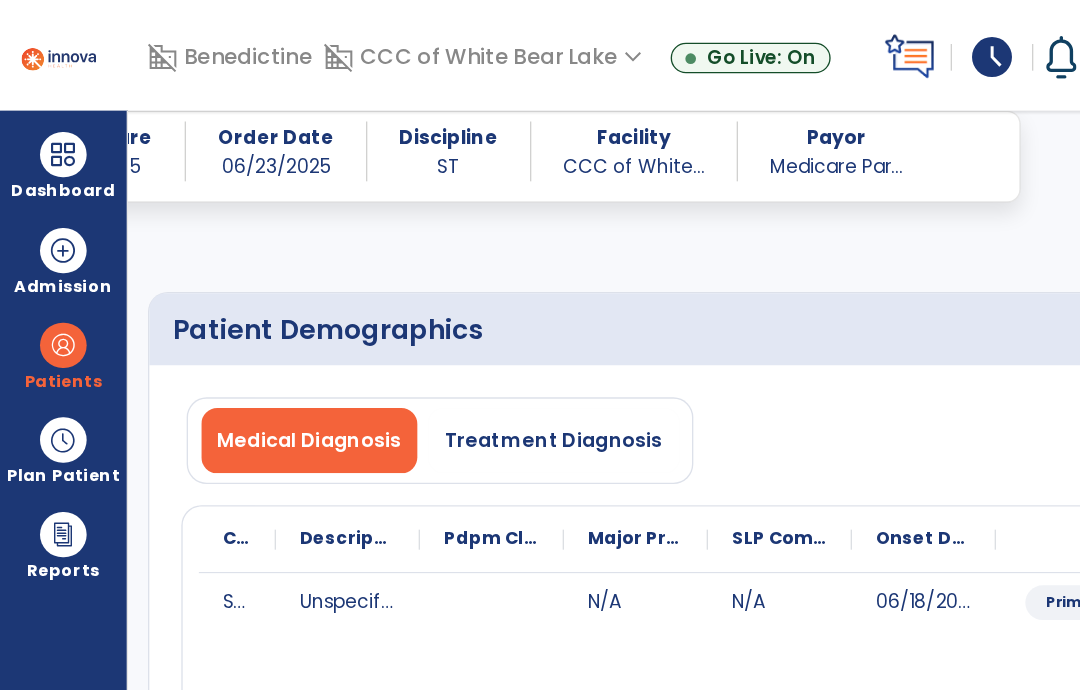 scroll, scrollTop: 2672, scrollLeft: 0, axis: vertical 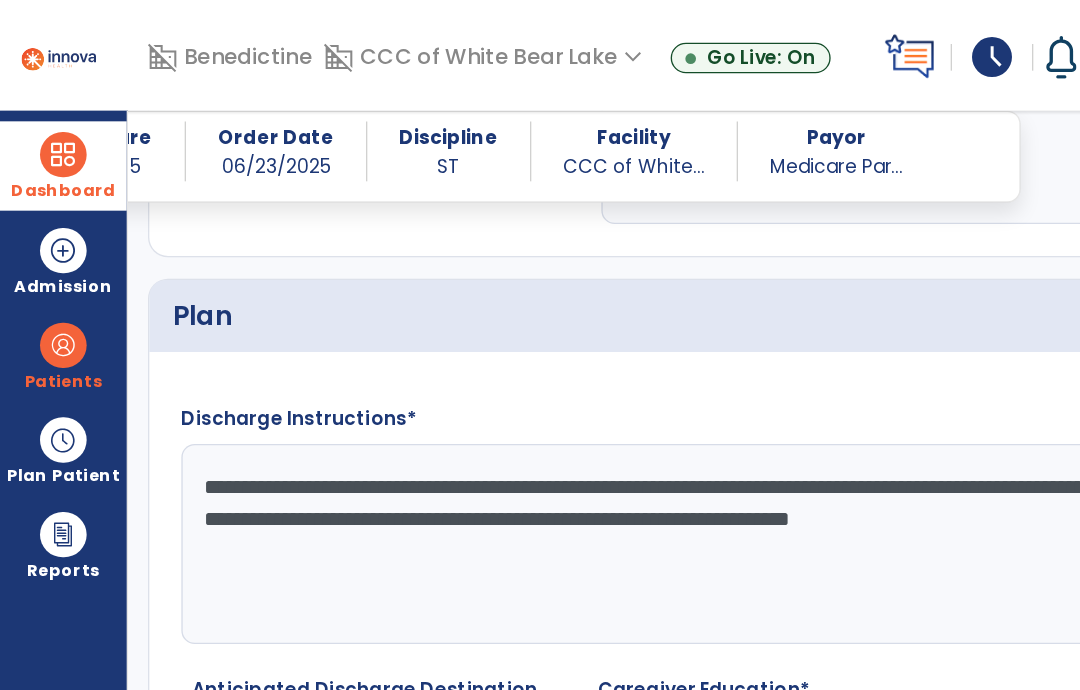 click on "Dashboard" at bounding box center [47, 143] 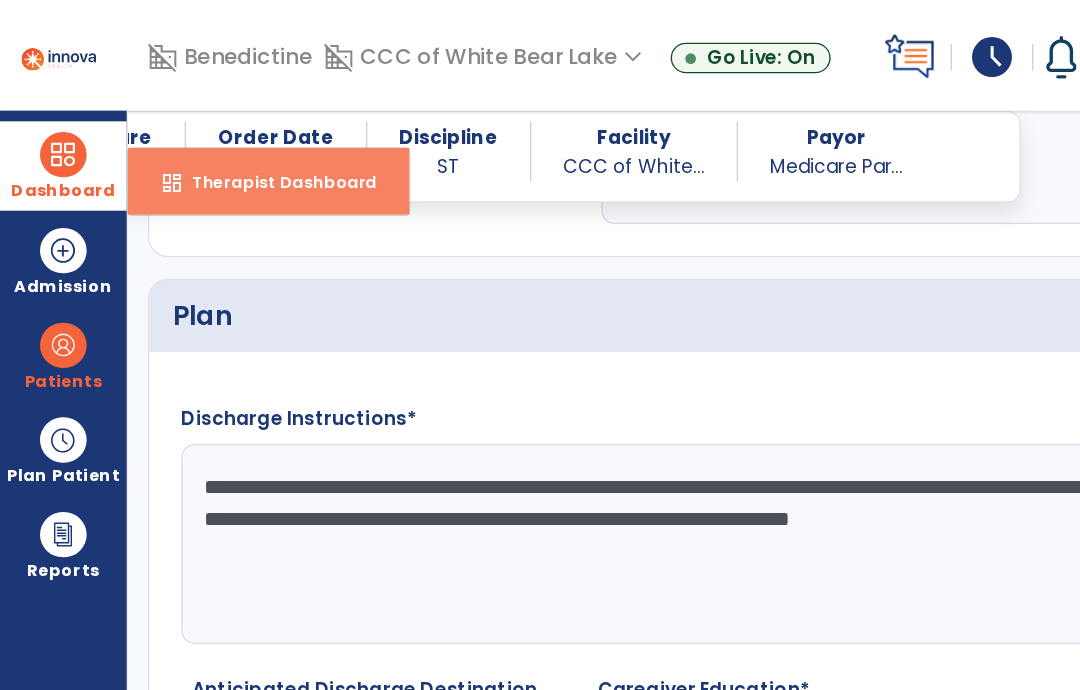 click on "Therapist Dashboard" at bounding box center [205, 136] 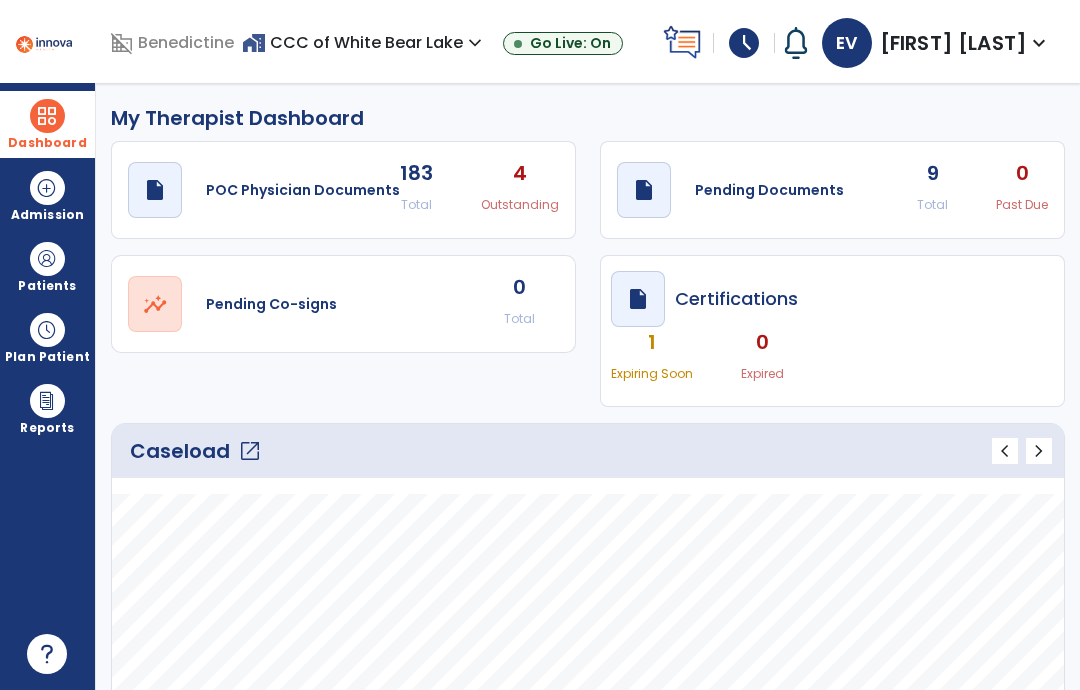 scroll, scrollTop: 0, scrollLeft: 0, axis: both 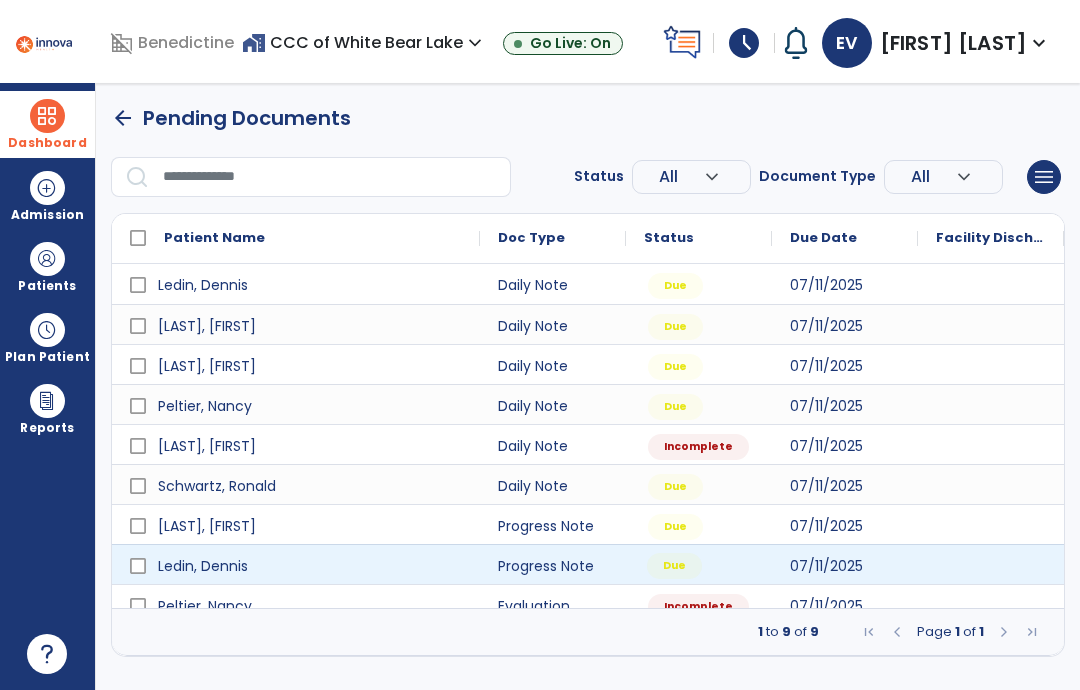 click on "Due" at bounding box center (699, 564) 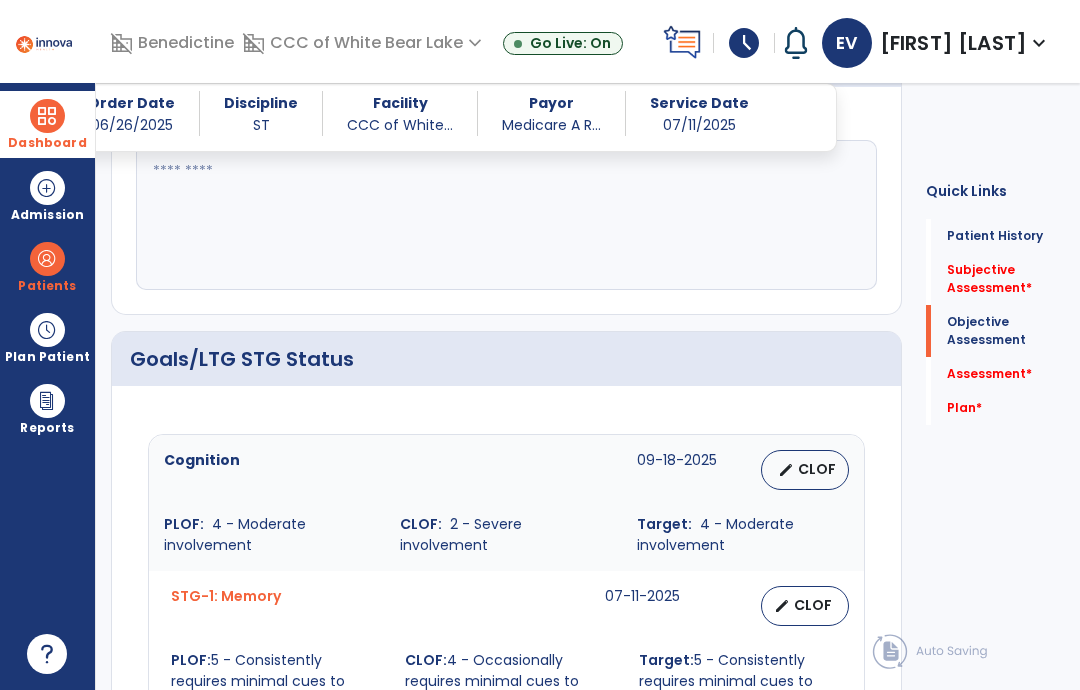 scroll, scrollTop: 1181, scrollLeft: 0, axis: vertical 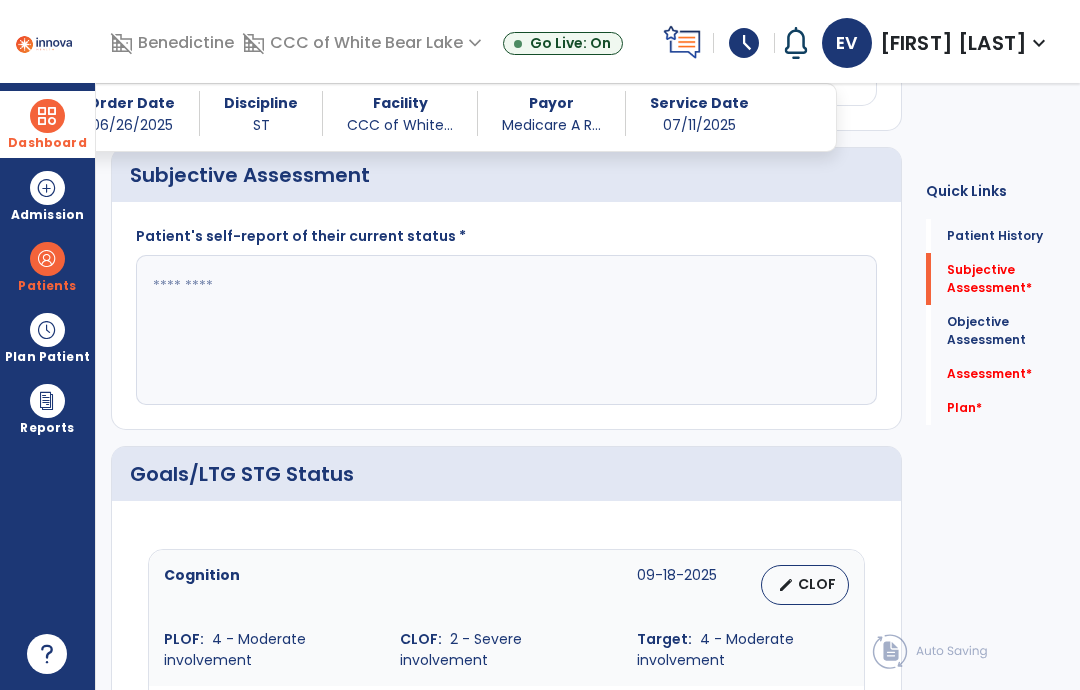 click 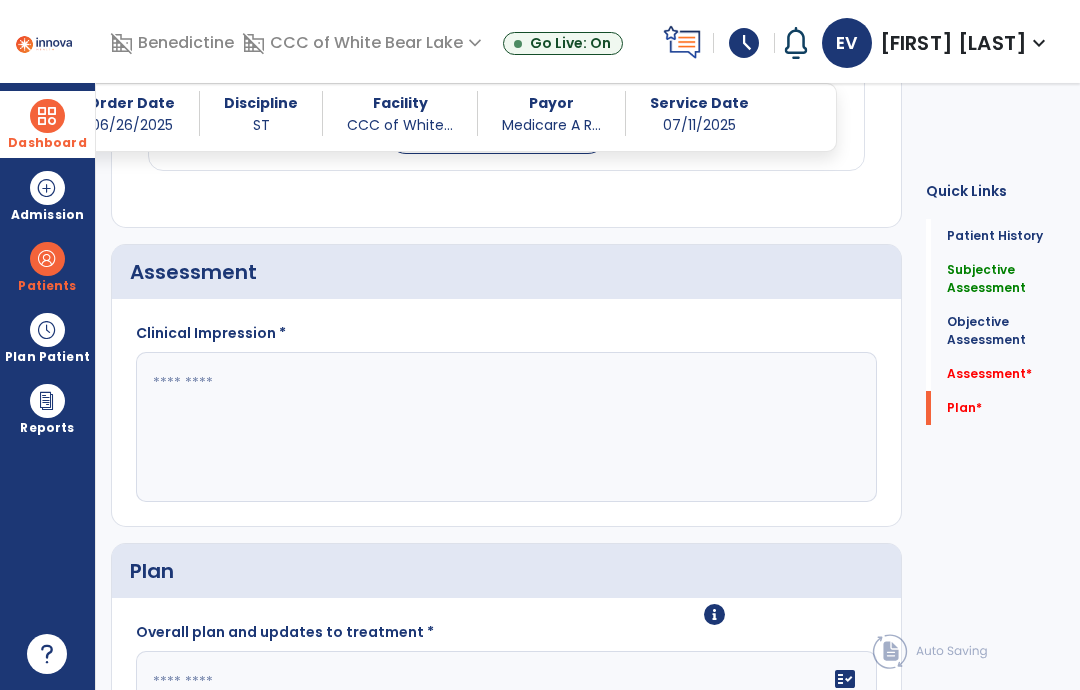 scroll, scrollTop: 2531, scrollLeft: 0, axis: vertical 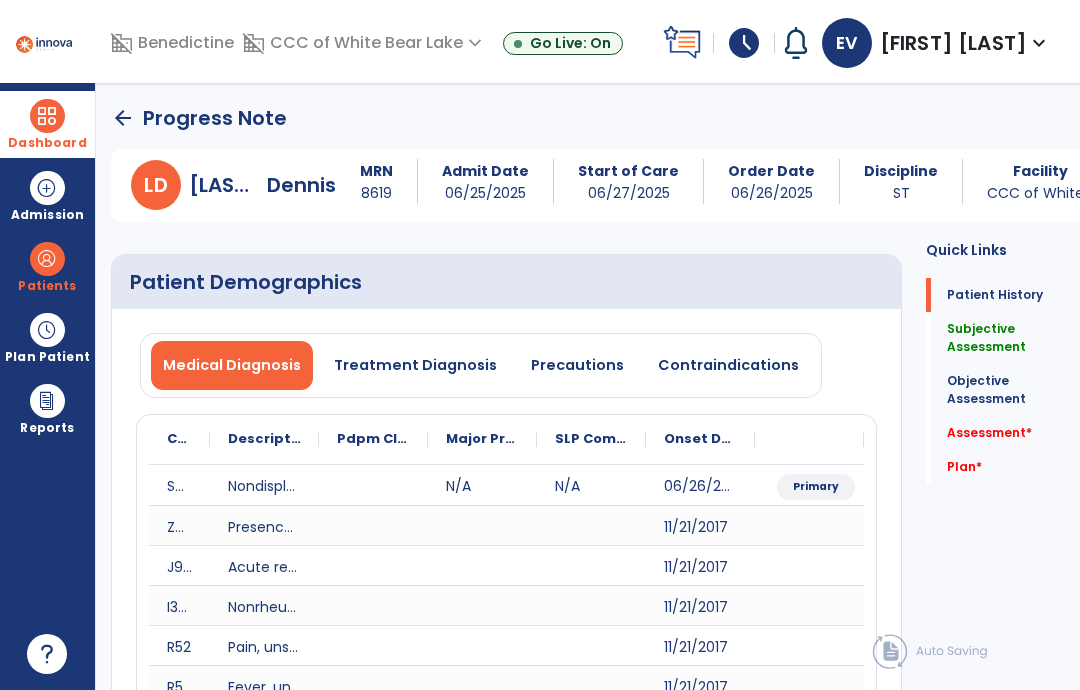 type on "**********" 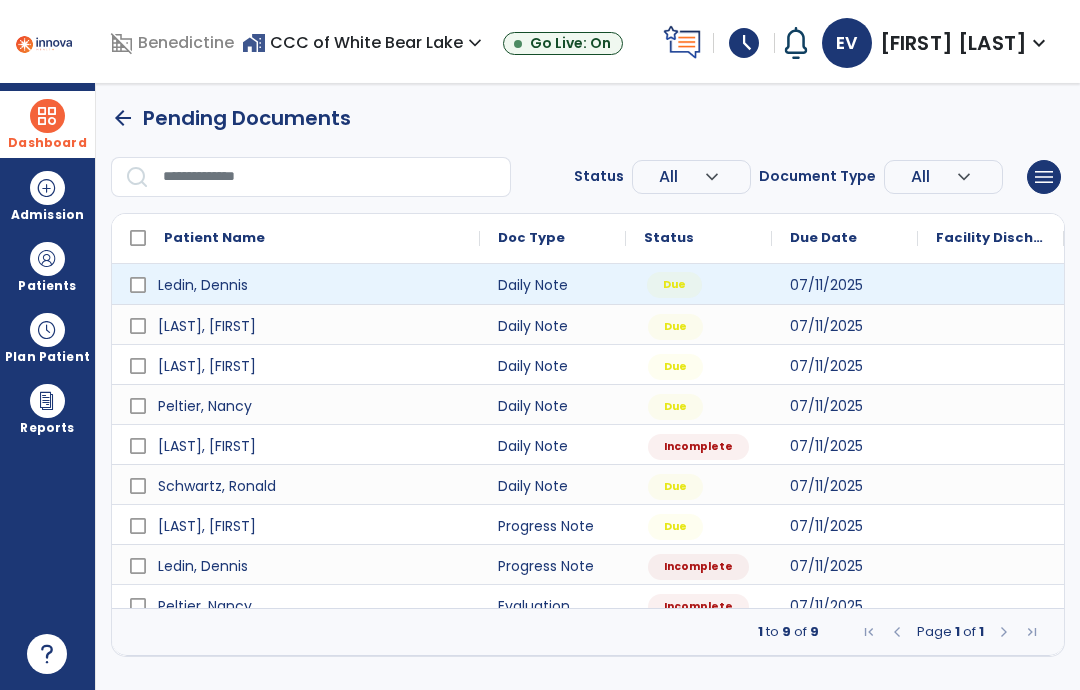 click on "Due" at bounding box center [674, 285] 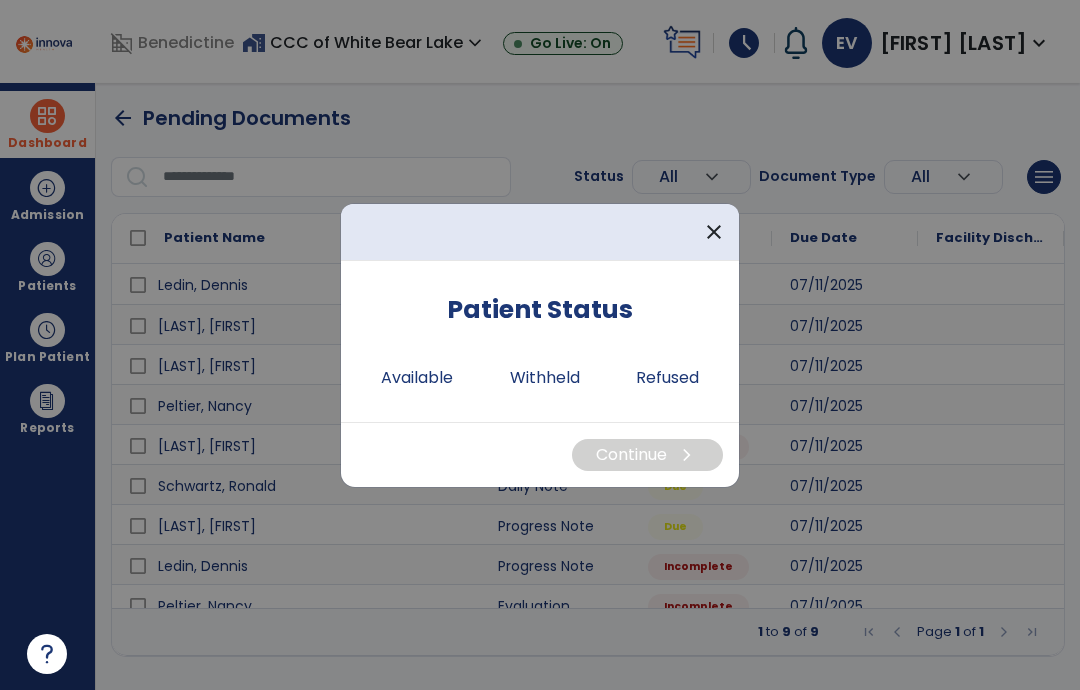 click on "Patient Status  Available   Withheld   Refused" at bounding box center (540, 341) 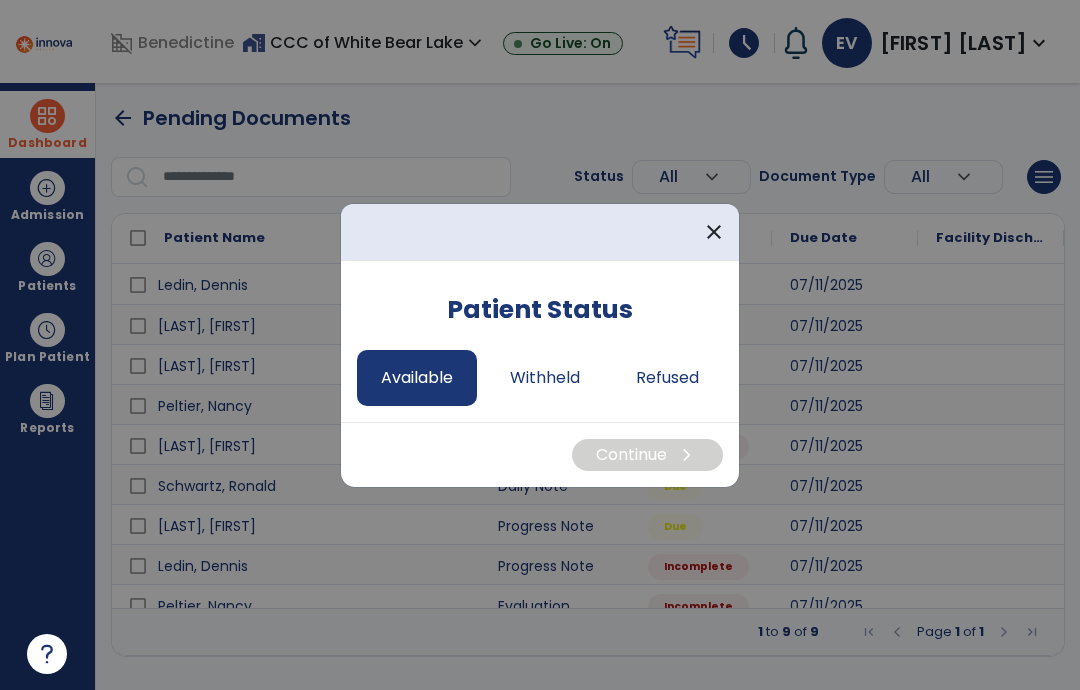 click on "Available" at bounding box center (417, 378) 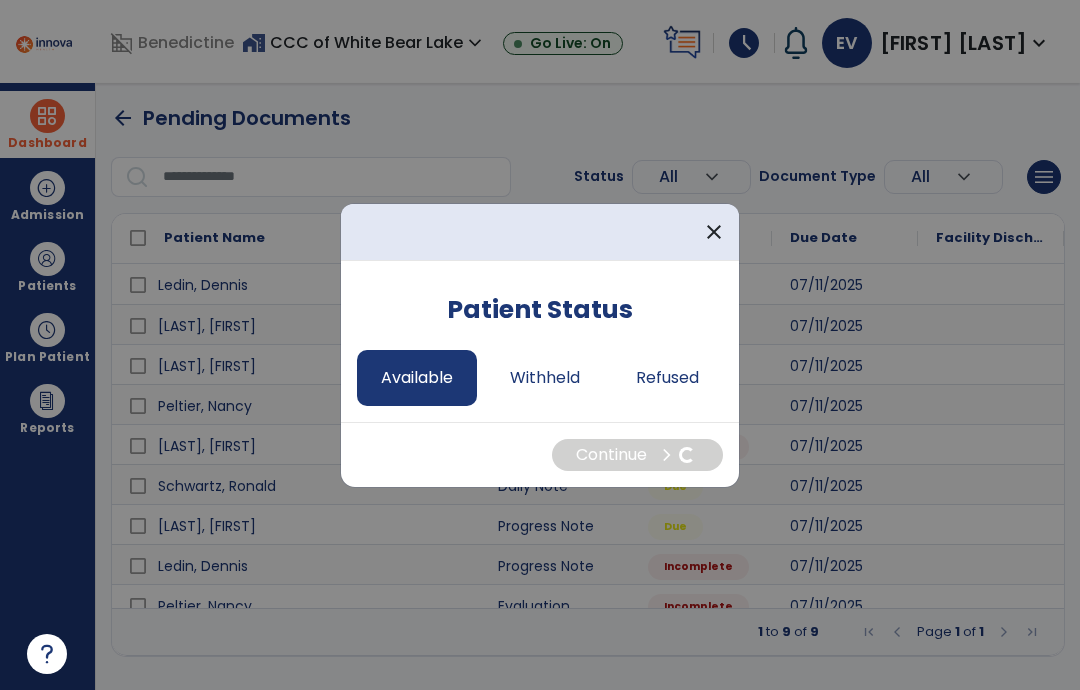 select on "*" 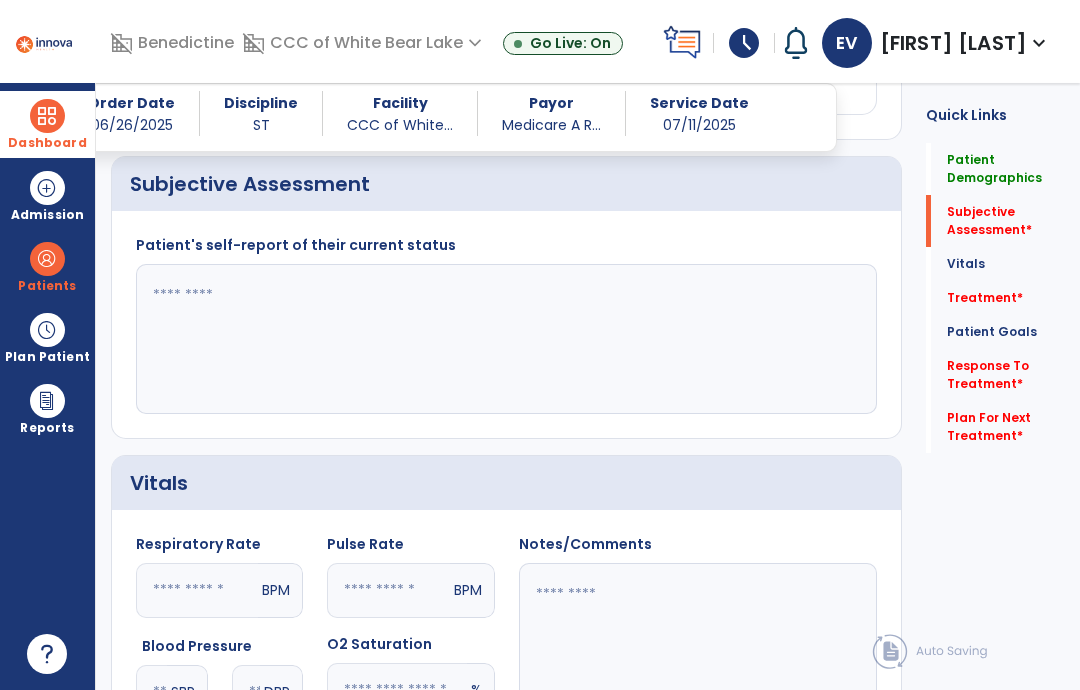 scroll, scrollTop: 1144, scrollLeft: 0, axis: vertical 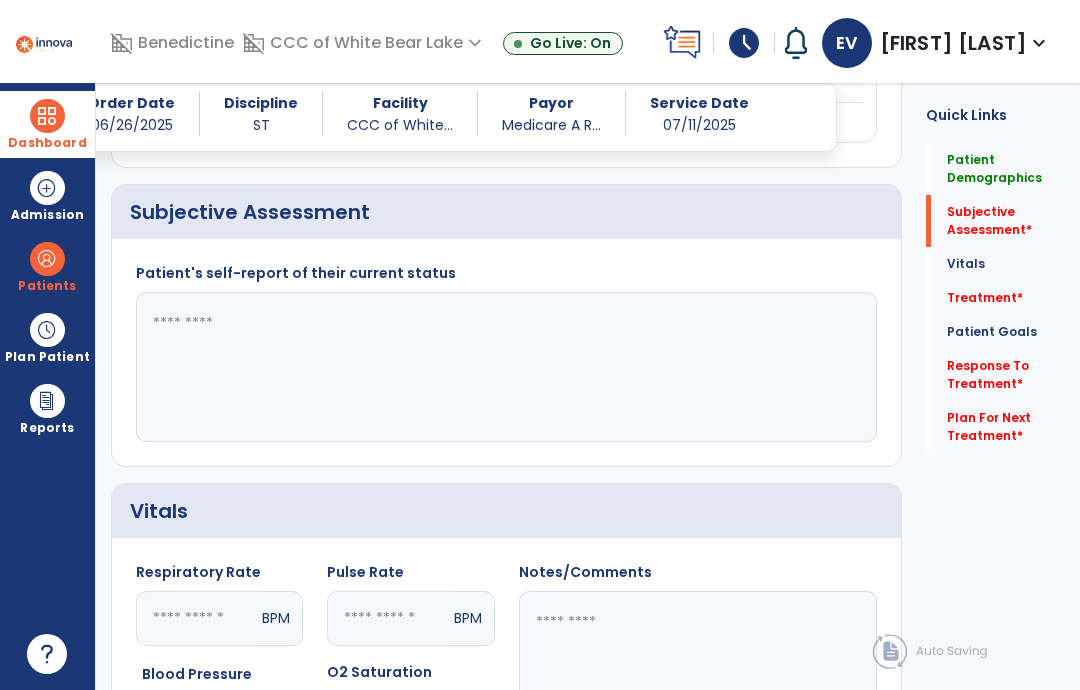 click 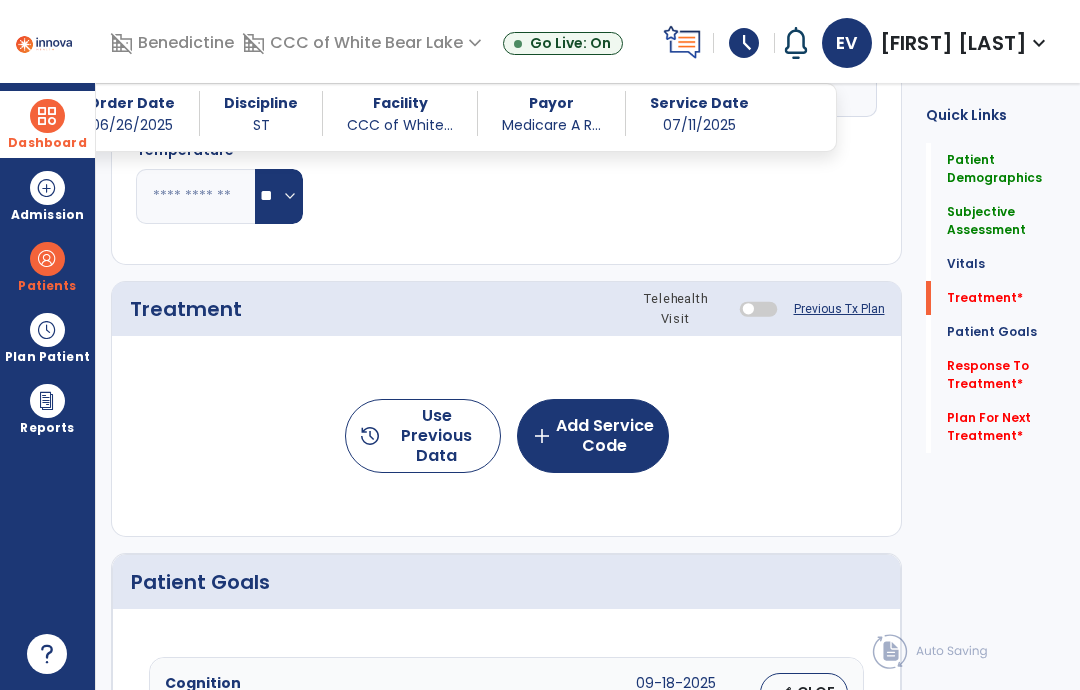 scroll, scrollTop: 1774, scrollLeft: 0, axis: vertical 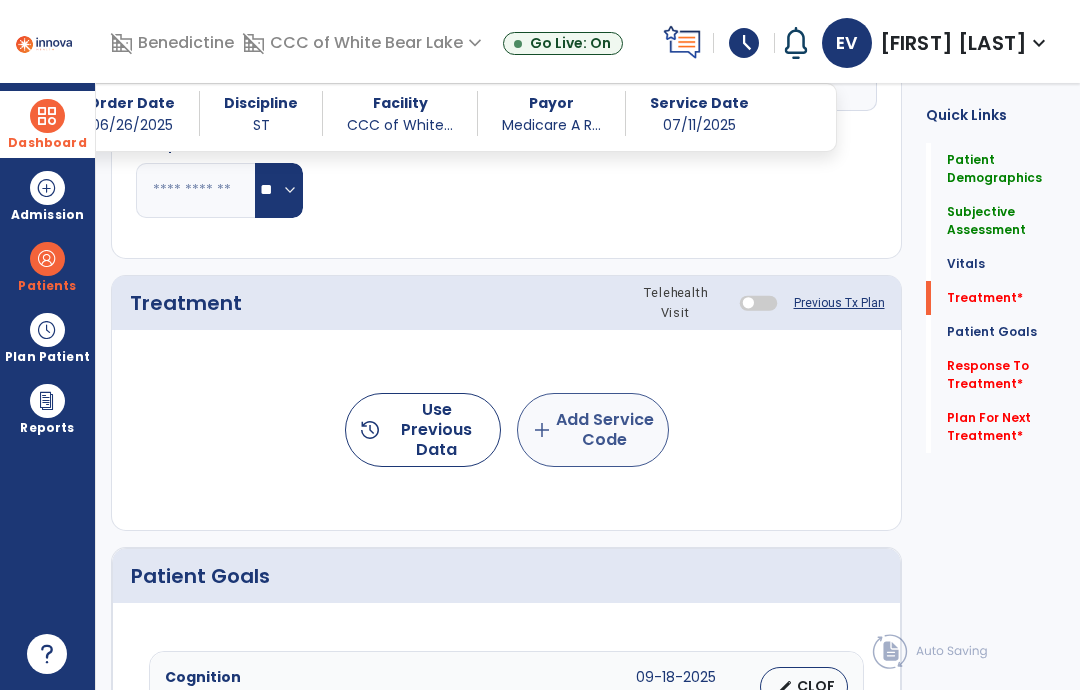 type on "**********" 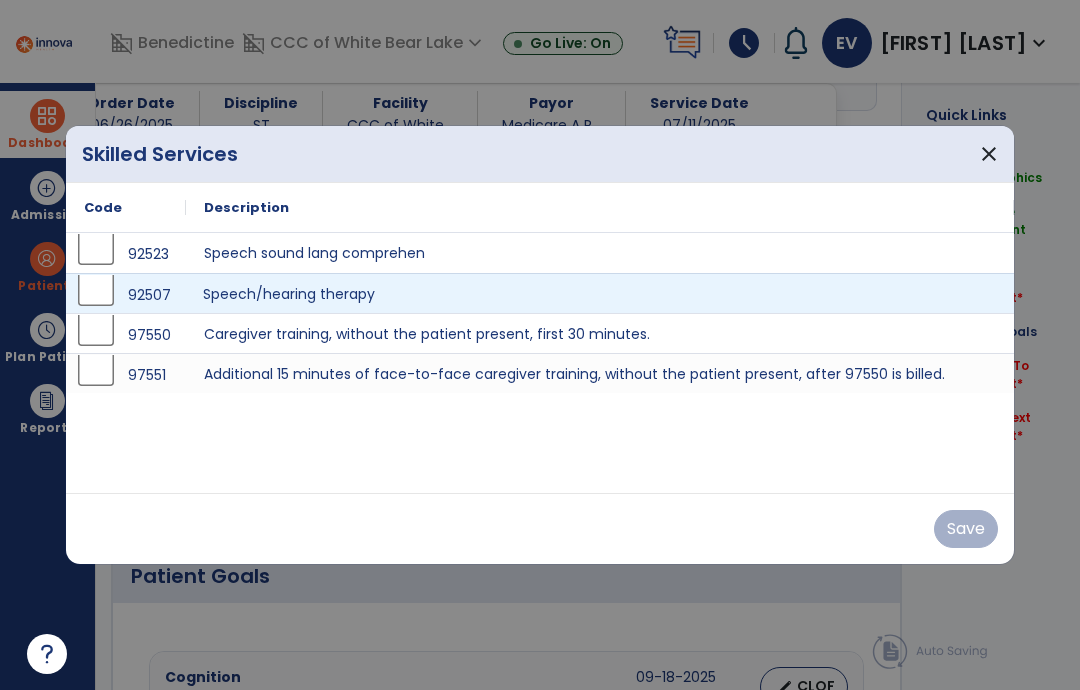 click on "Speech/hearing therapy" at bounding box center (600, 293) 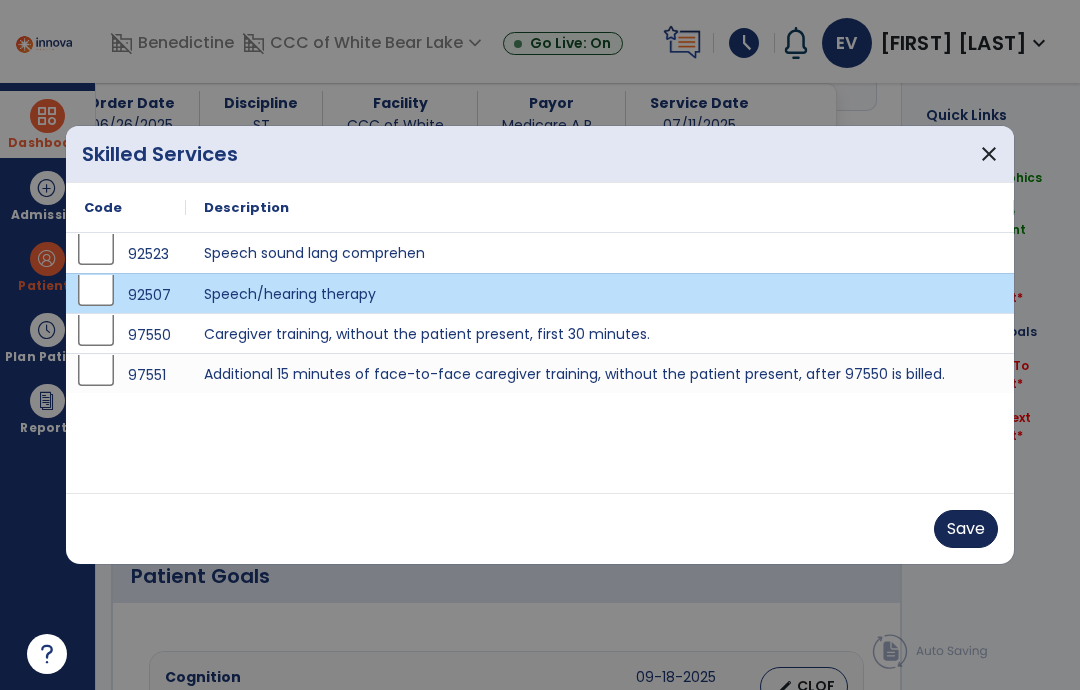 click on "Save" at bounding box center (966, 529) 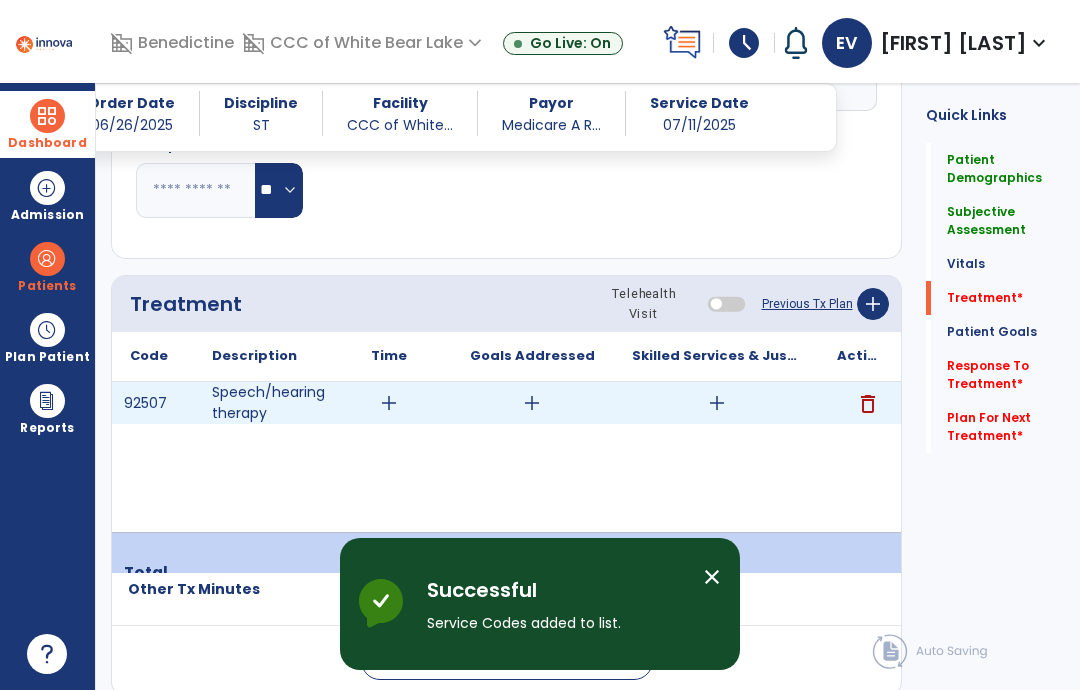 click on "add" at bounding box center [388, 403] 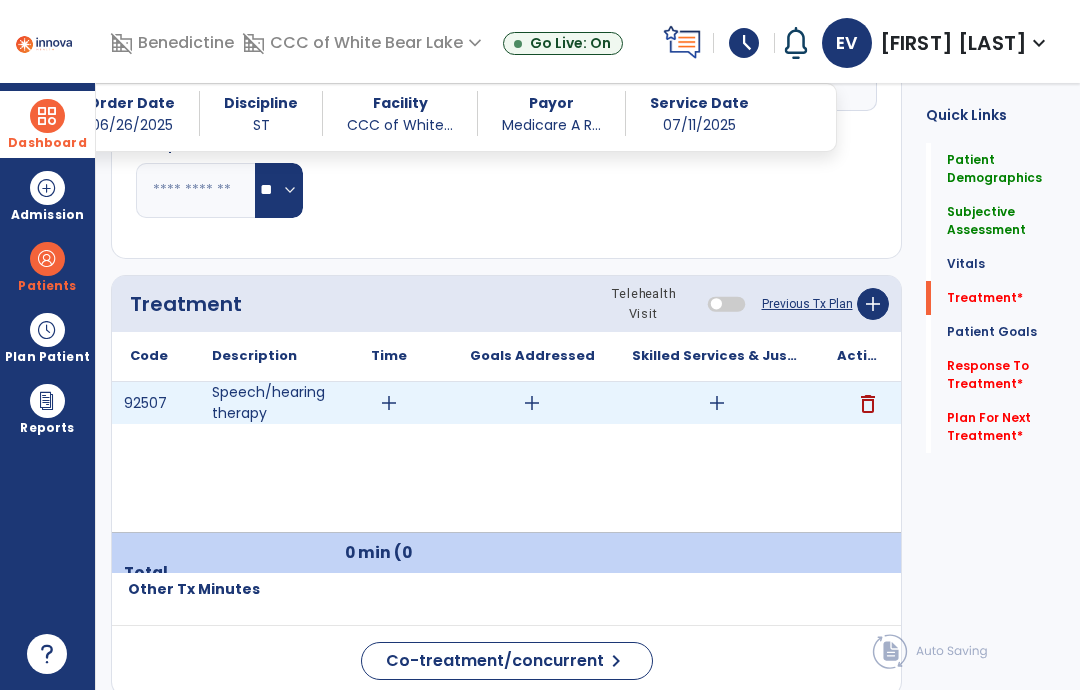 click on "add" at bounding box center [389, 403] 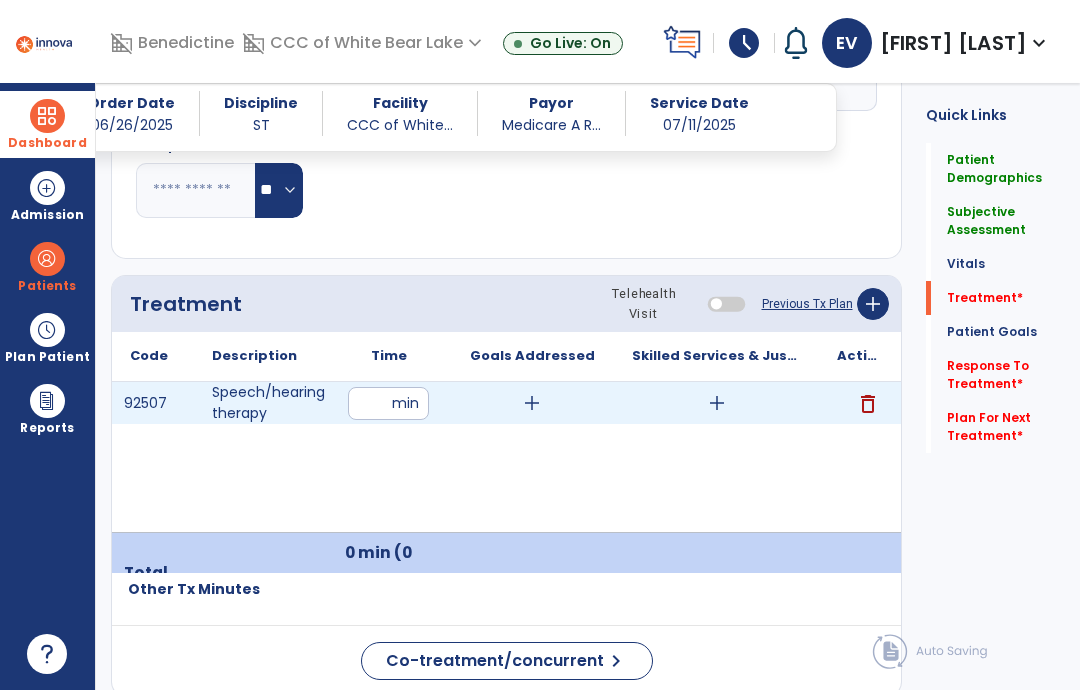 type on "**" 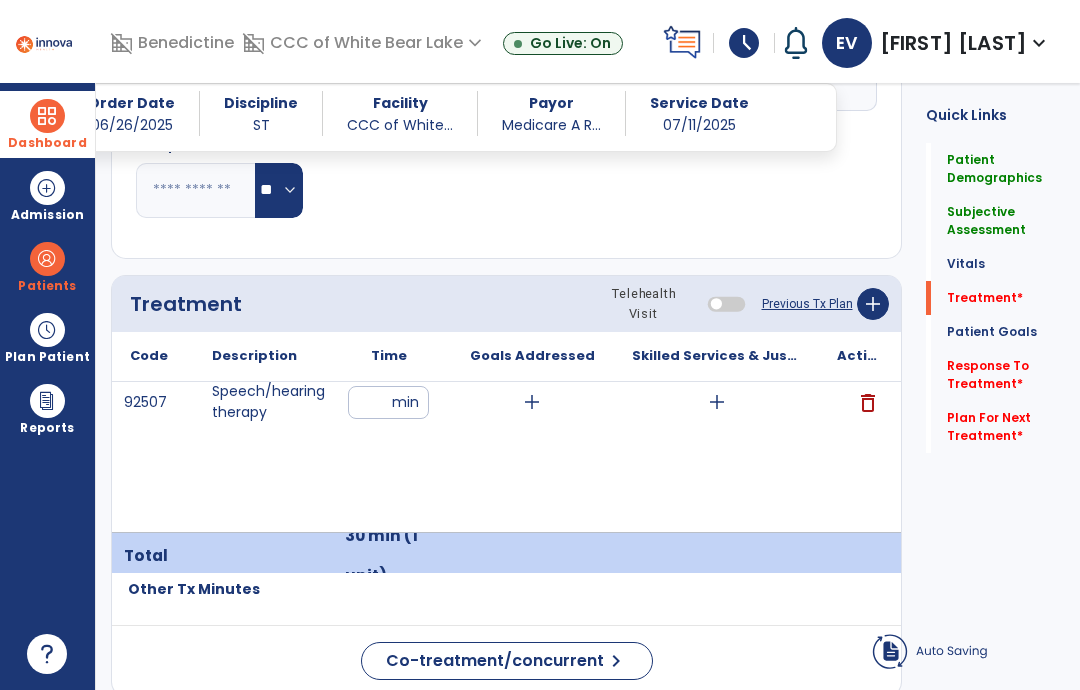 click on "add" at bounding box center (716, 402) 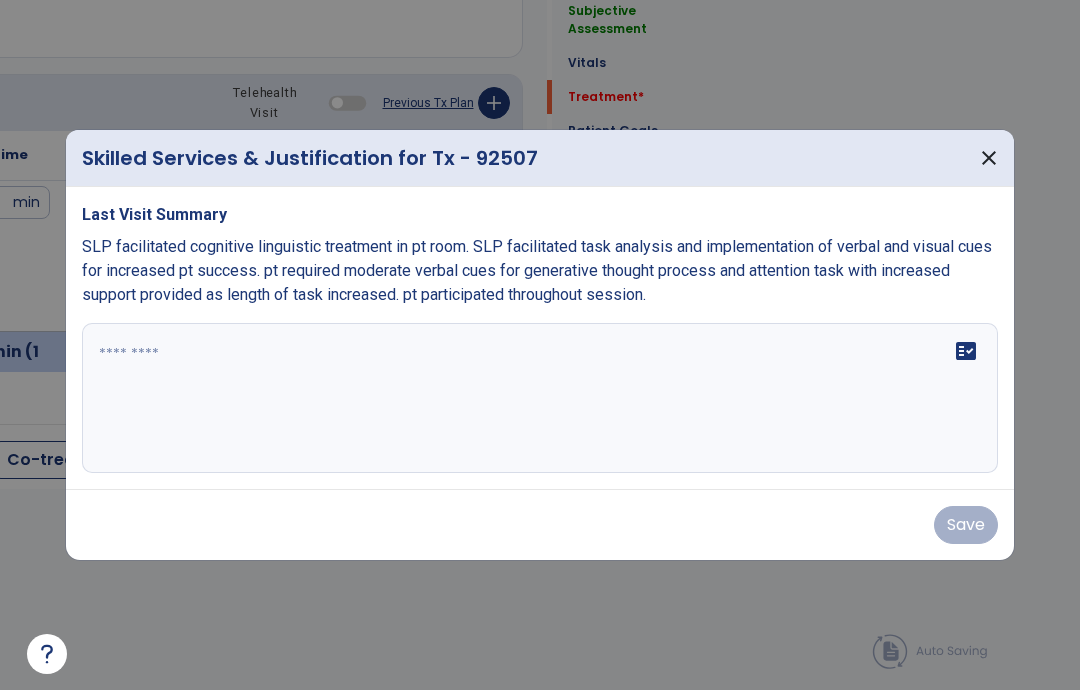 click on "fact_check" at bounding box center [540, 398] 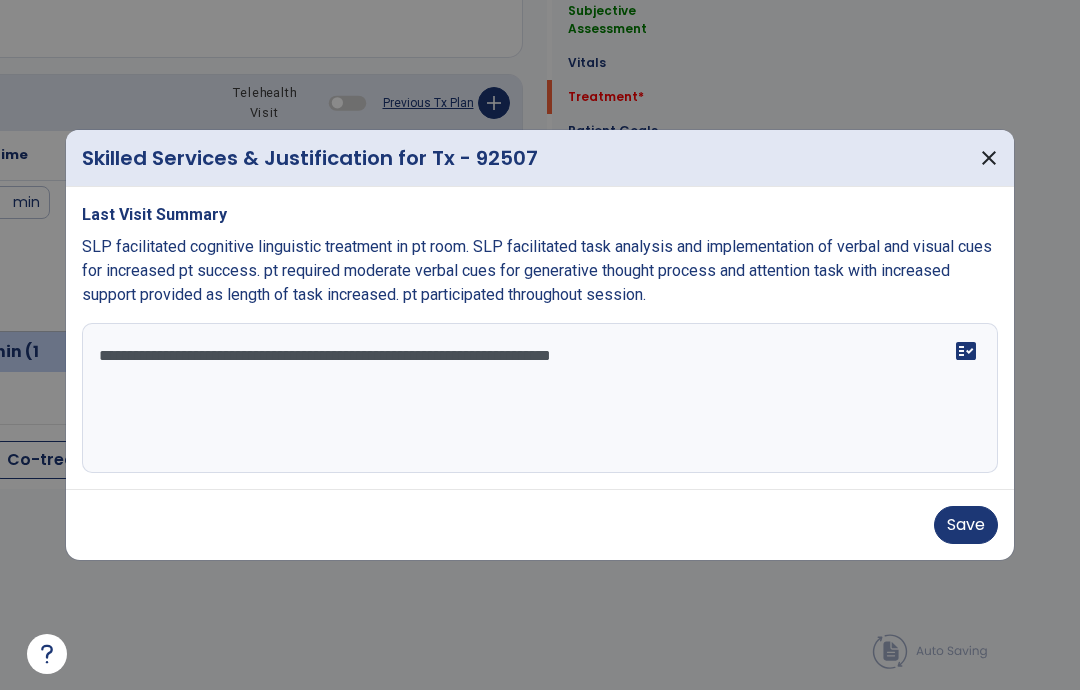 click on "SLP facilitated cognitive linguistic treatment in pt room. SLP facilitated task analysis and implementation of verbal and visual cues for increased pt success. pt required moderate verbal cues for generative thought process and attention task with increased support provided as length of task increased. pt participated throughout session." at bounding box center (537, 270) 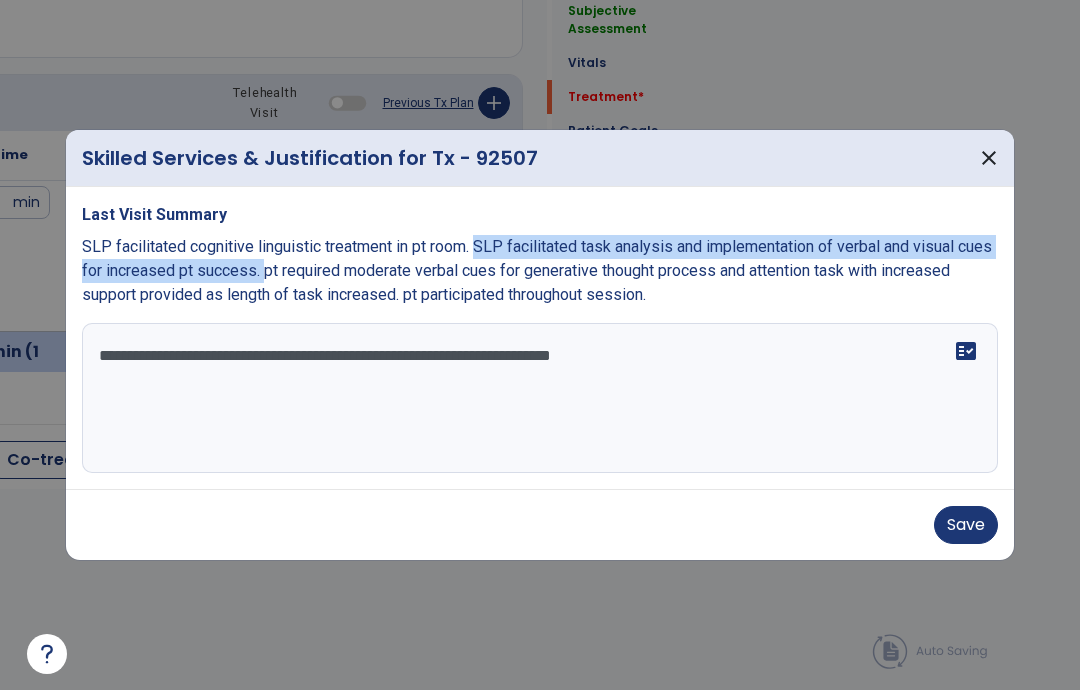 copy on "SLP facilitated task analysis and implementation of verbal and visual cues for increased pt success." 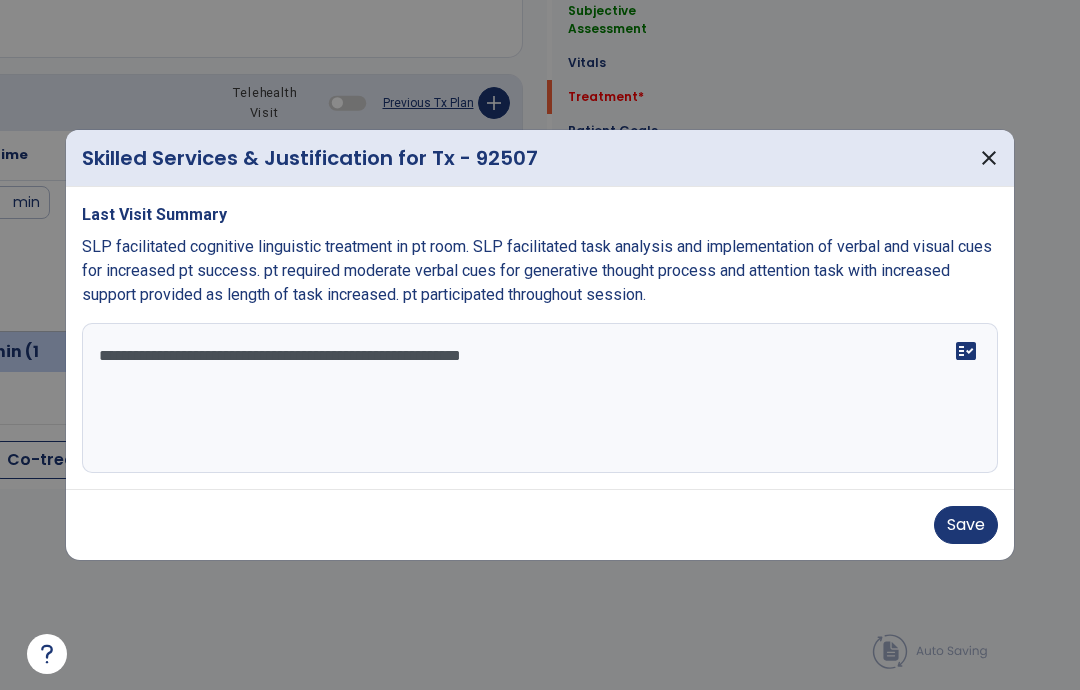 paste on "**********" 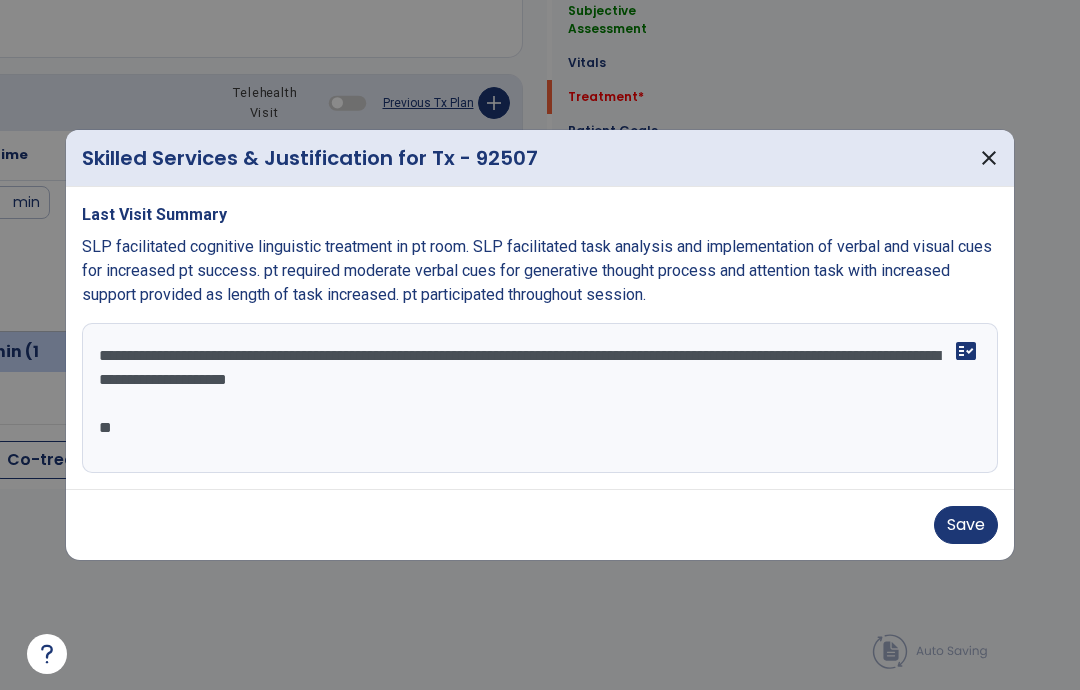 click on "**********" at bounding box center (540, 398) 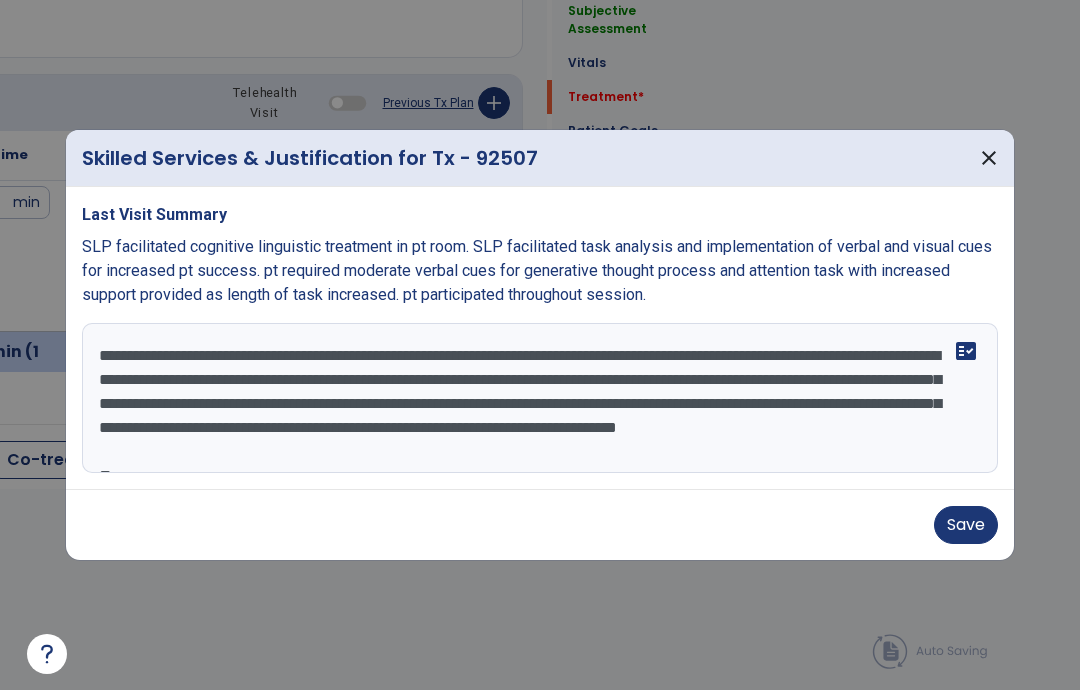 scroll, scrollTop: 40, scrollLeft: 0, axis: vertical 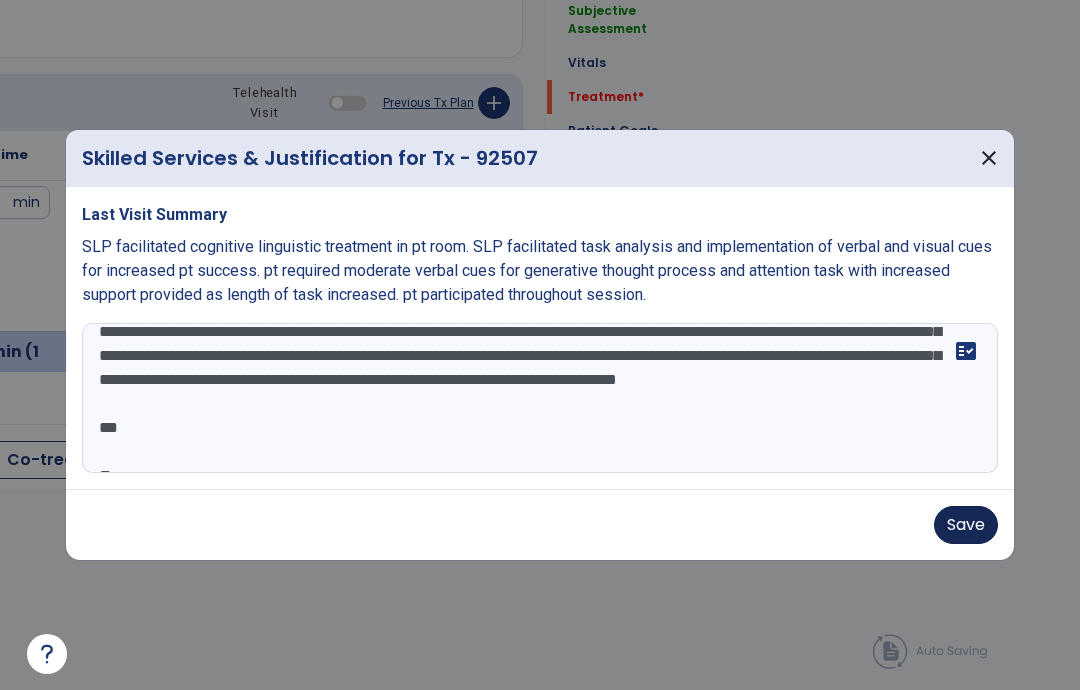 type on "**********" 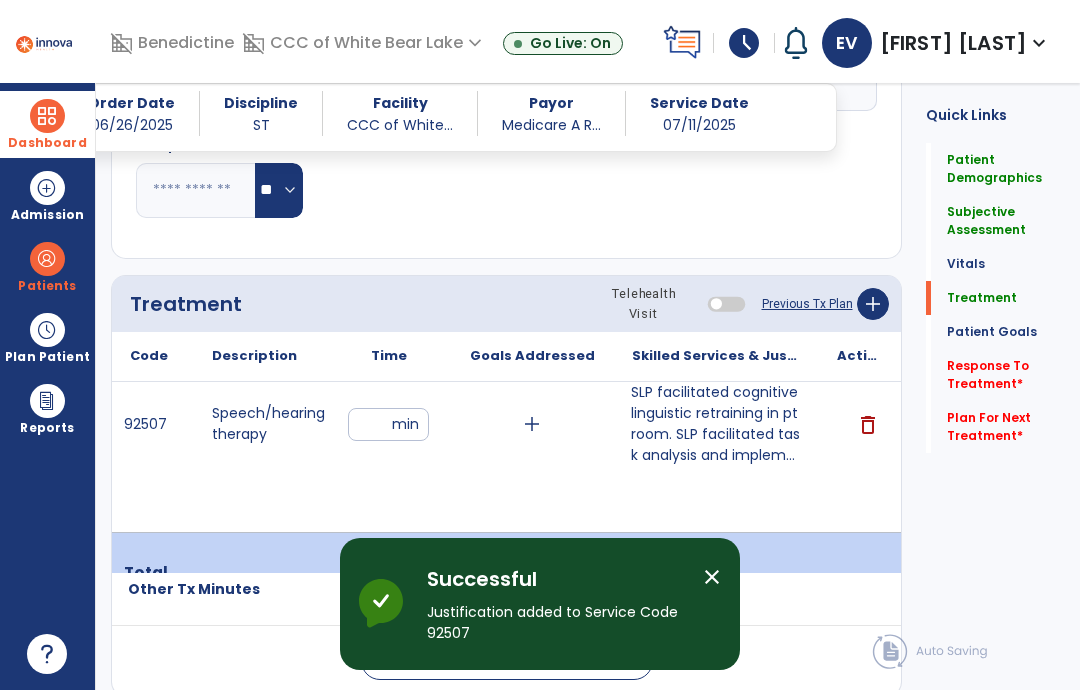 scroll, scrollTop: 80, scrollLeft: 0, axis: vertical 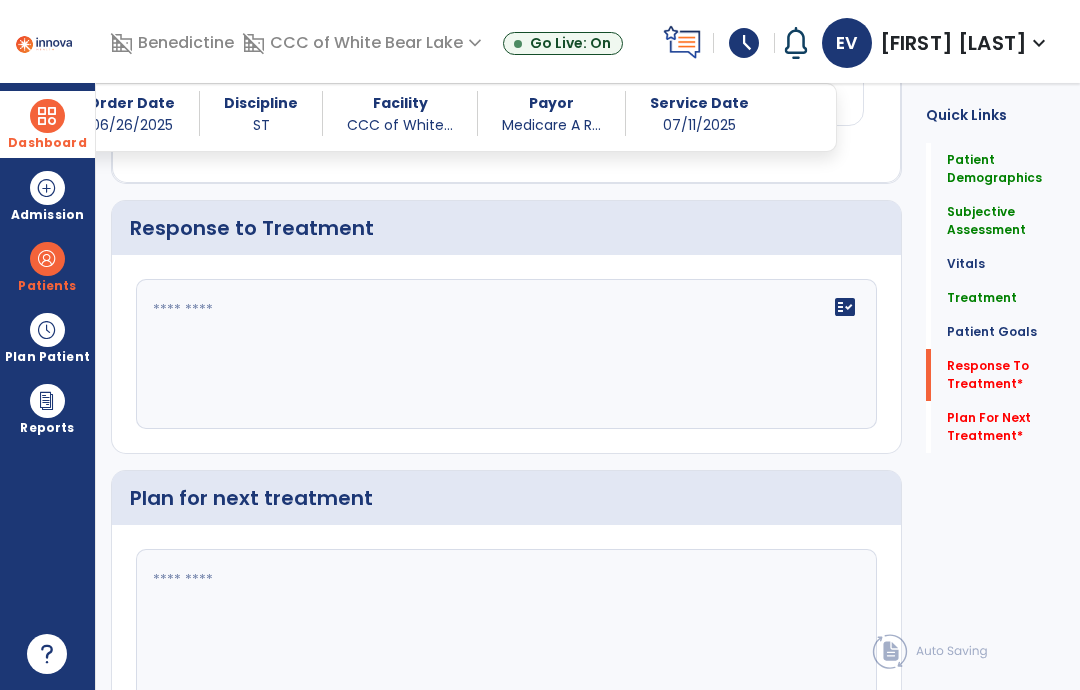 click 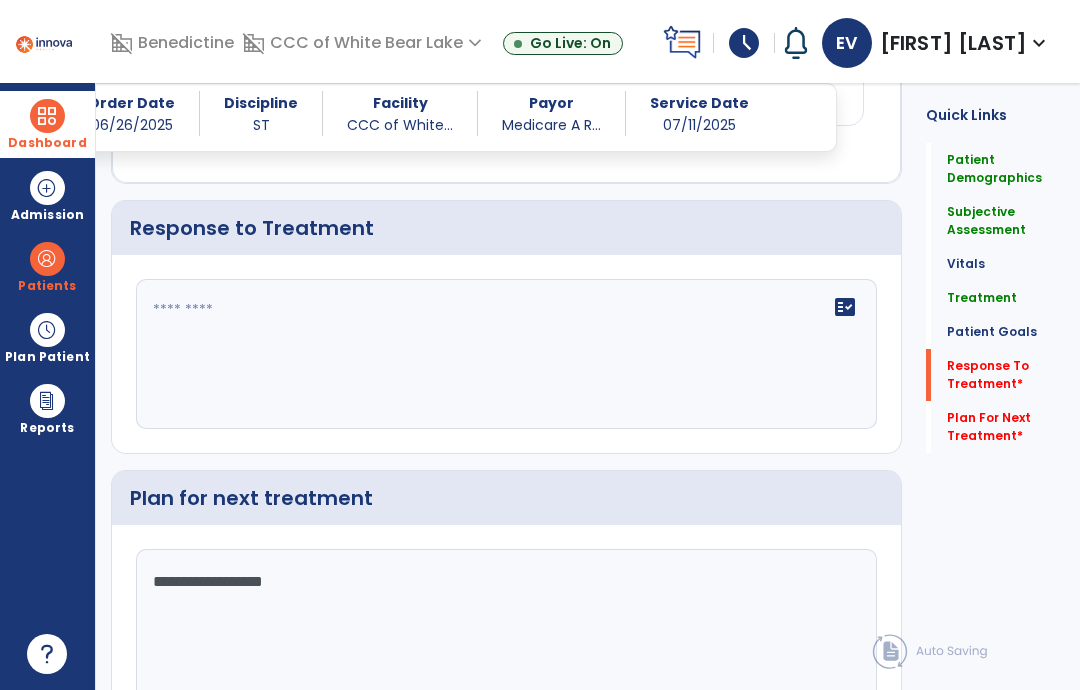 type on "**********" 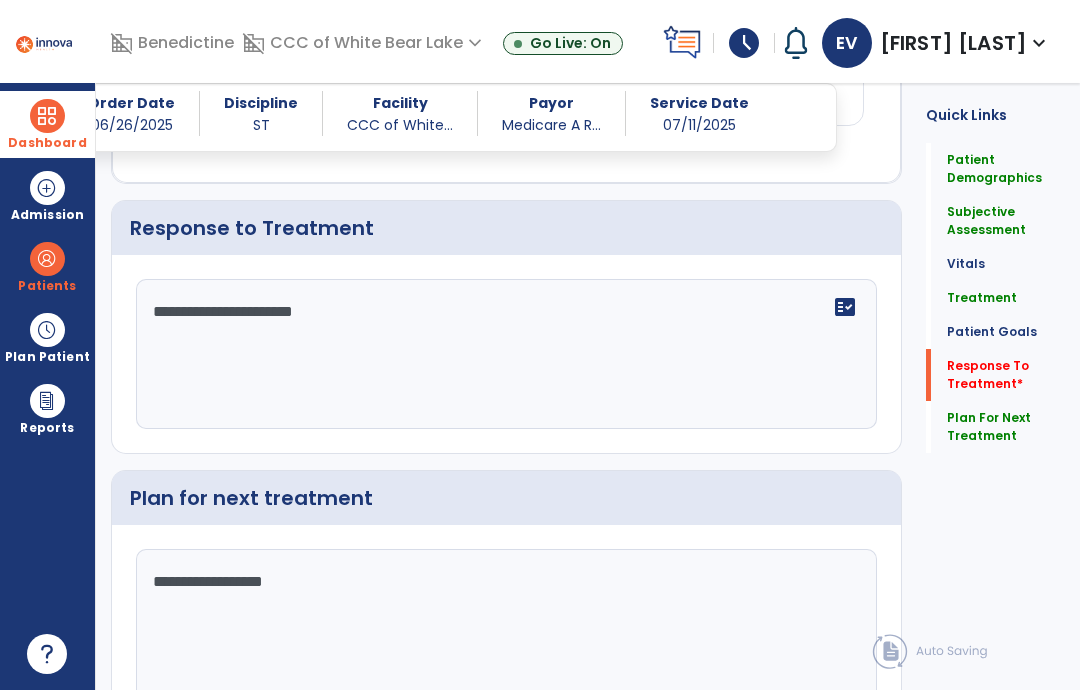 type on "**********" 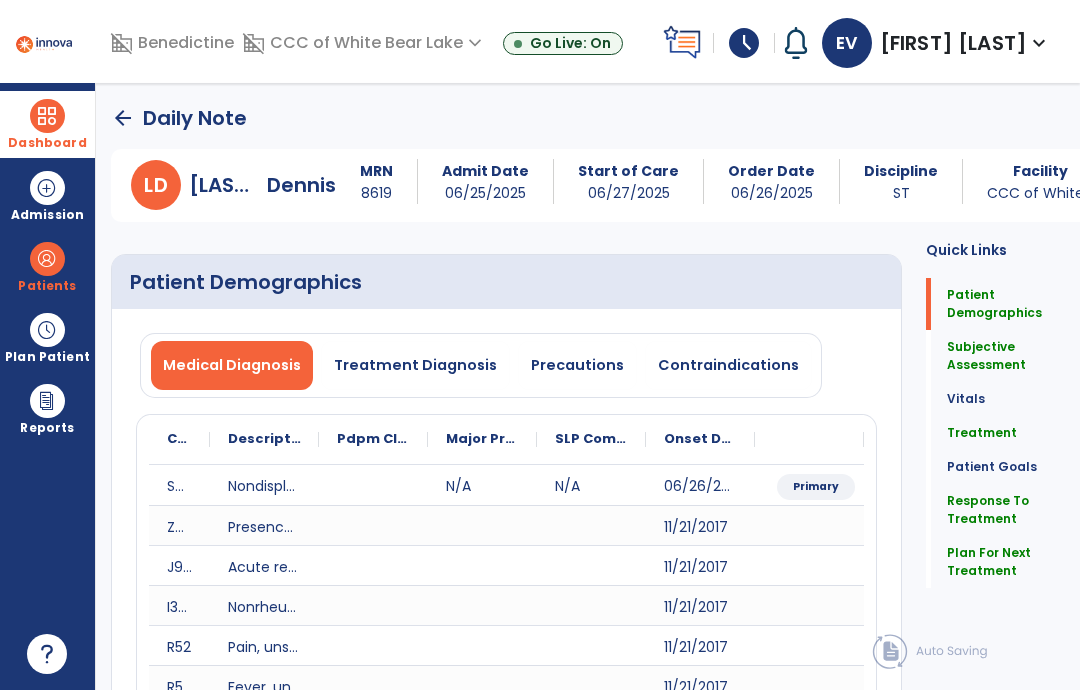 scroll, scrollTop: 0, scrollLeft: 0, axis: both 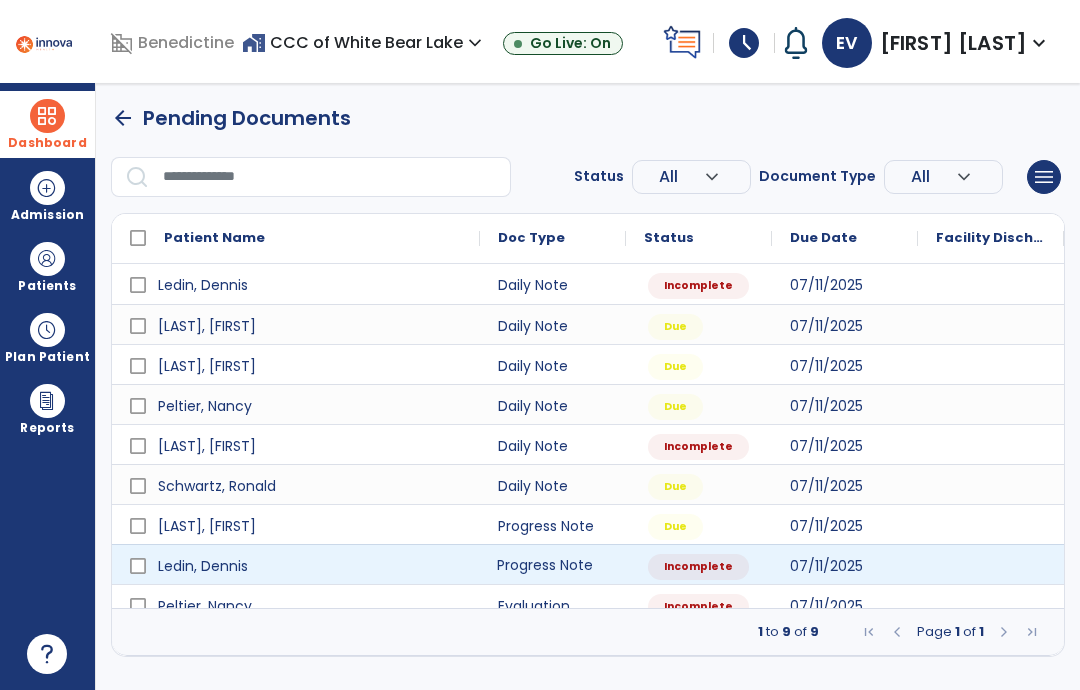 click on "Progress Note" at bounding box center (553, 564) 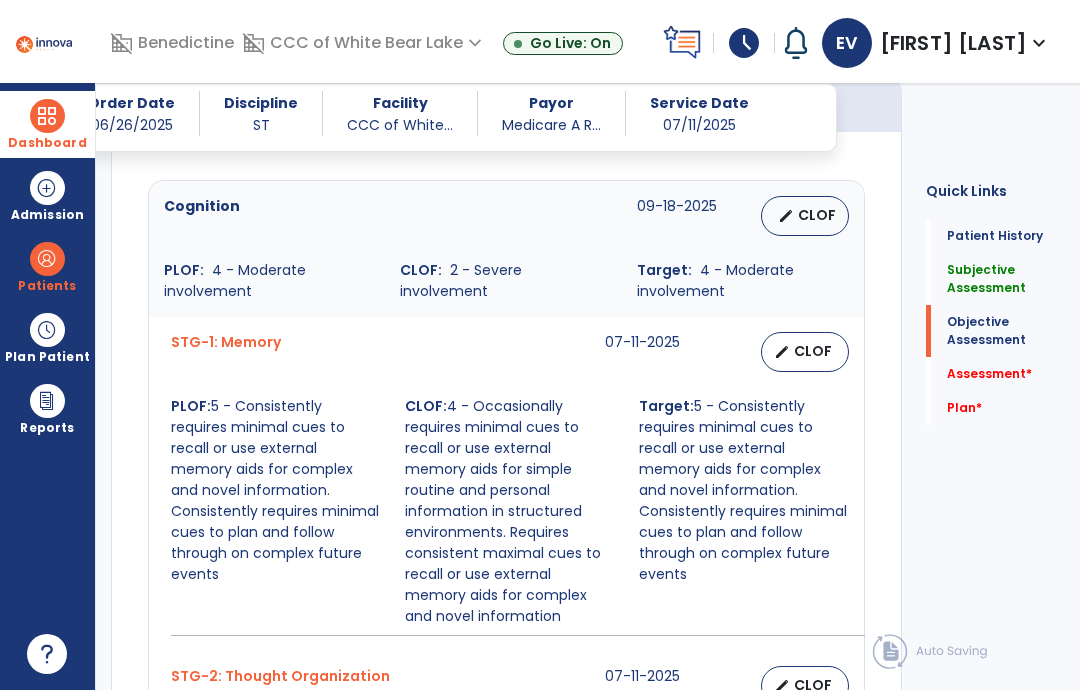 scroll, scrollTop: 1549, scrollLeft: 0, axis: vertical 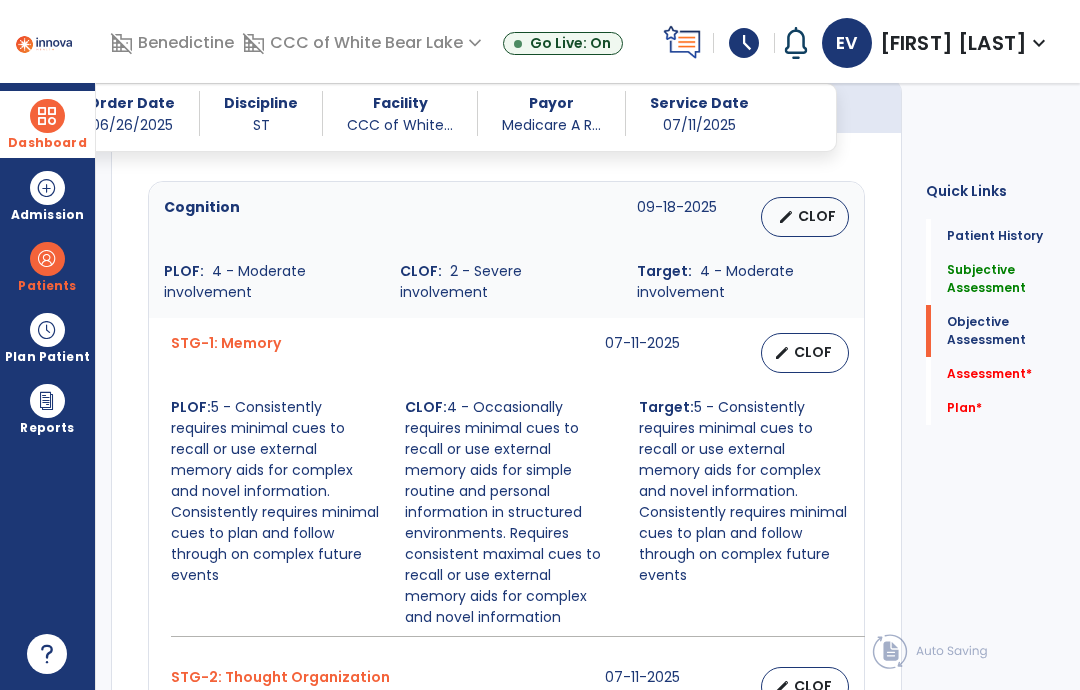 click on "CLOF" at bounding box center (813, 352) 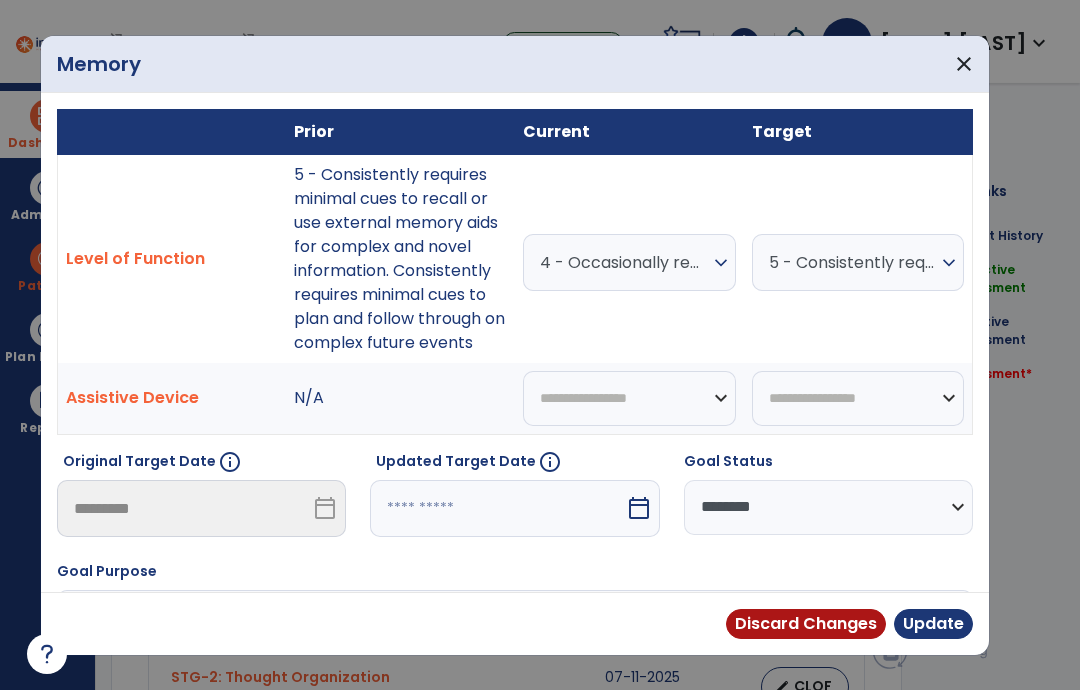 click on "4 - Occasionally requires minimal cues to recall or use external memory aids for simple routine and personal information in structured environments. Requires consistent maximal cues to recall or use external memory aids for complex and novel information" at bounding box center (624, 262) 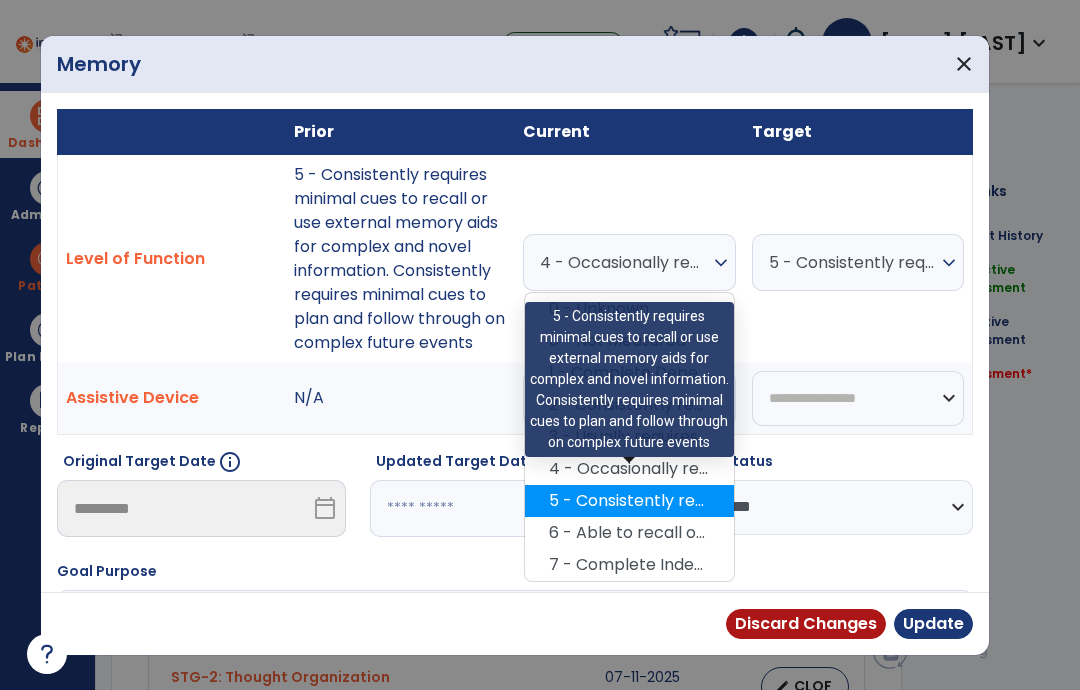 click on "5 - Consistently requires minimal cues to recall or use external memory aids for complex and novel information.  Consistently requires minimal cues to plan and follow through on complex future events" at bounding box center (629, 501) 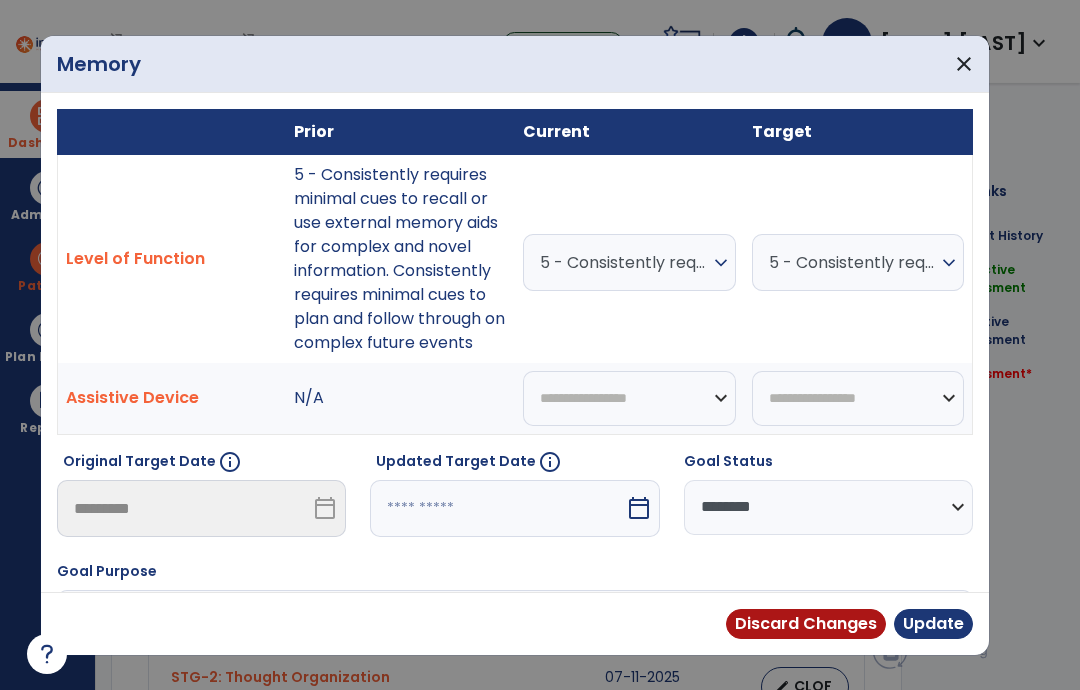 click on "**********" at bounding box center [828, 507] 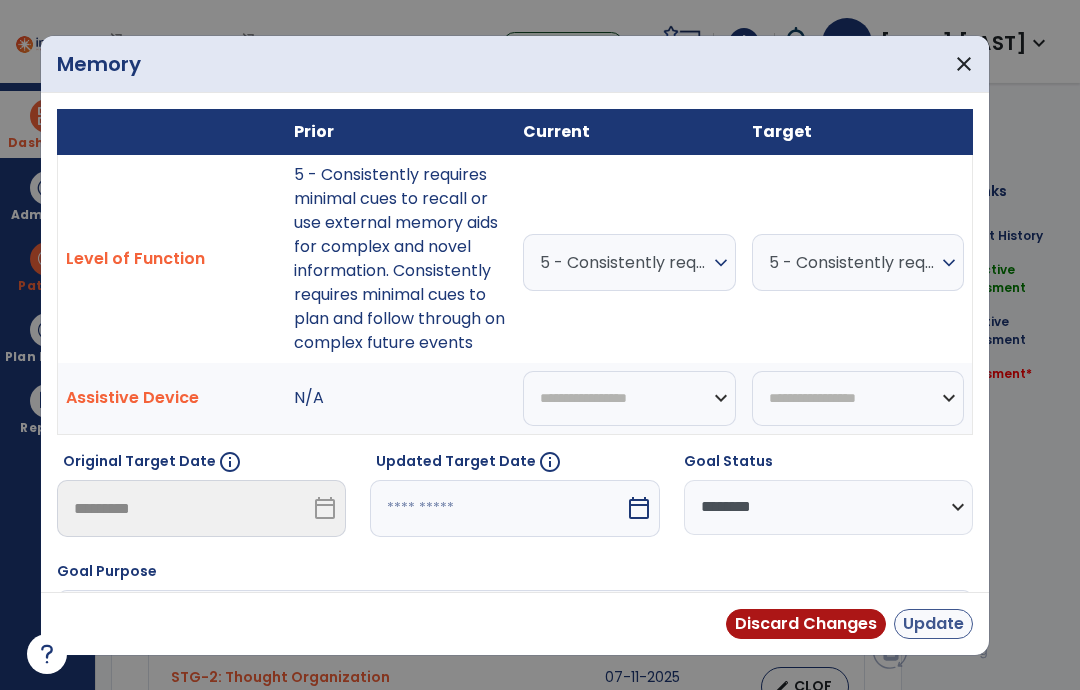 click on "Update" at bounding box center [933, 624] 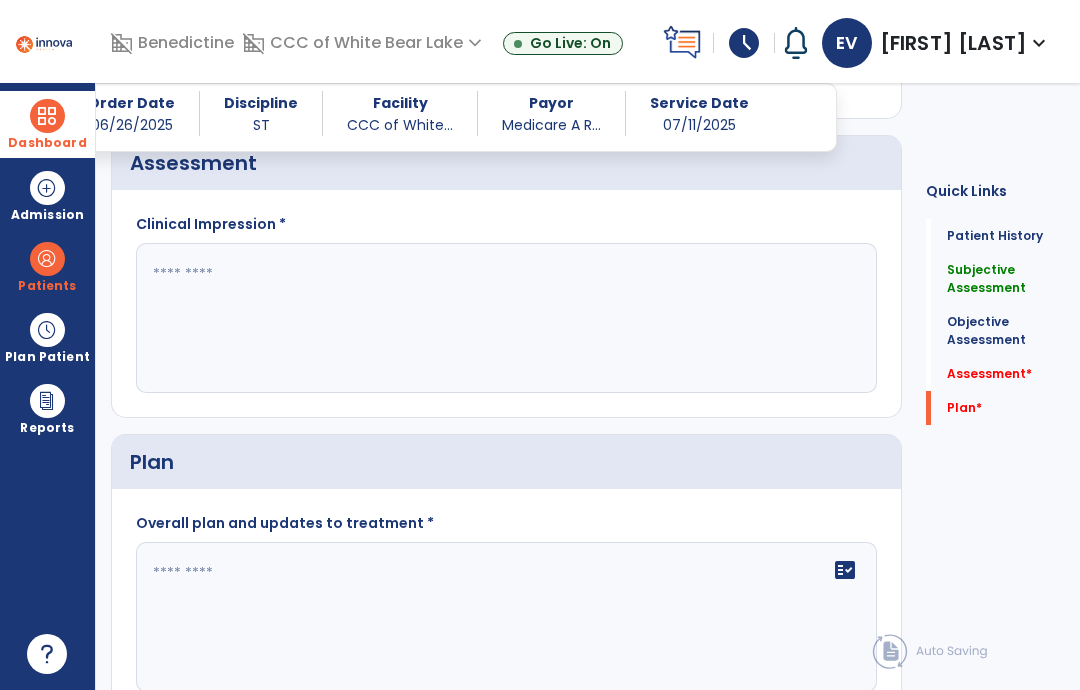 scroll, scrollTop: 2489, scrollLeft: 0, axis: vertical 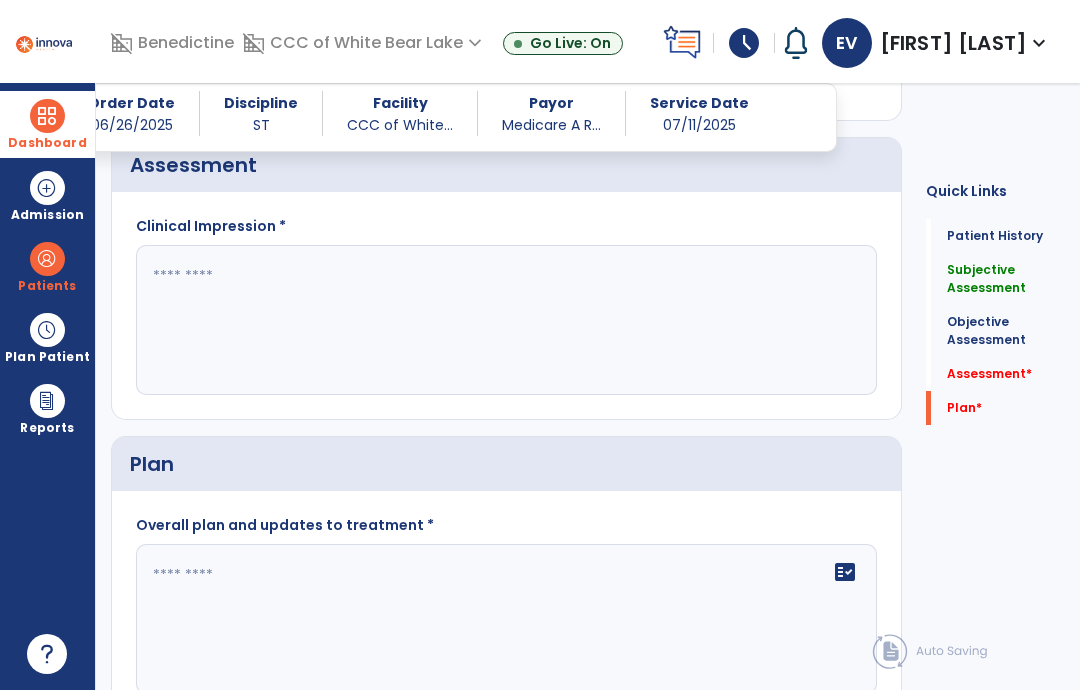 click 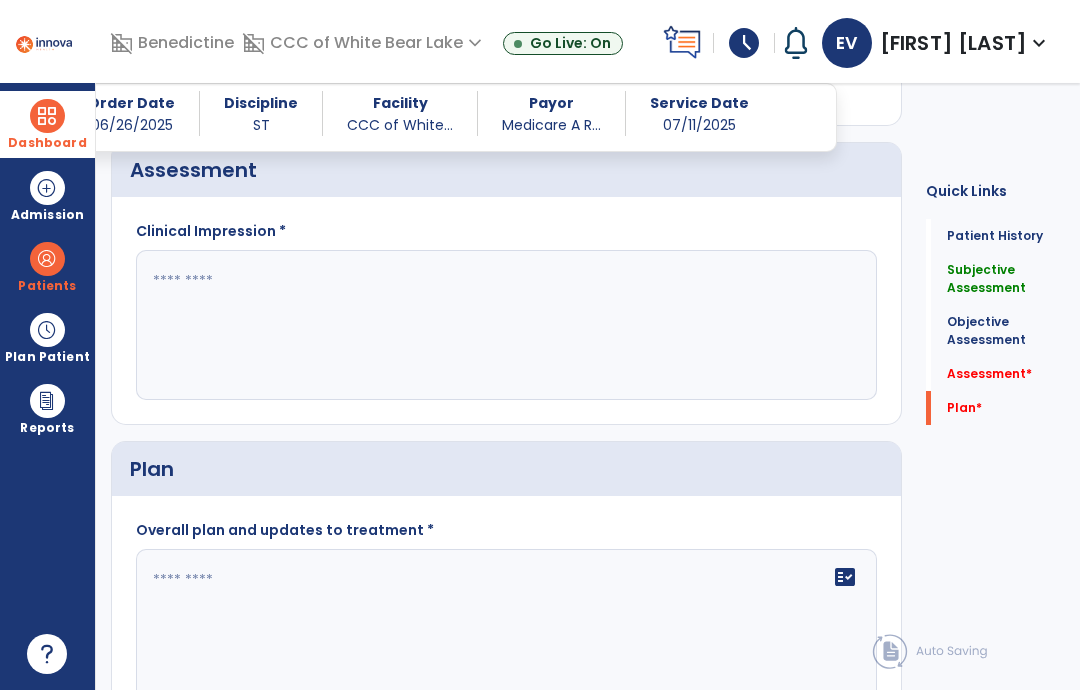 click 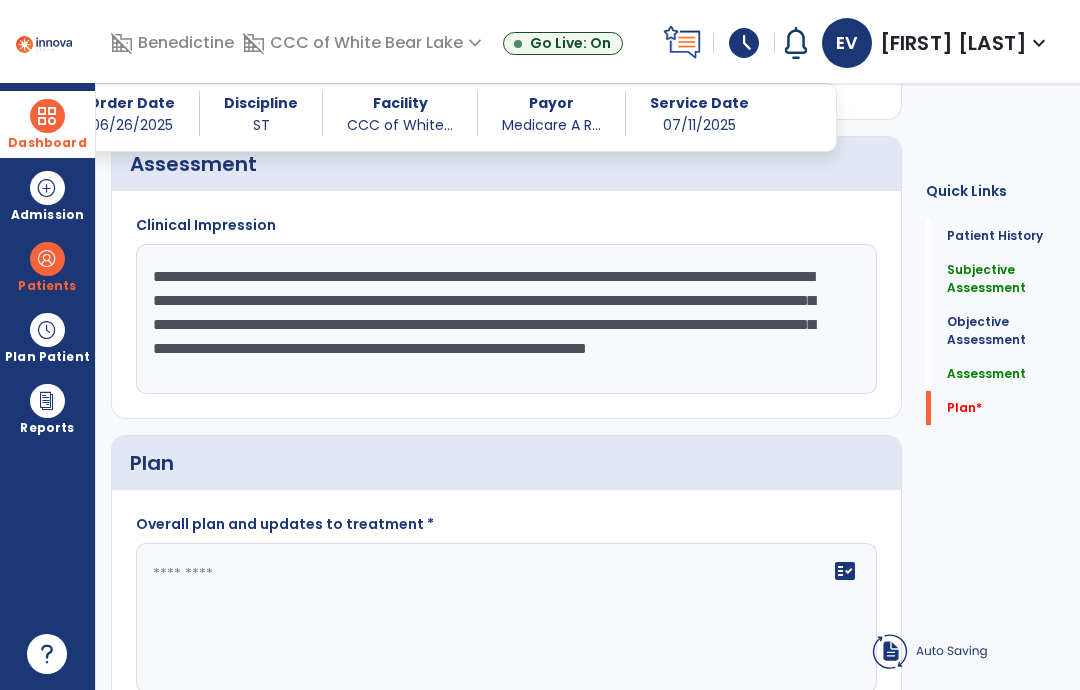 scroll, scrollTop: 2489, scrollLeft: 0, axis: vertical 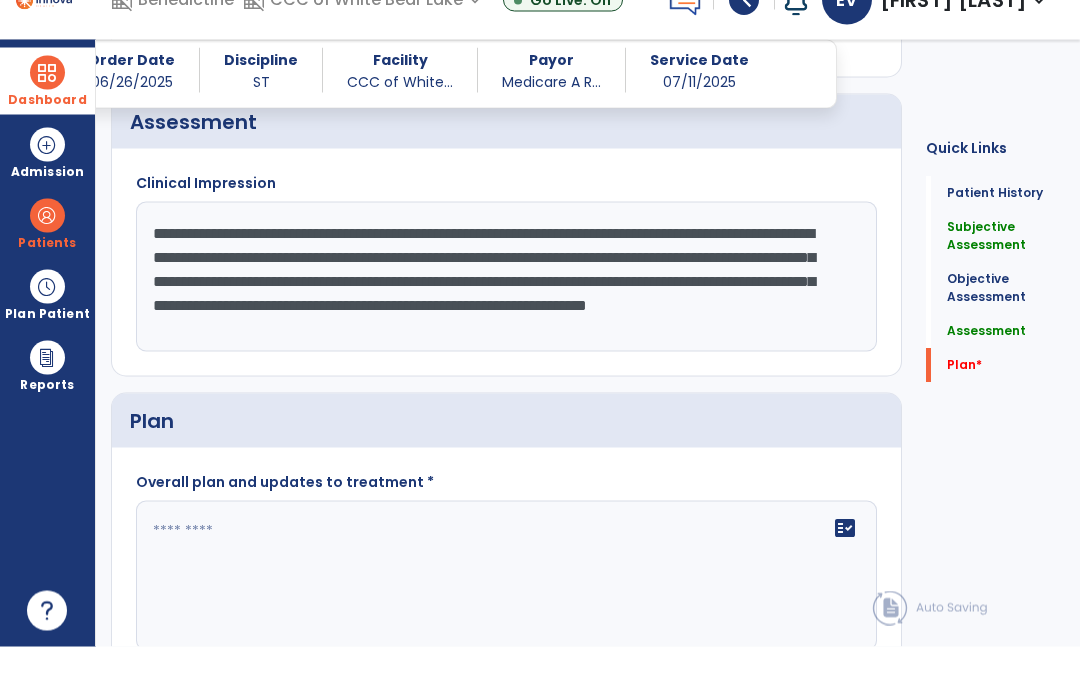 type on "**********" 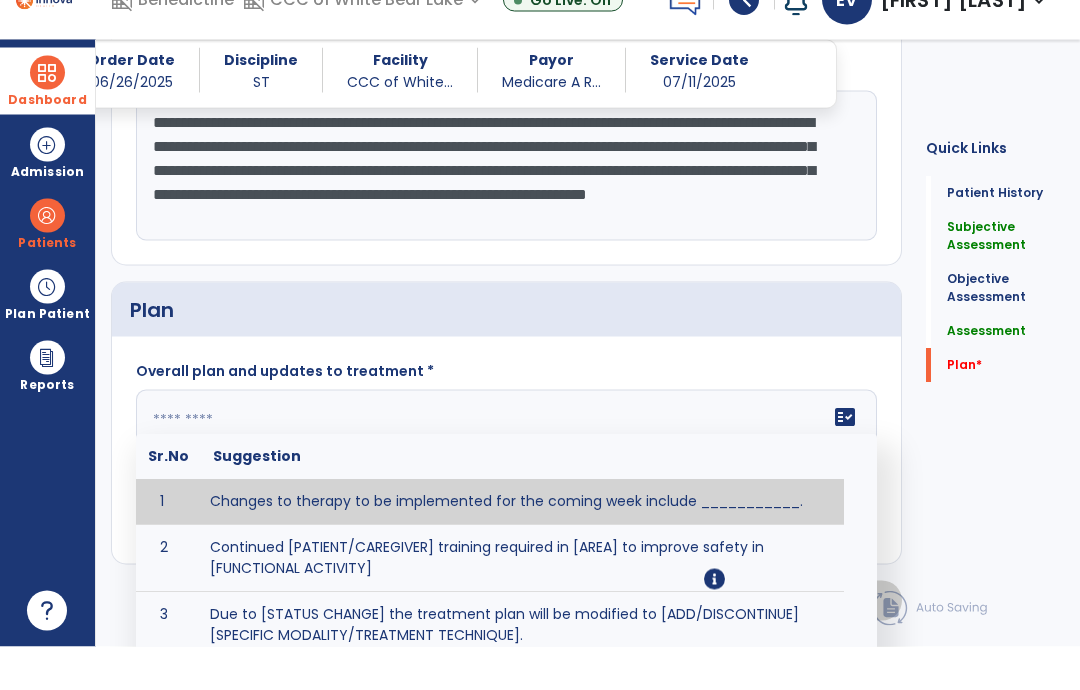 scroll, scrollTop: 2598, scrollLeft: 0, axis: vertical 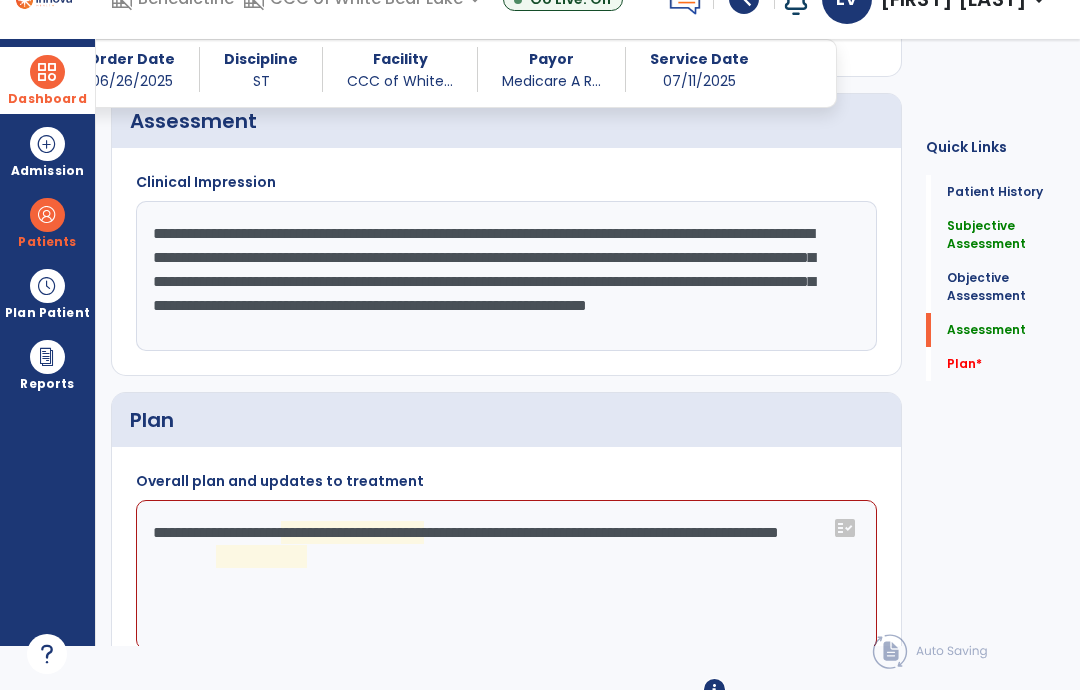 click on "**********" 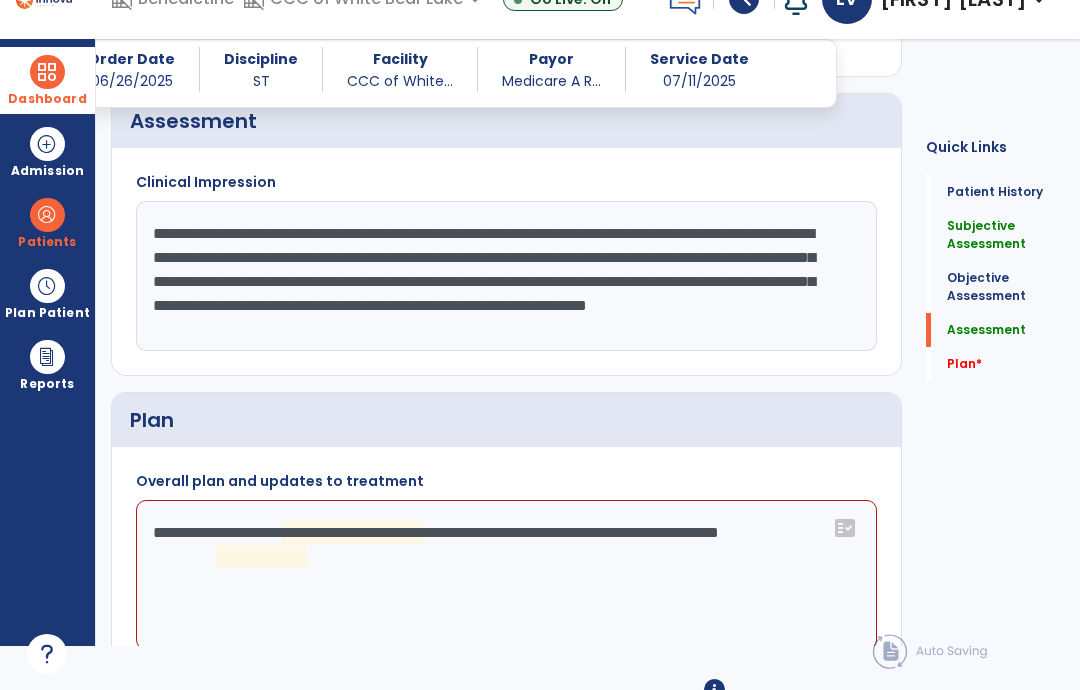 scroll, scrollTop: 43, scrollLeft: 0, axis: vertical 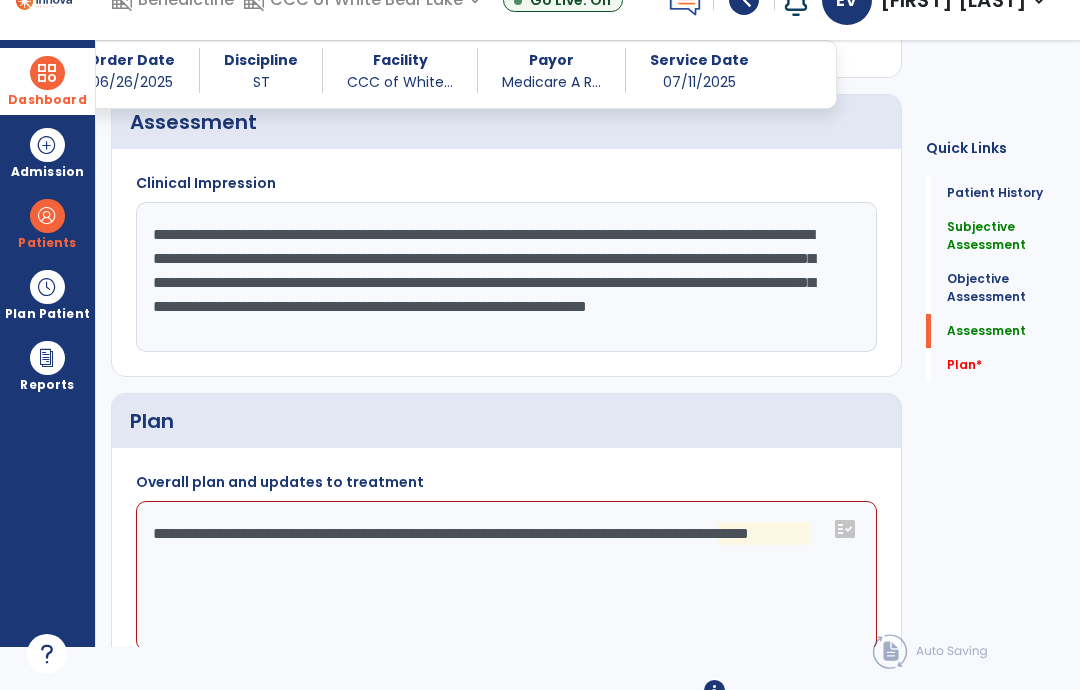 click on "**********" 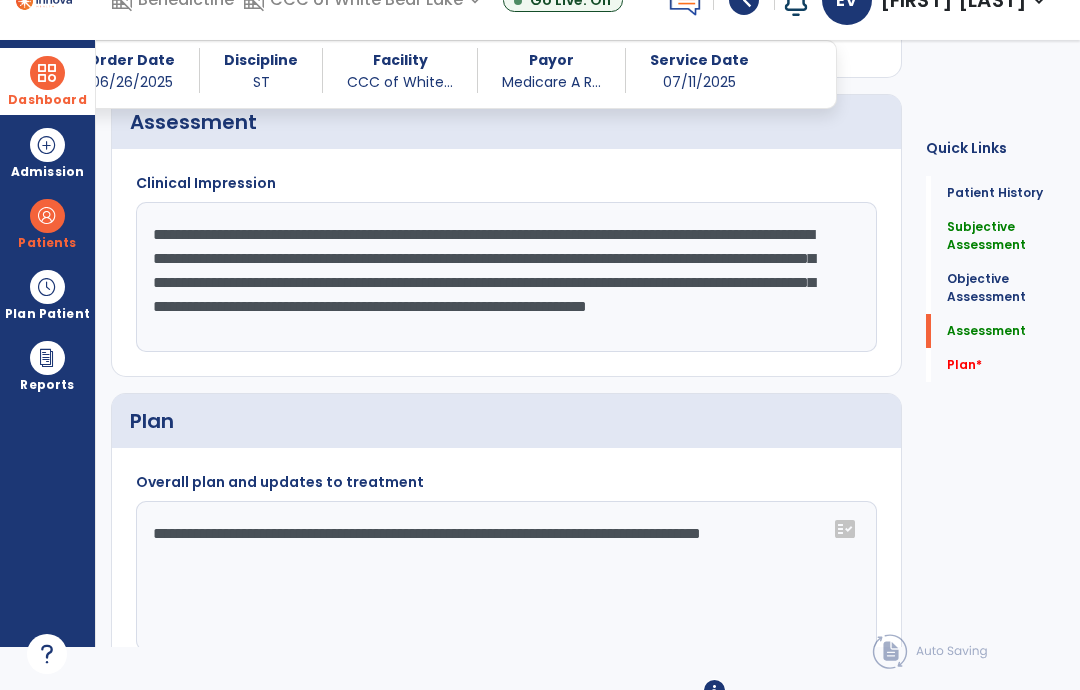 click on "**********" 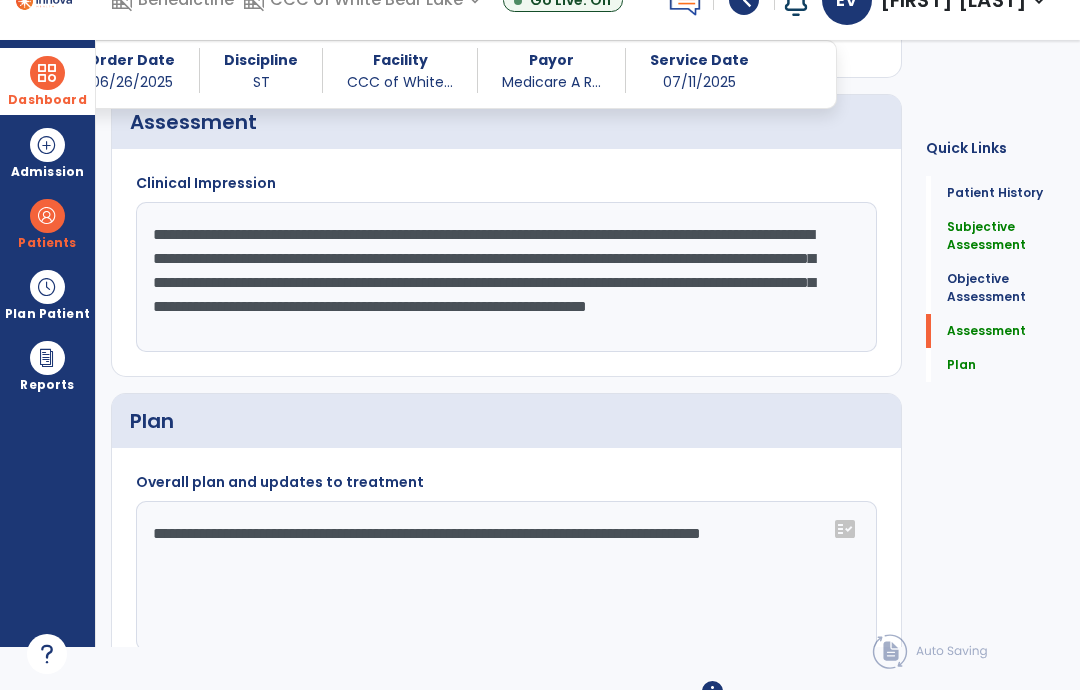 click on "**********" 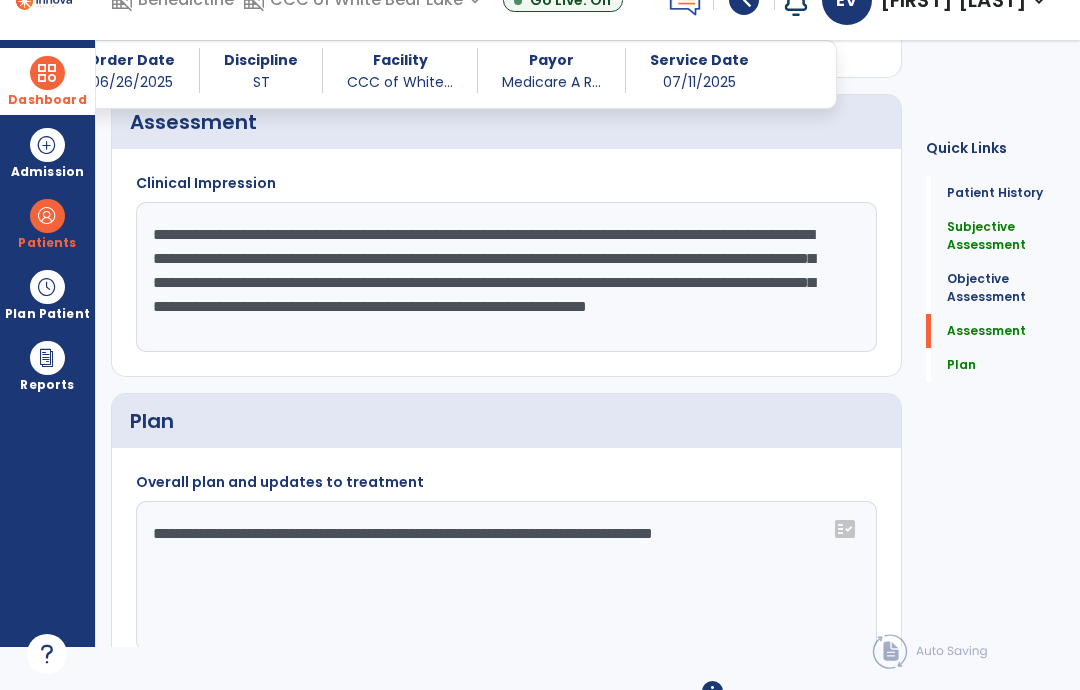 click on "**********" 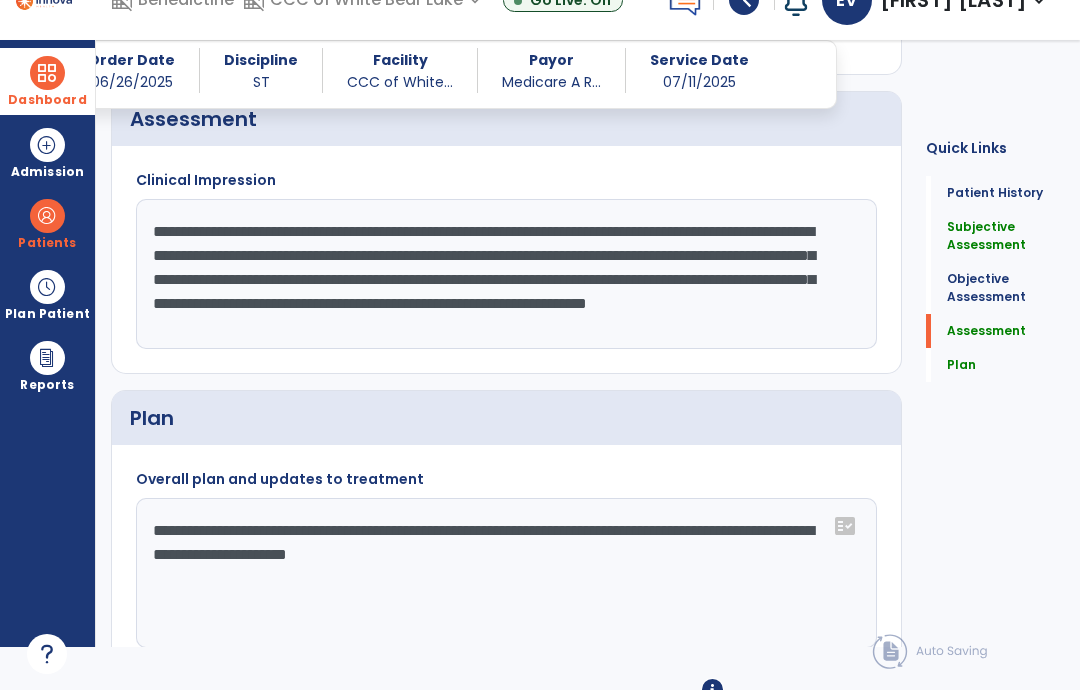 scroll, scrollTop: 2491, scrollLeft: 0, axis: vertical 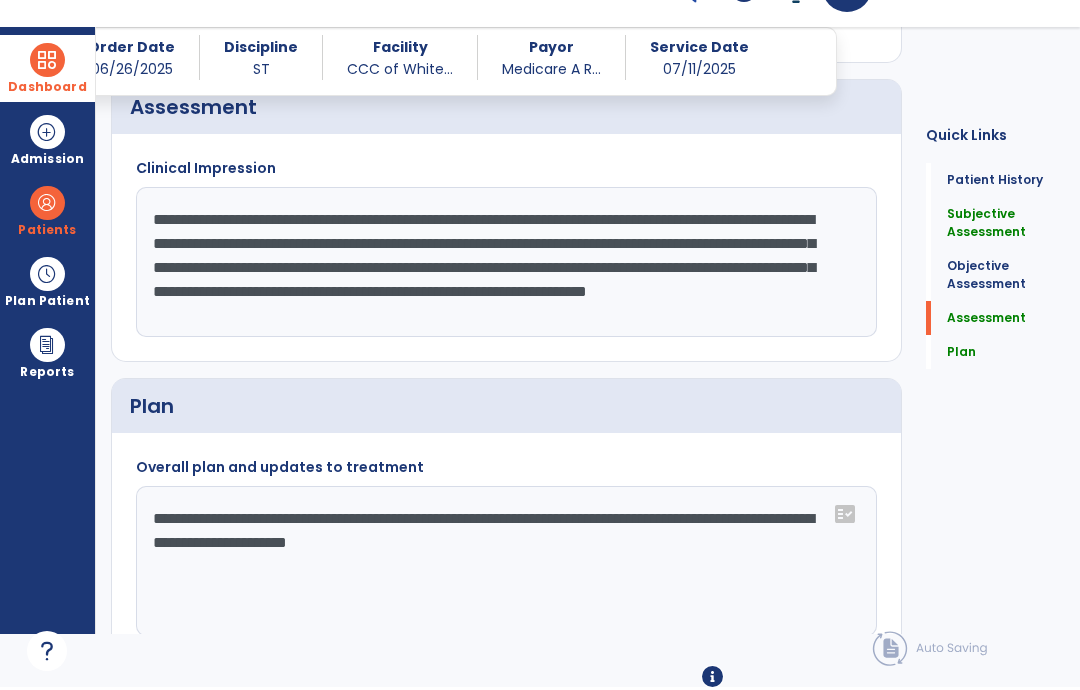 type on "**********" 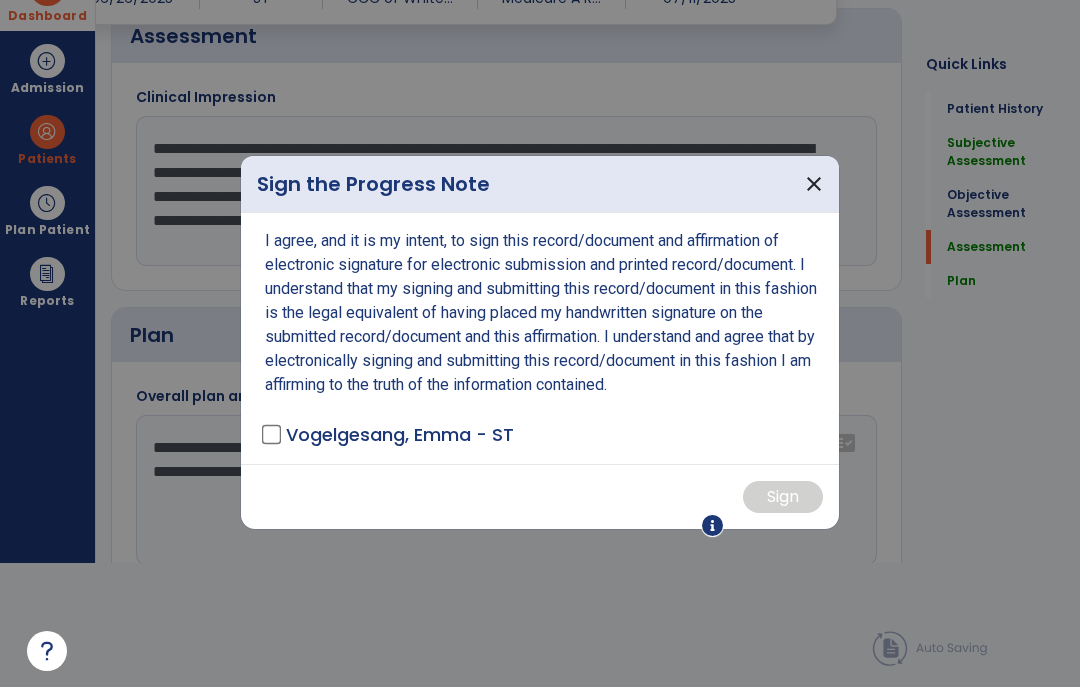 scroll, scrollTop: 0, scrollLeft: 0, axis: both 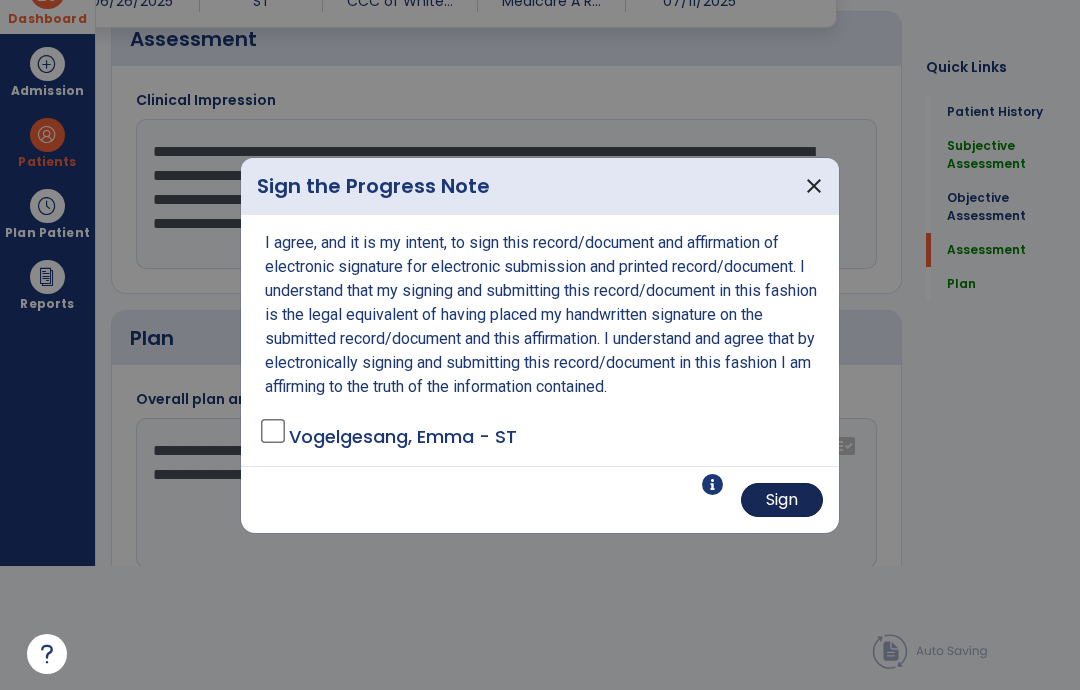 click on "Sign" at bounding box center (782, 500) 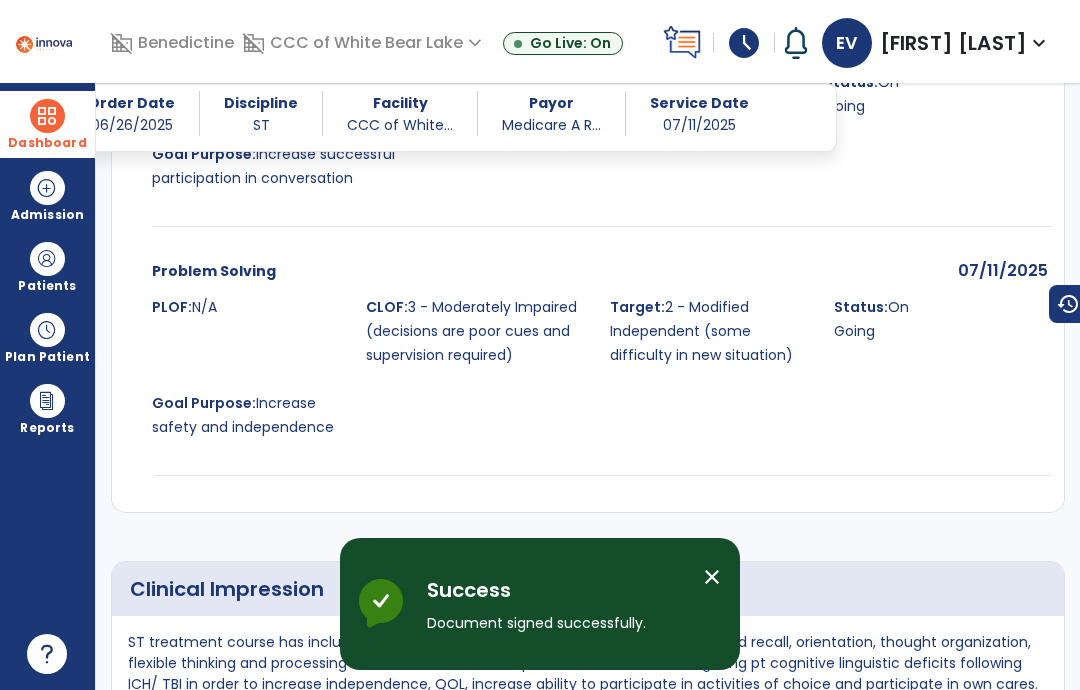scroll, scrollTop: 80, scrollLeft: 0, axis: vertical 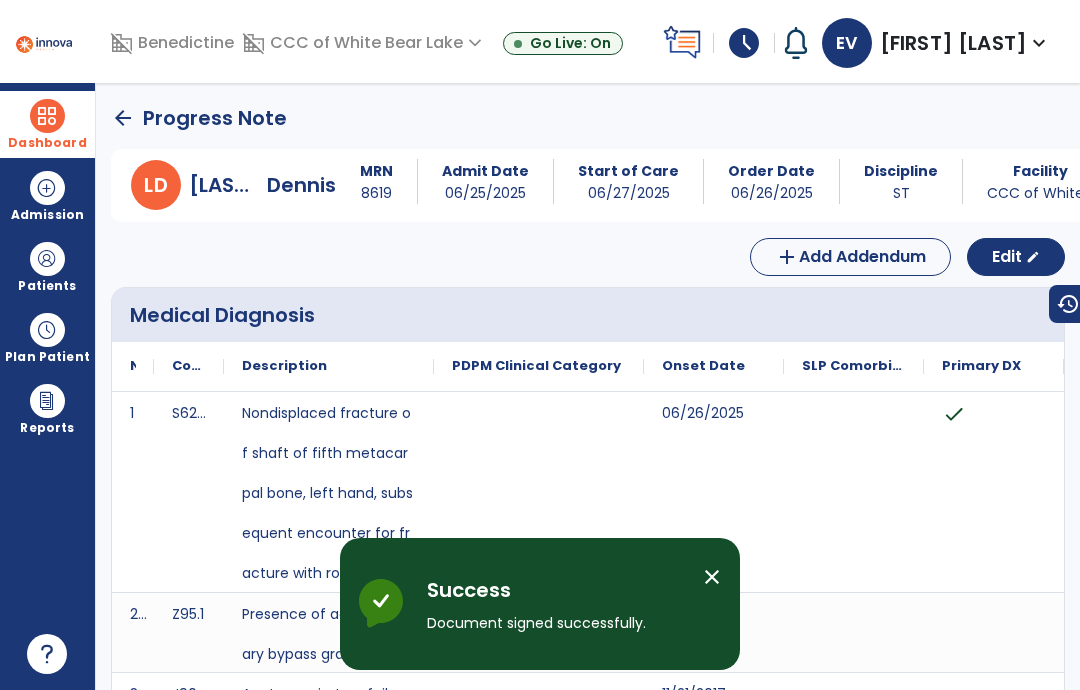 click on "Dashboard" at bounding box center [47, 143] 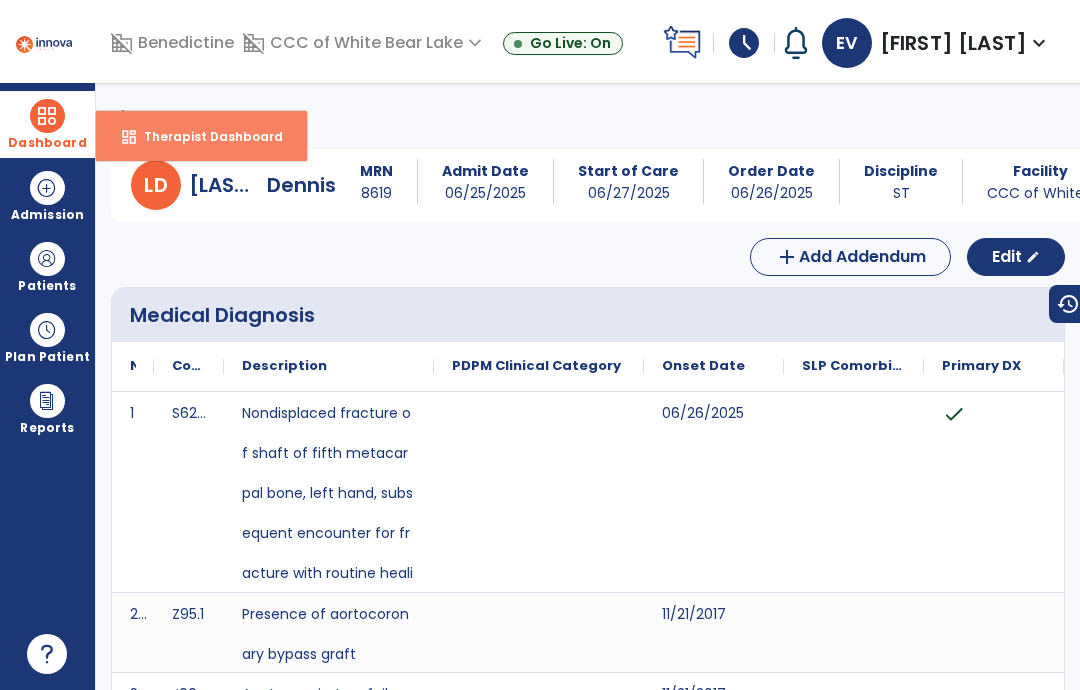 click on "dashboard  Therapist Dashboard" at bounding box center [201, 136] 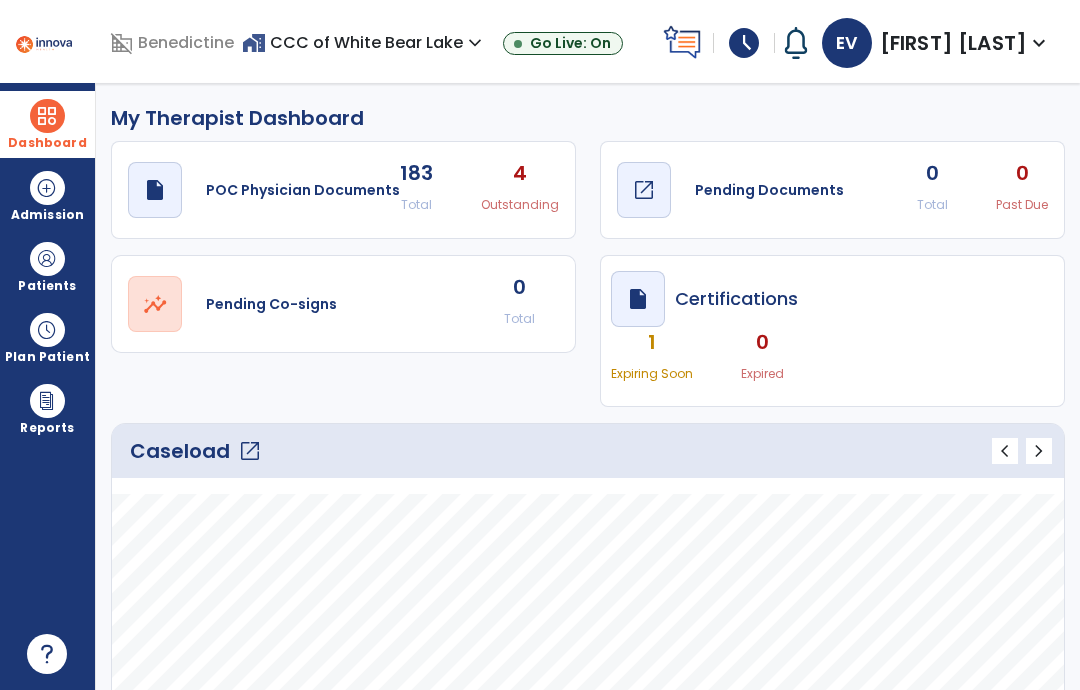click on "draft   open_in_new  Pending Documents" 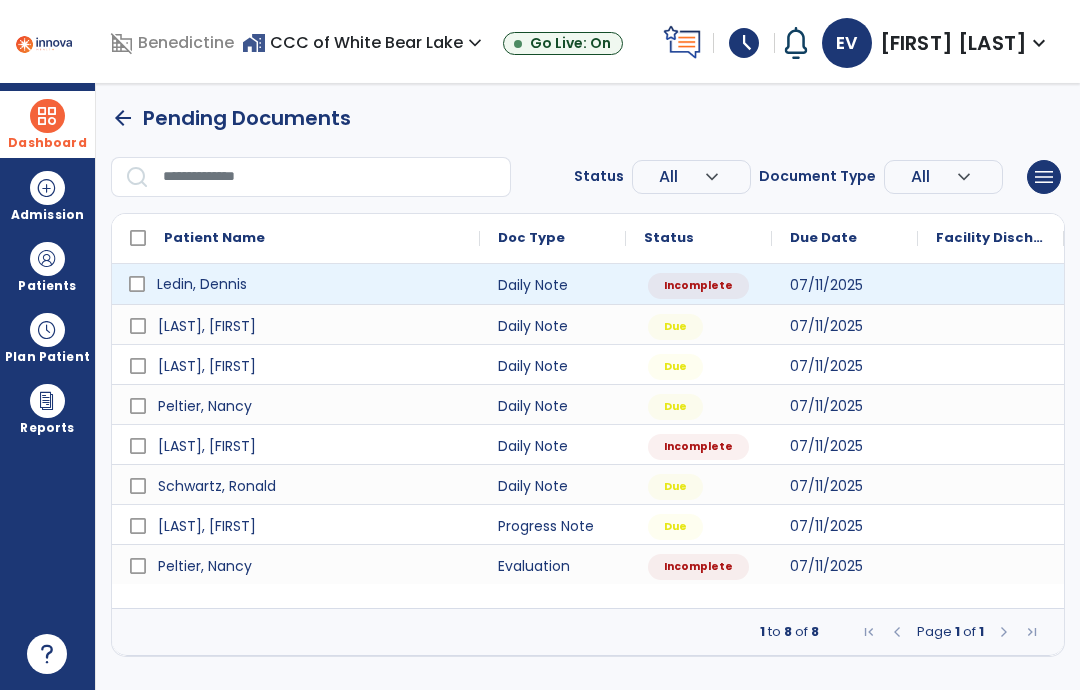 click on "Ledin, Dennis" at bounding box center [310, 284] 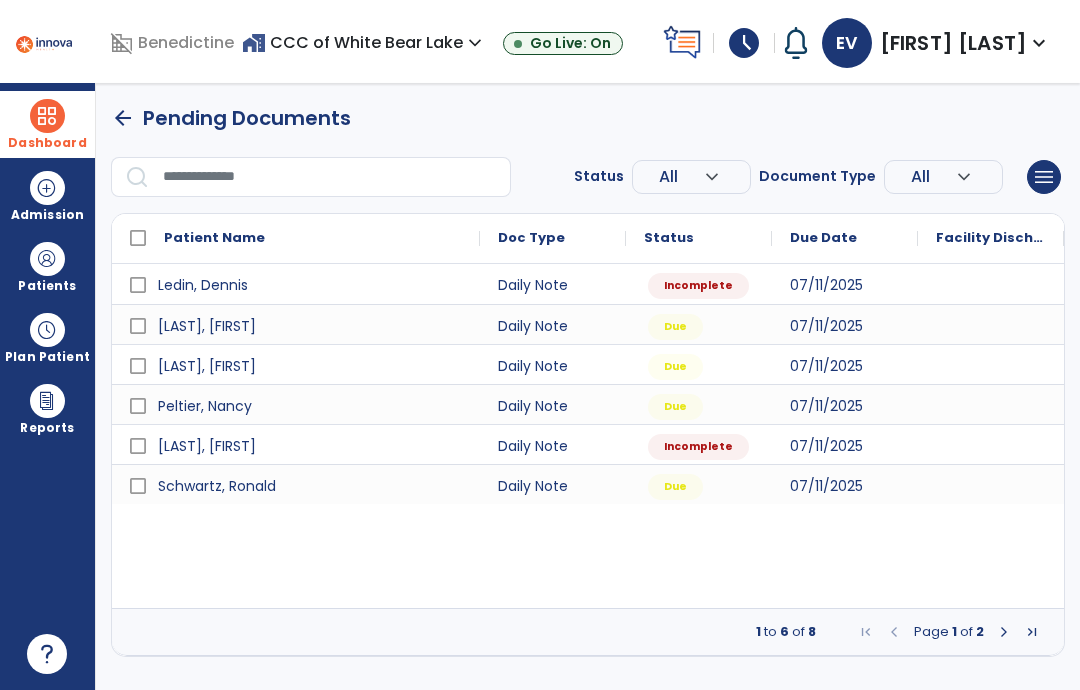 select on "*" 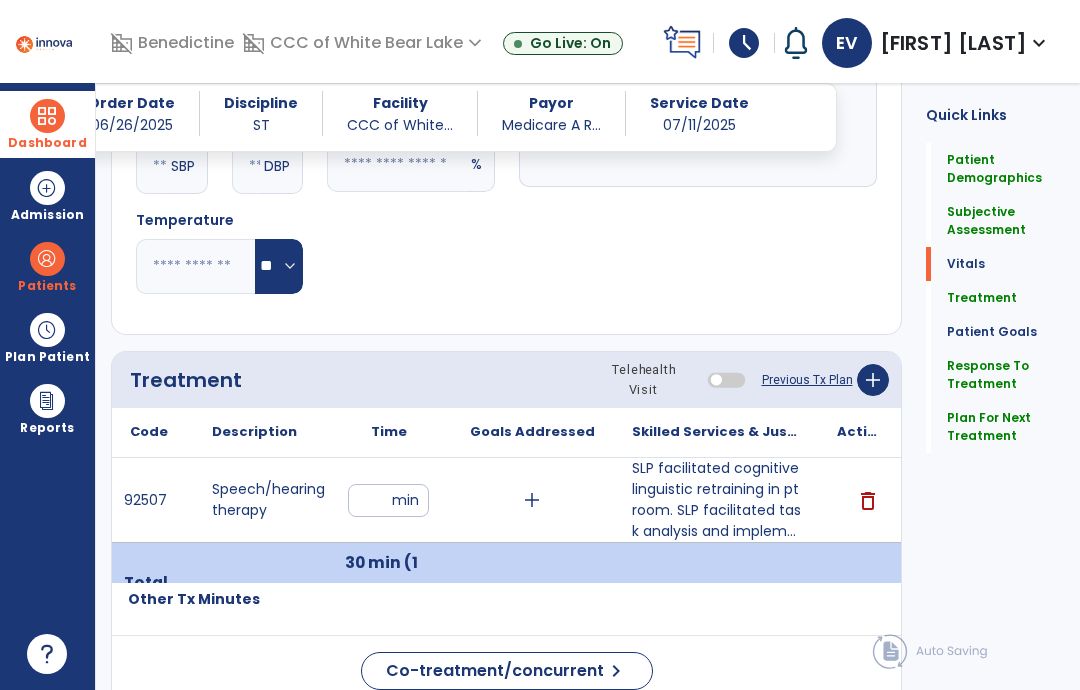 scroll, scrollTop: 1856, scrollLeft: 0, axis: vertical 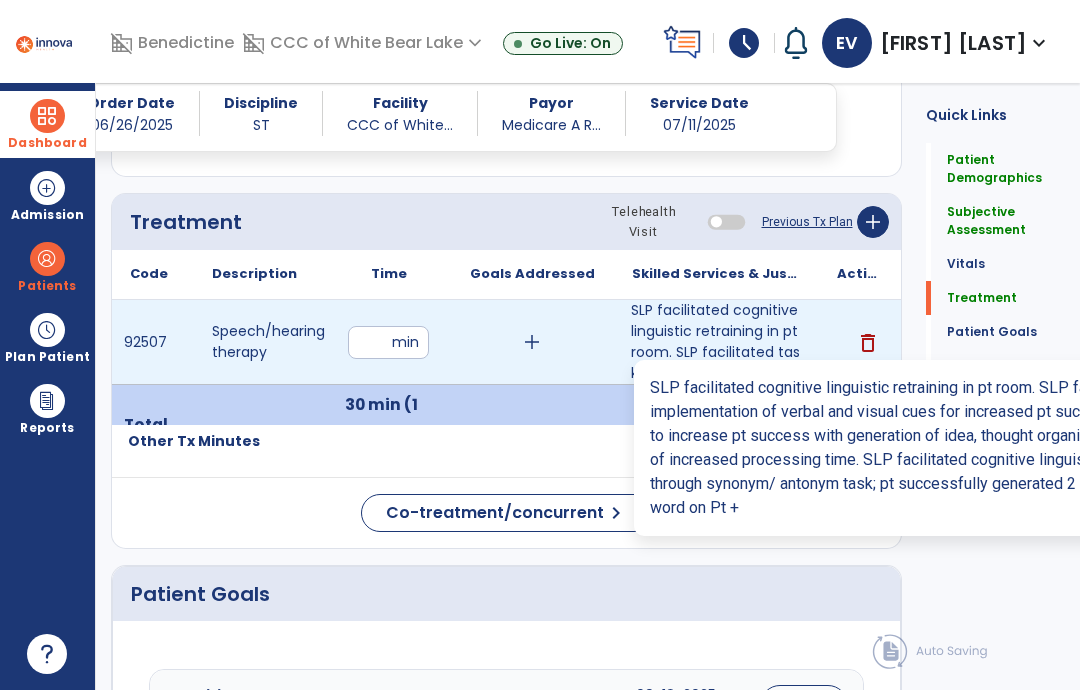 click on "SLP facilitated cognitive linguistic retraining in pt room. SLP facilitated task analysis and implem..." at bounding box center (716, 342) 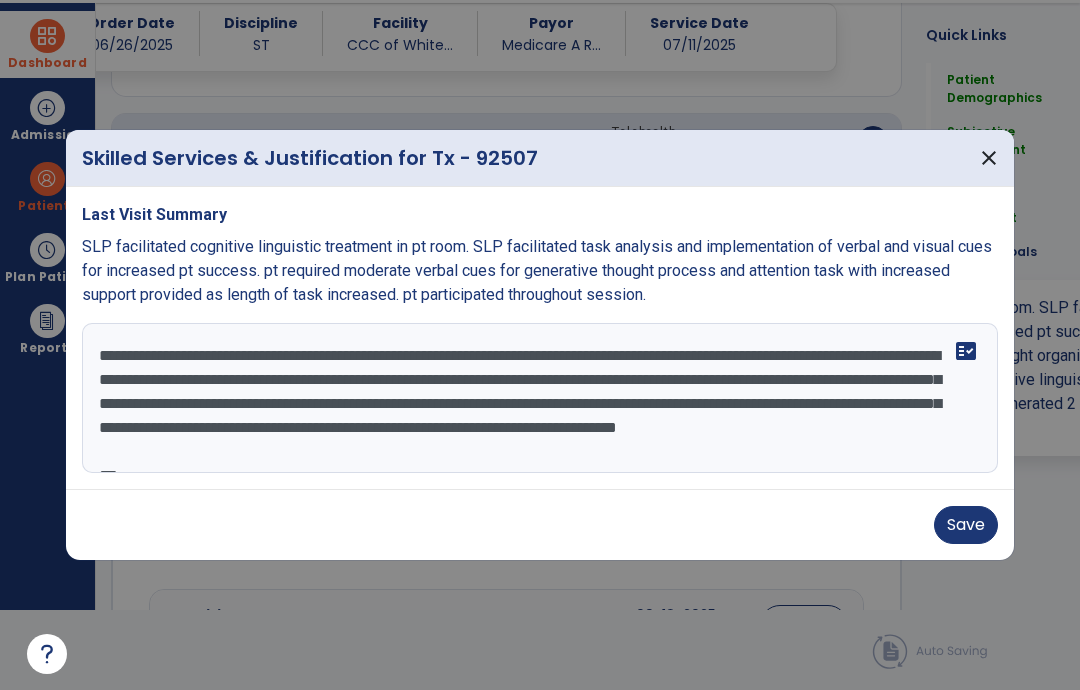 scroll, scrollTop: 0, scrollLeft: 0, axis: both 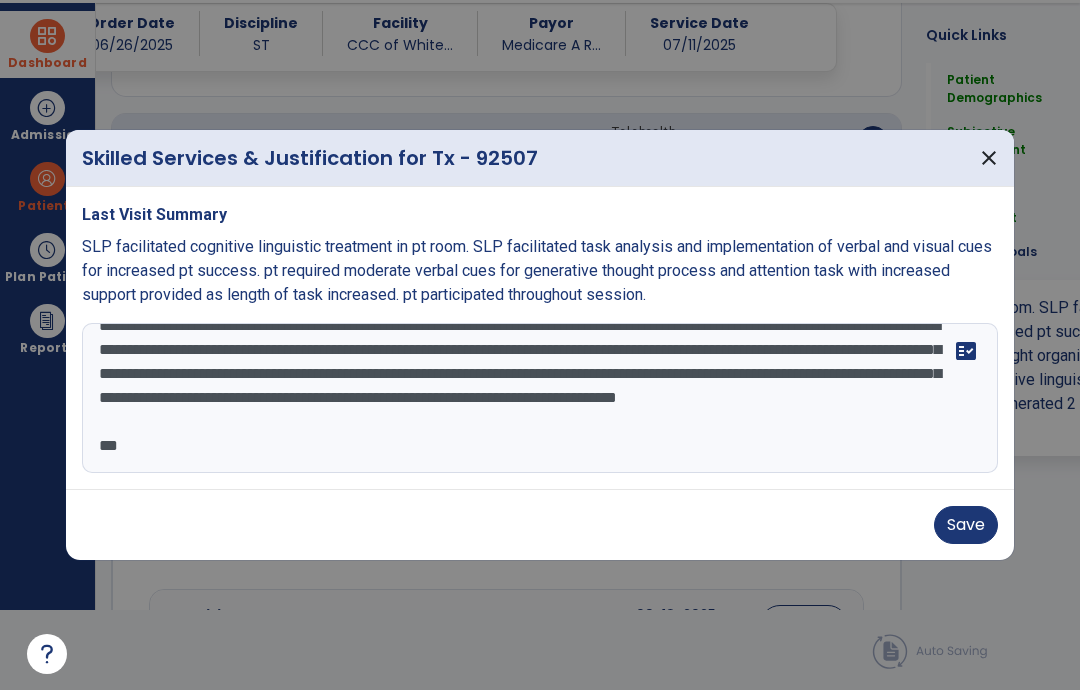 click on "**********" at bounding box center (540, 398) 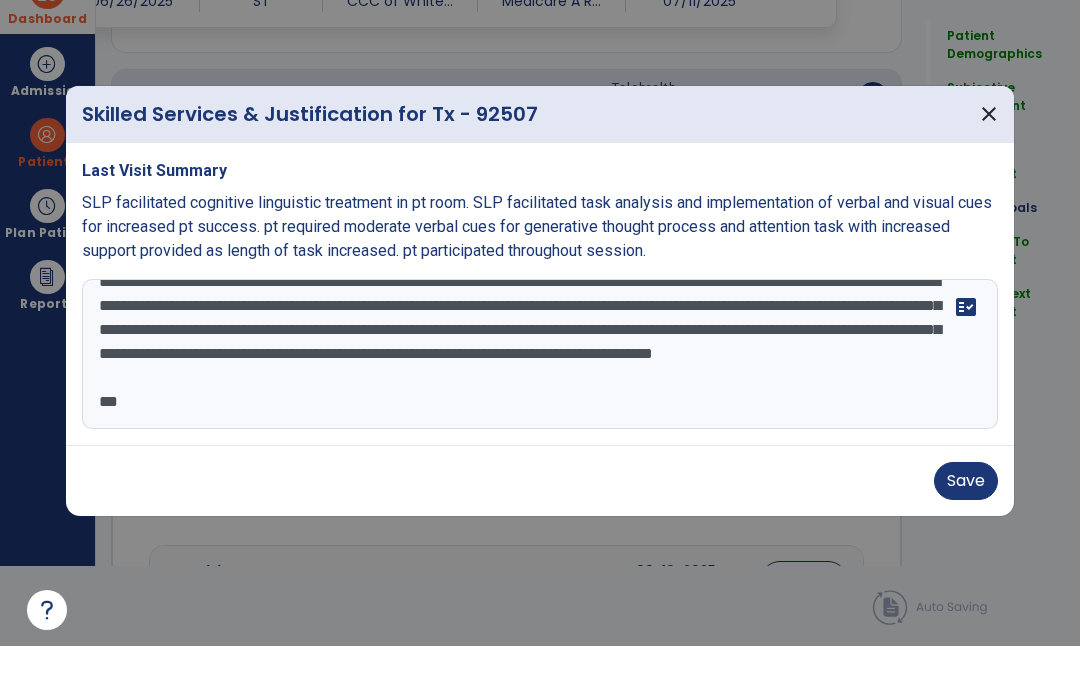 scroll, scrollTop: 99, scrollLeft: 0, axis: vertical 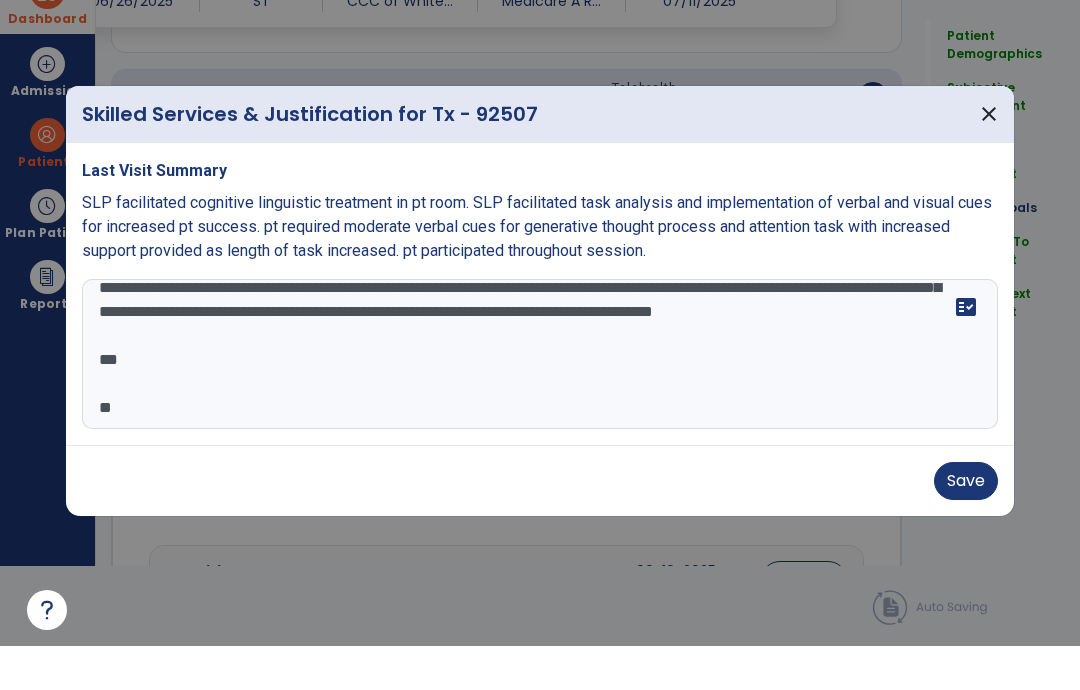 click on "**********" at bounding box center (540, 398) 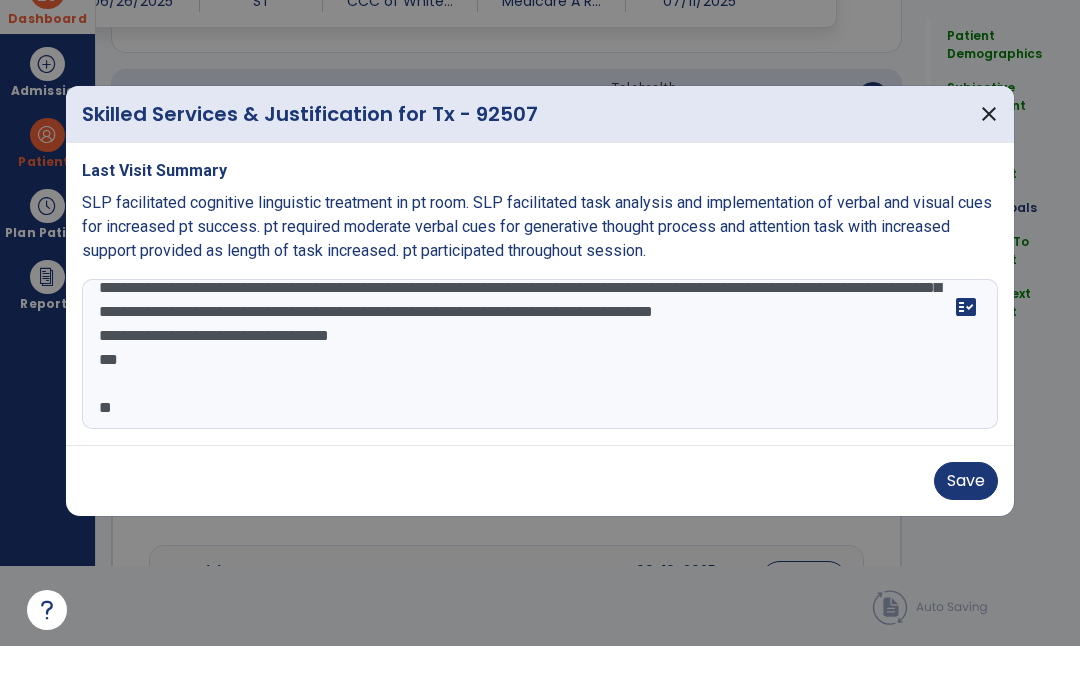 click on "**********" at bounding box center (540, 398) 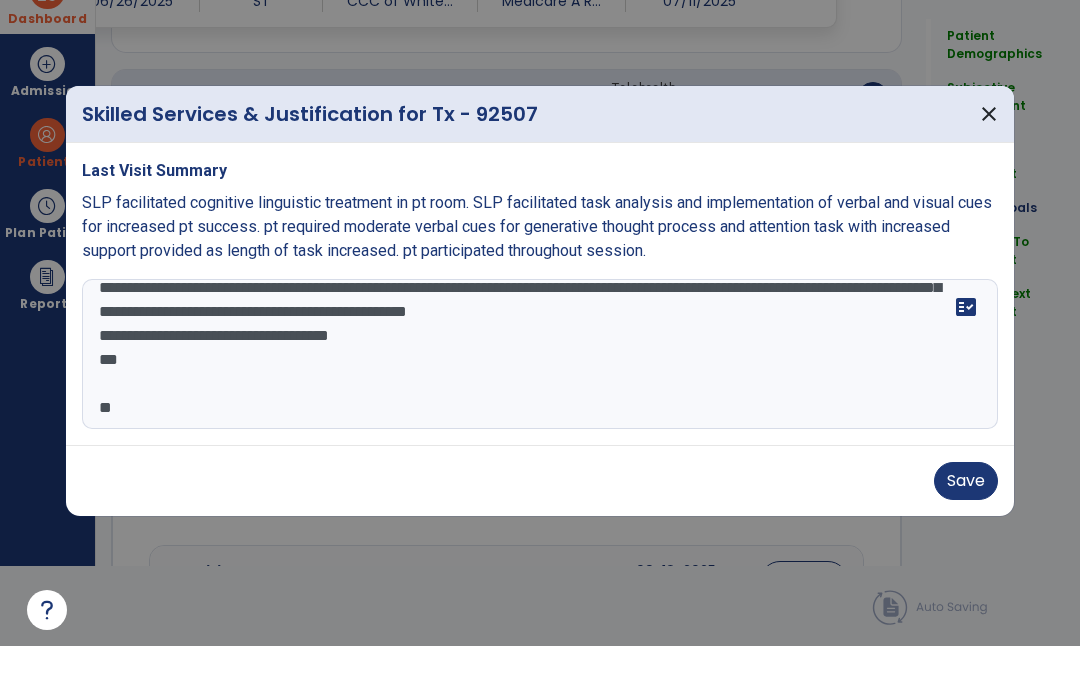 scroll, scrollTop: 156, scrollLeft: 0, axis: vertical 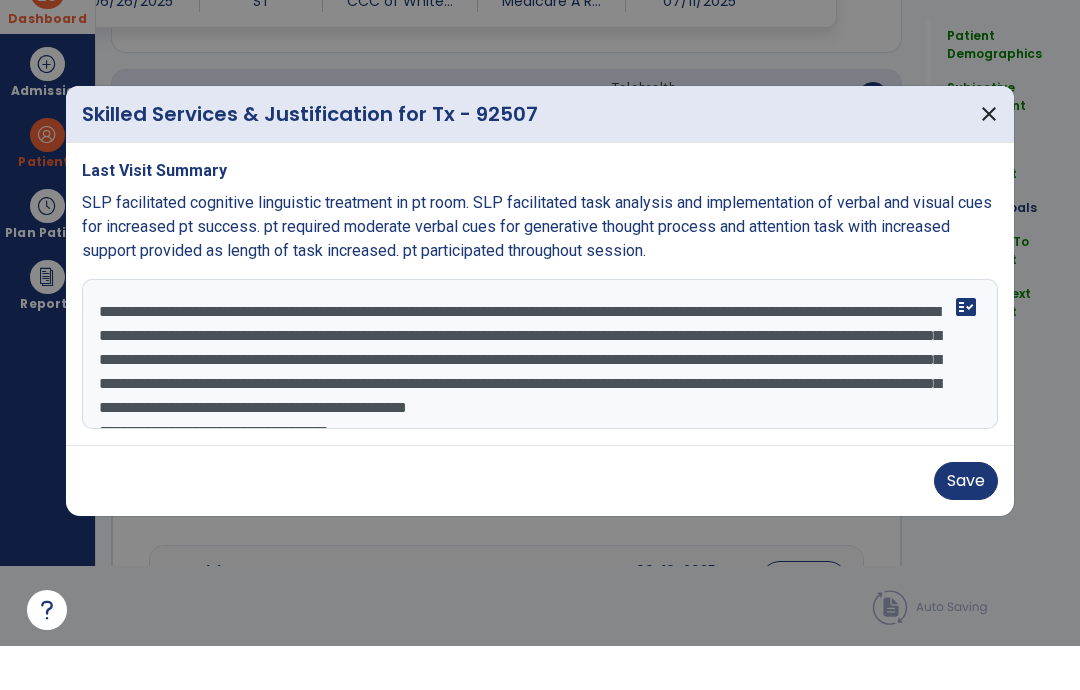 click at bounding box center [540, 345] 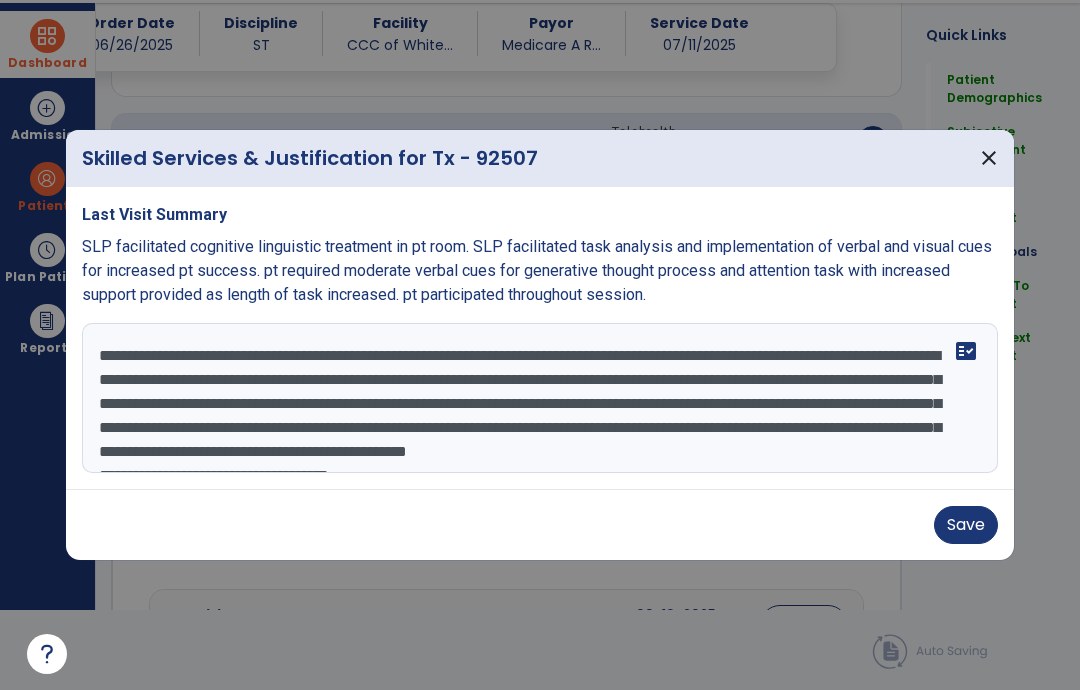 scroll, scrollTop: 64, scrollLeft: 0, axis: vertical 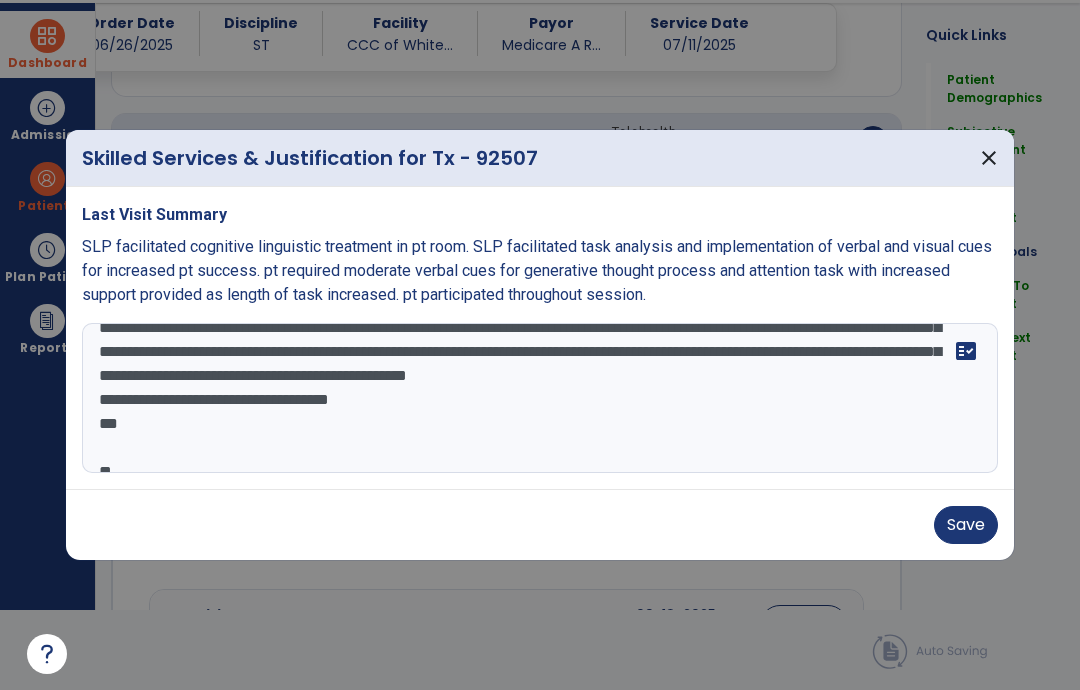 click on "**********" at bounding box center [540, 398] 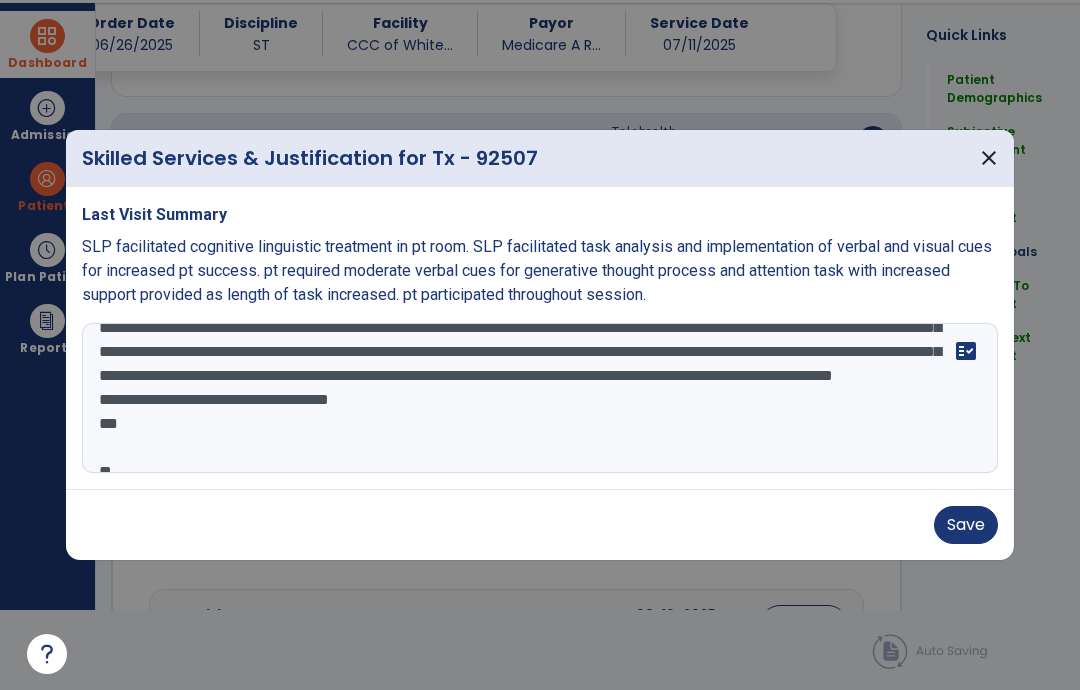 scroll, scrollTop: 58, scrollLeft: 0, axis: vertical 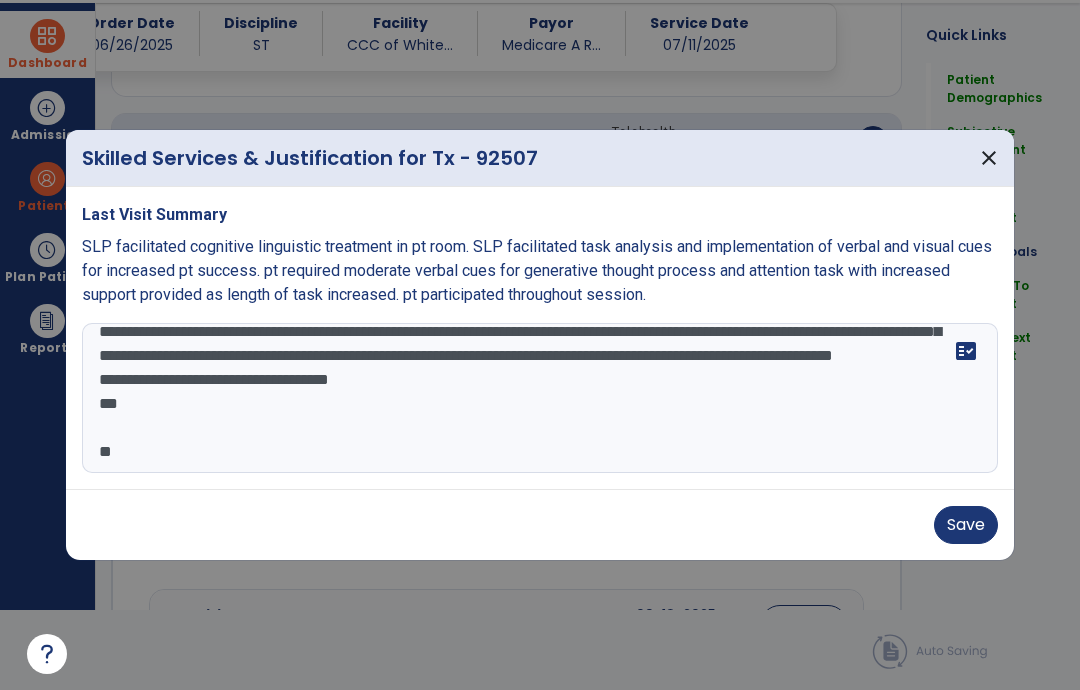 click on "**********" at bounding box center [540, 398] 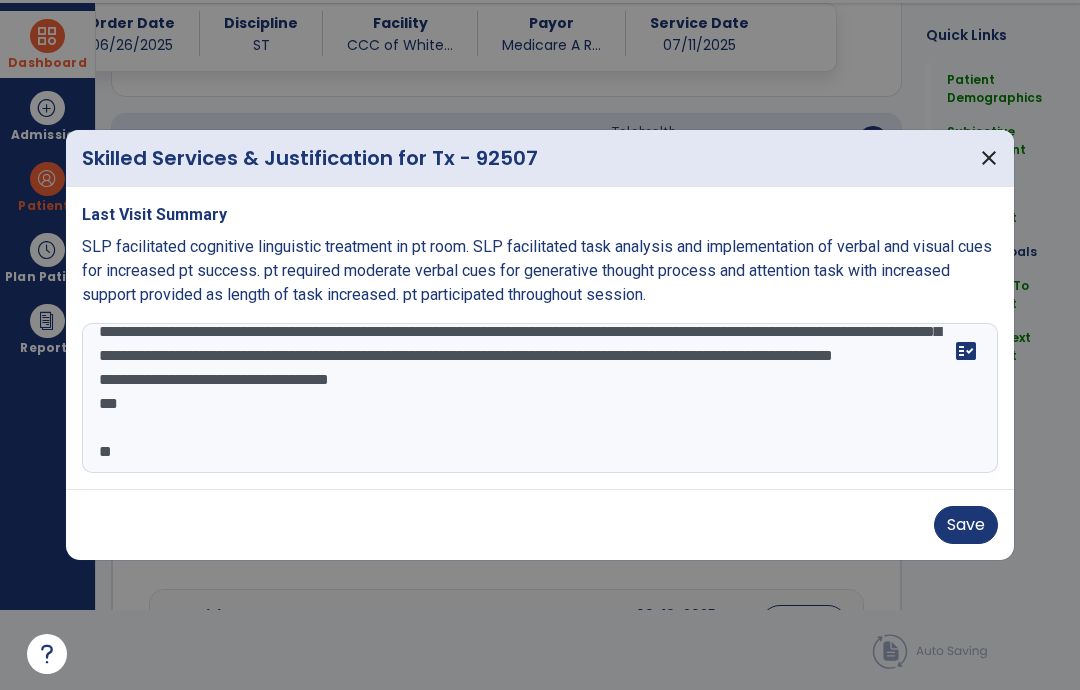 click on "**********" at bounding box center [540, 398] 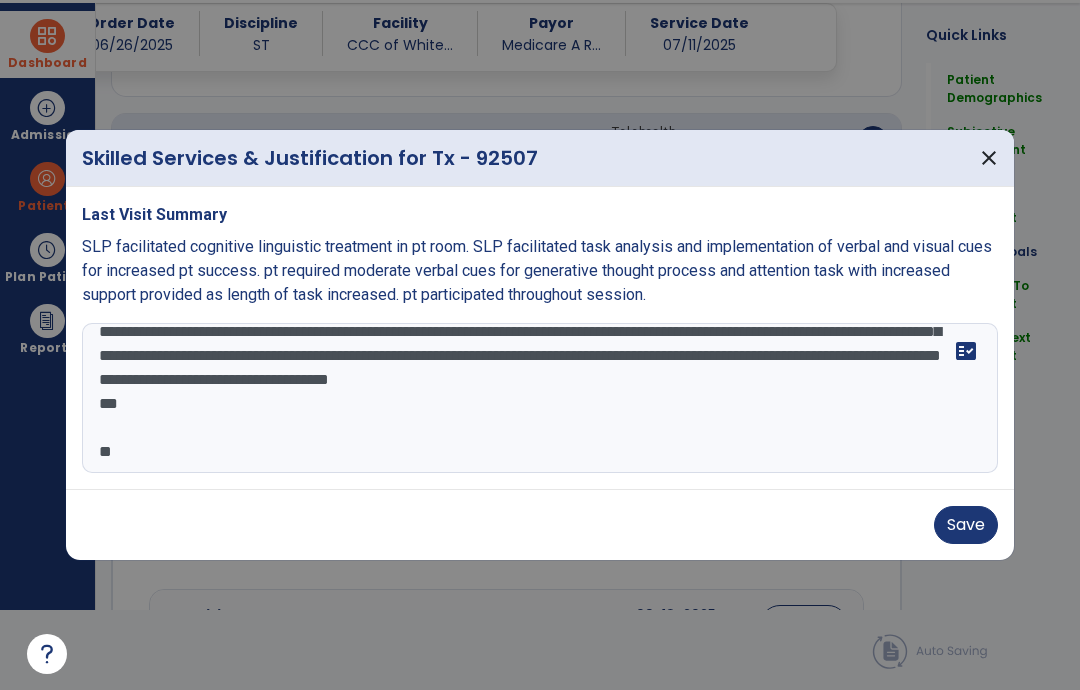 click on "**********" at bounding box center (540, 398) 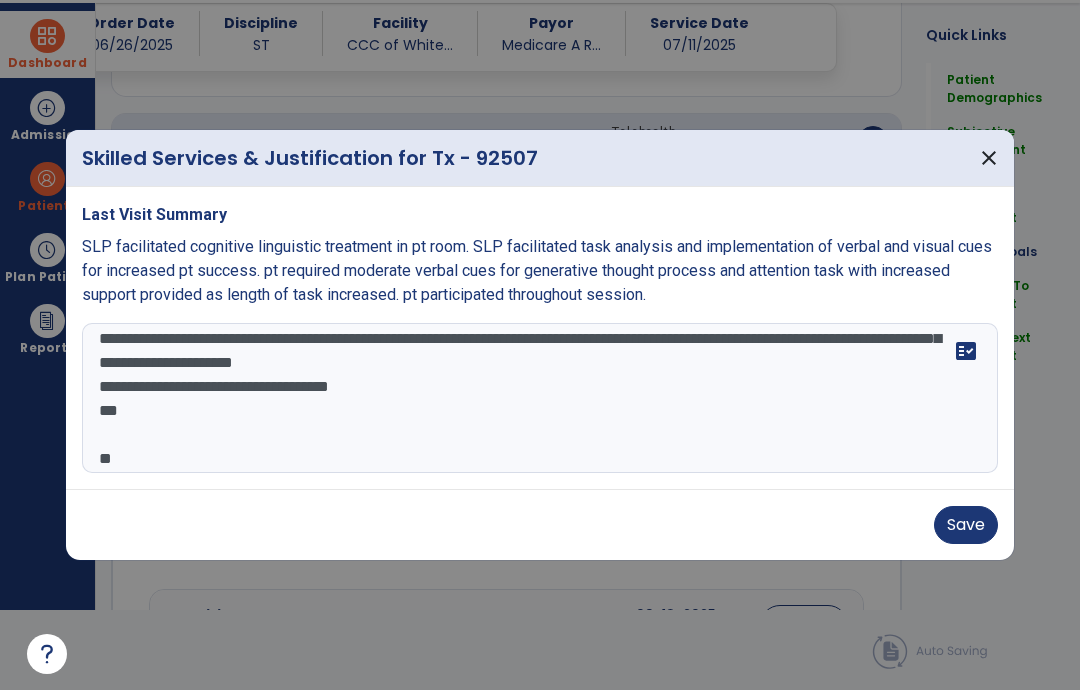 click on "**********" at bounding box center [540, 398] 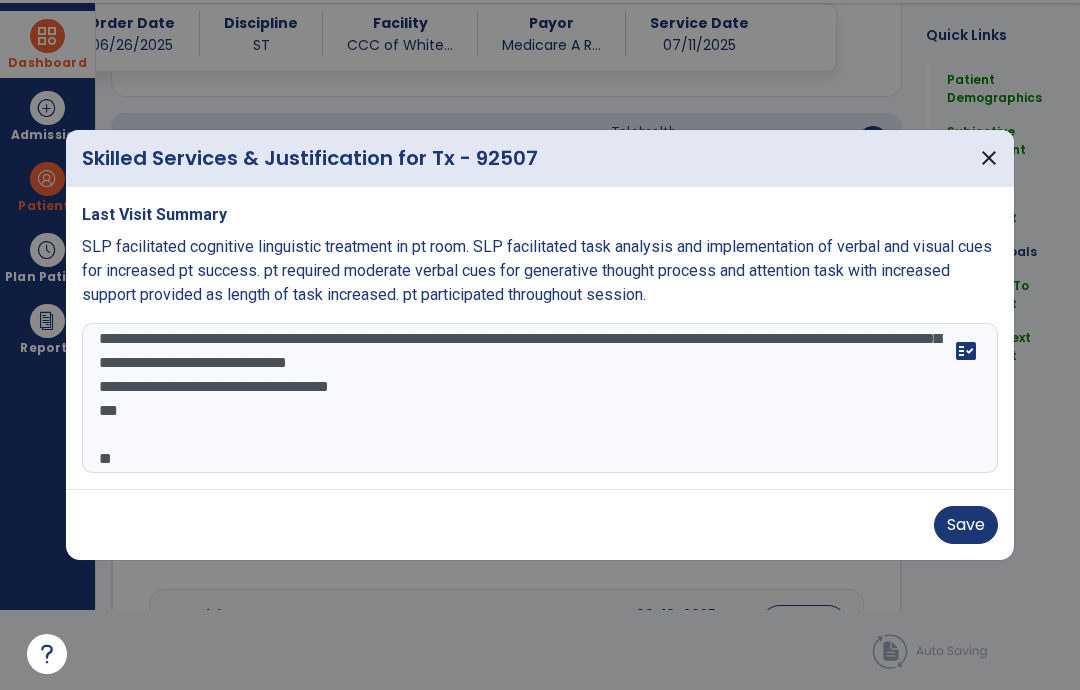click on "**********" at bounding box center [540, 398] 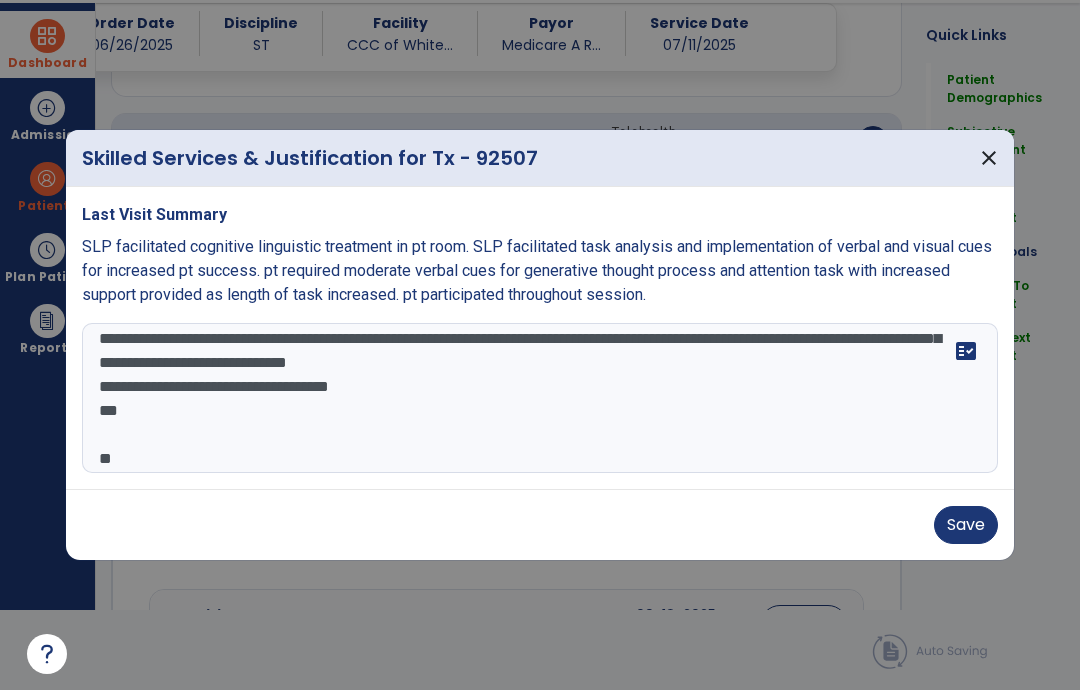 click on "**********" at bounding box center (540, 398) 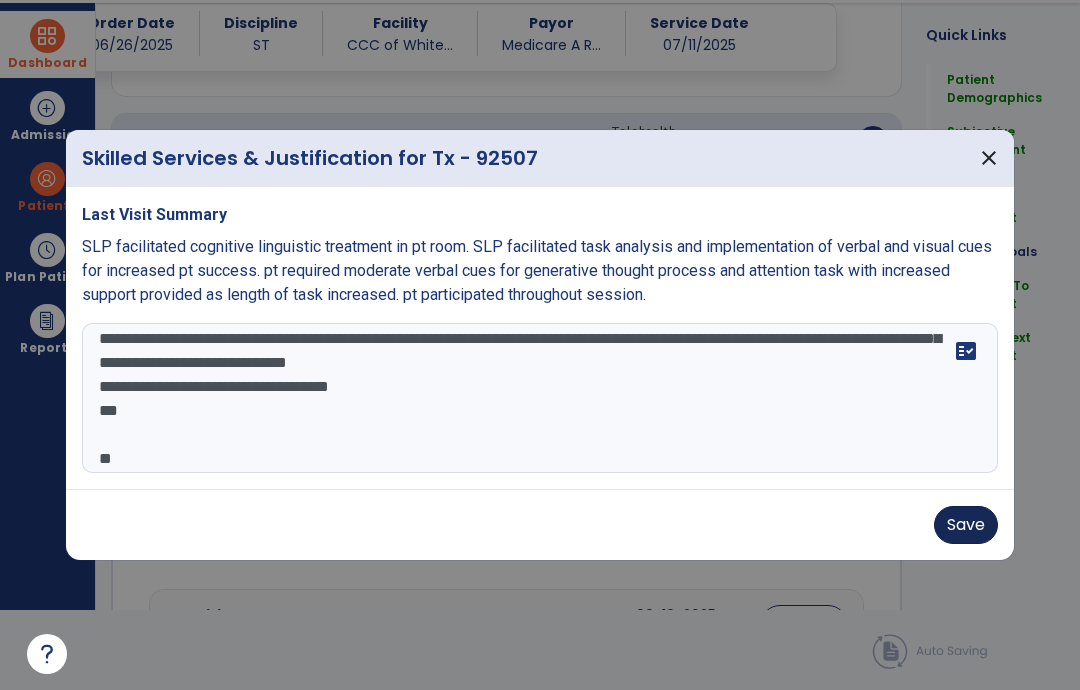 type on "**********" 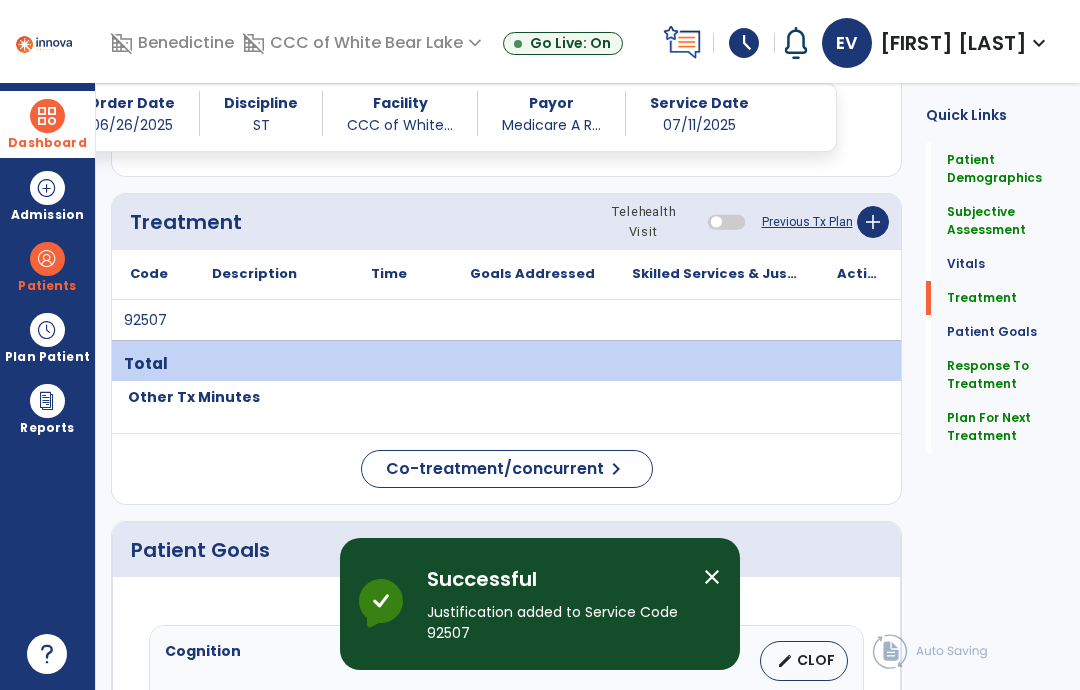scroll, scrollTop: 80, scrollLeft: 0, axis: vertical 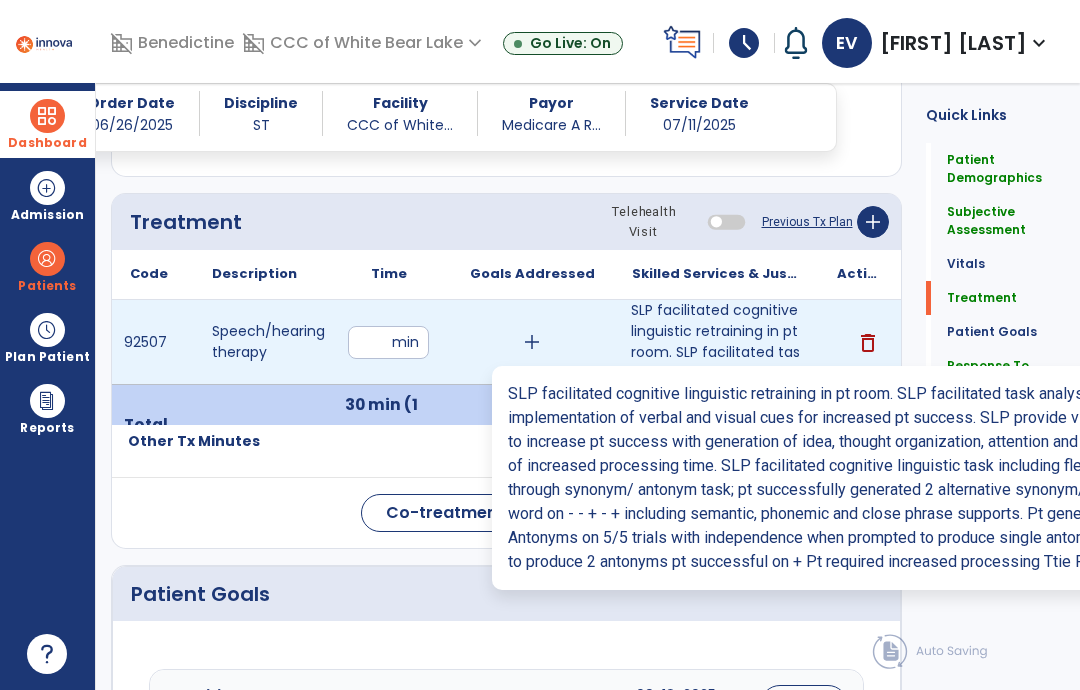 click on "SLP facilitated cognitive linguistic retraining in pt room. SLP facilitated task analysis and implem..." at bounding box center [716, 342] 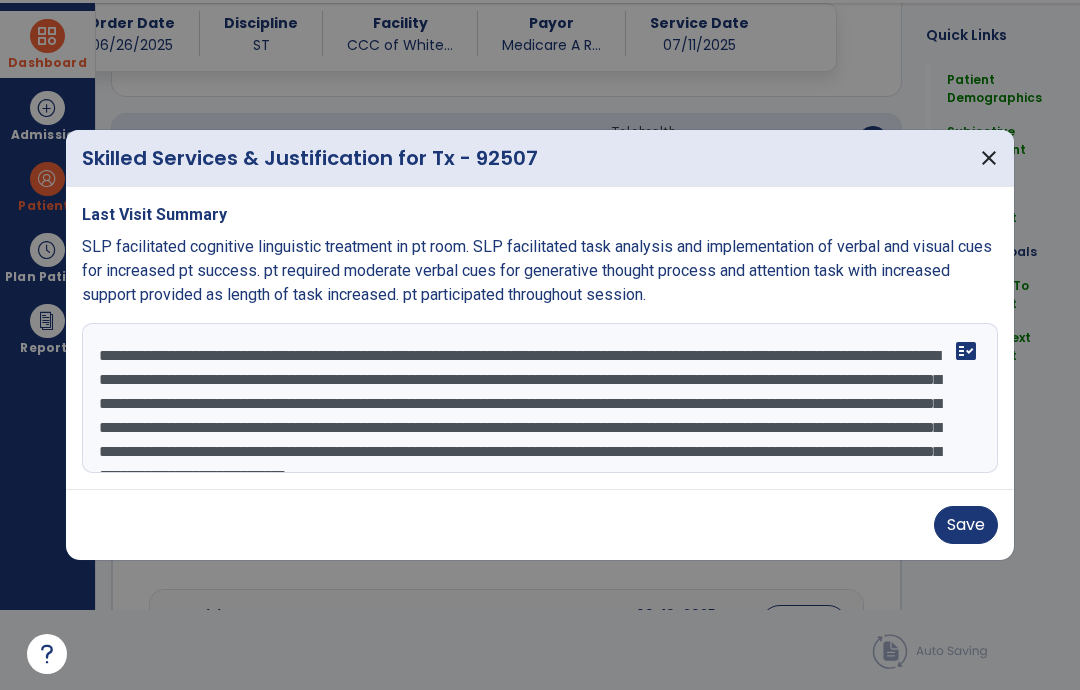 scroll, scrollTop: 0, scrollLeft: 0, axis: both 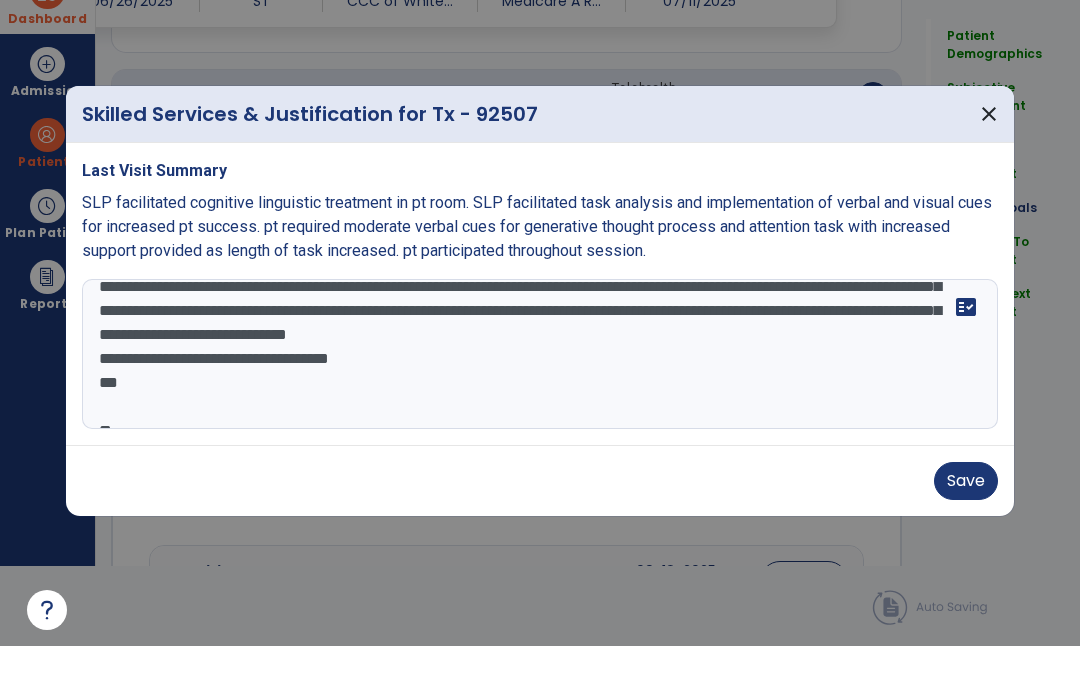 click on "**********" at bounding box center (540, 398) 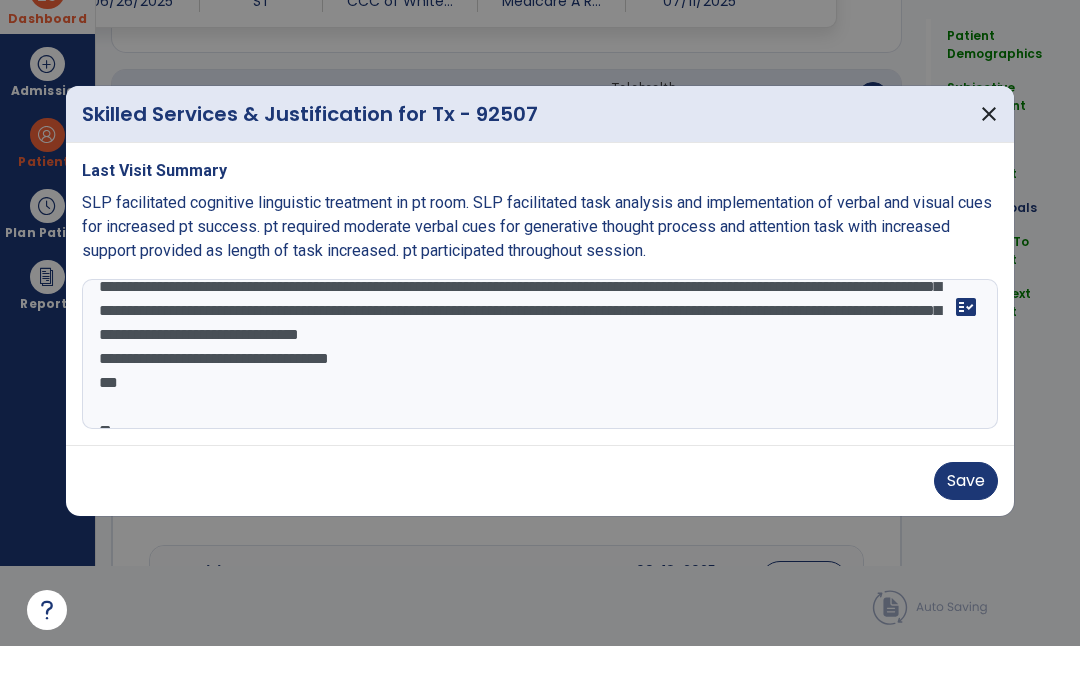 scroll, scrollTop: 109, scrollLeft: 0, axis: vertical 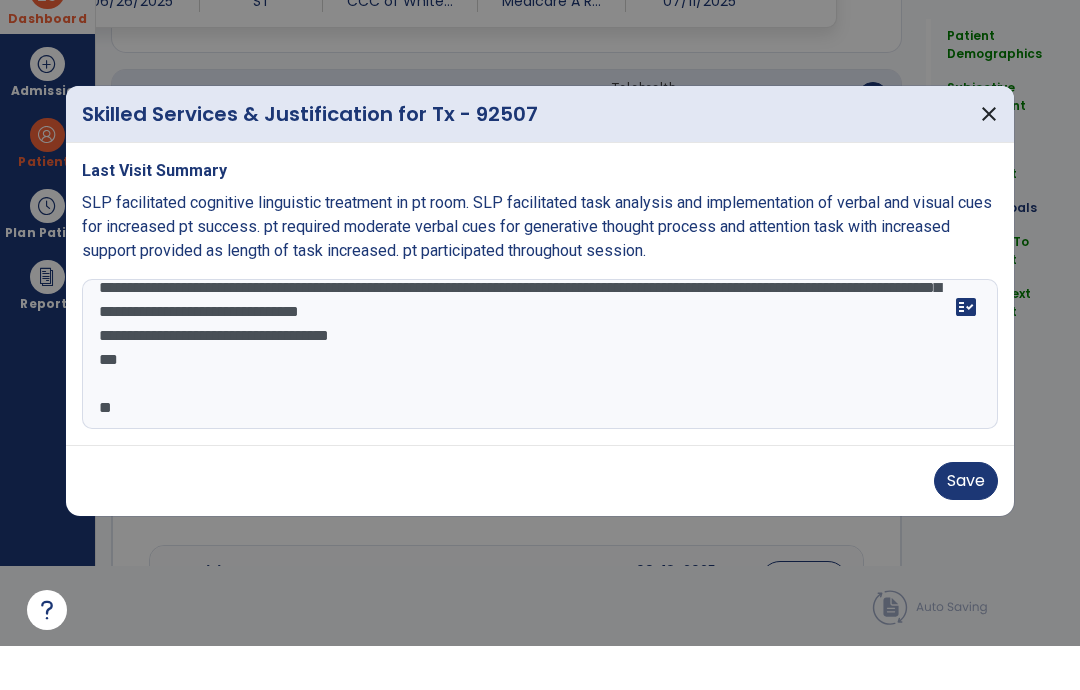 click on "**********" at bounding box center (540, 398) 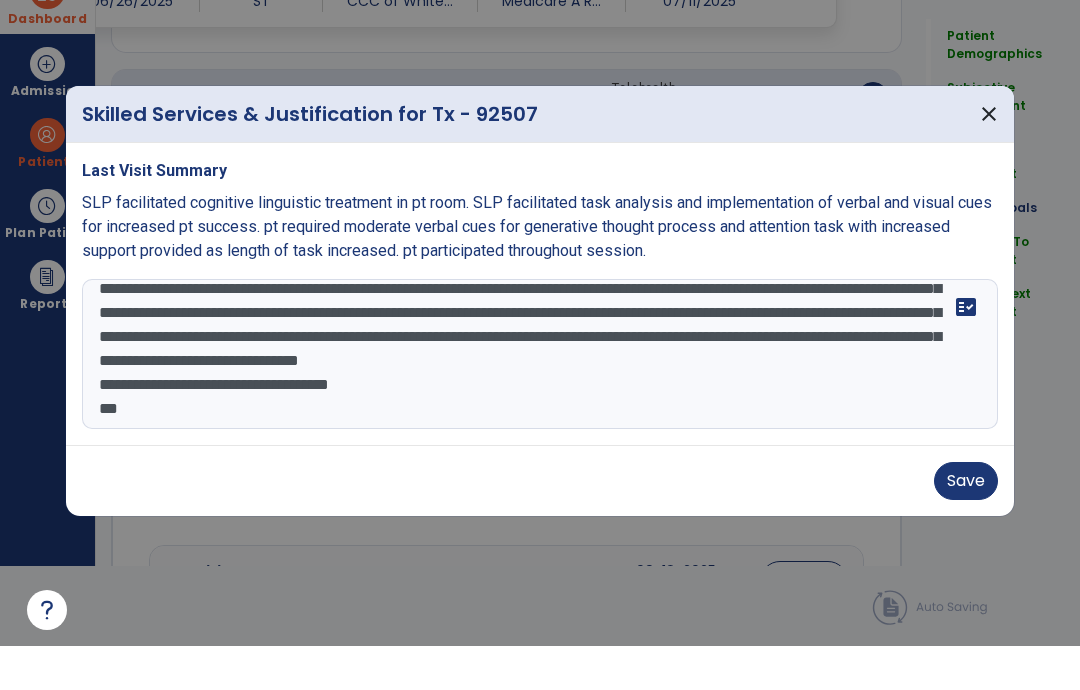 scroll, scrollTop: 64, scrollLeft: 0, axis: vertical 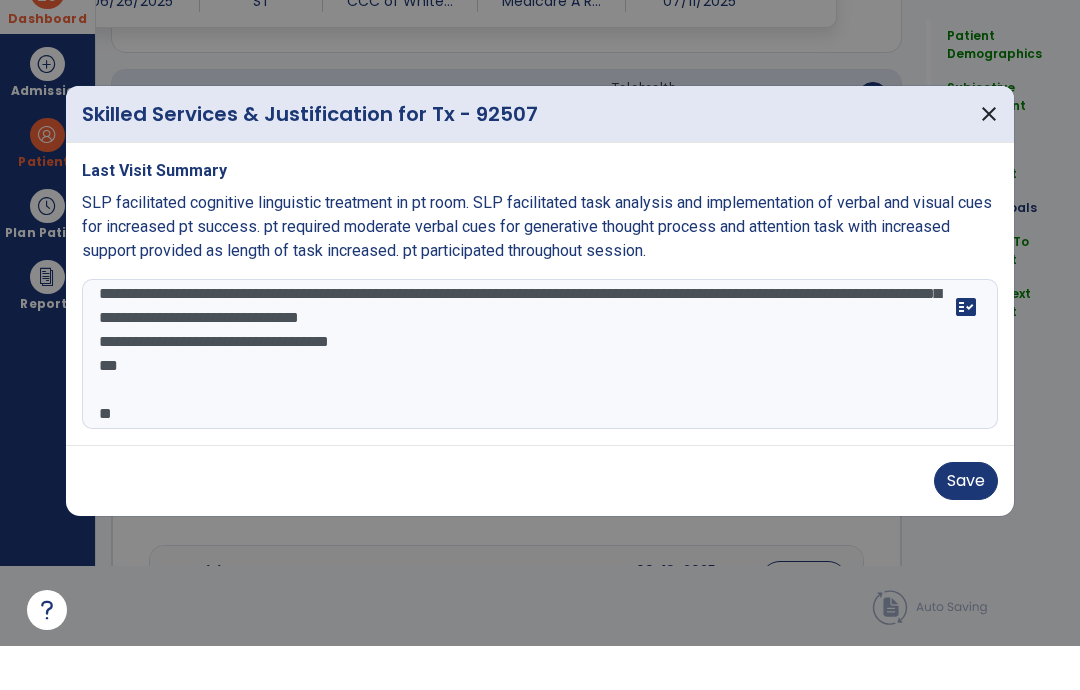 click on "**********" at bounding box center [540, 398] 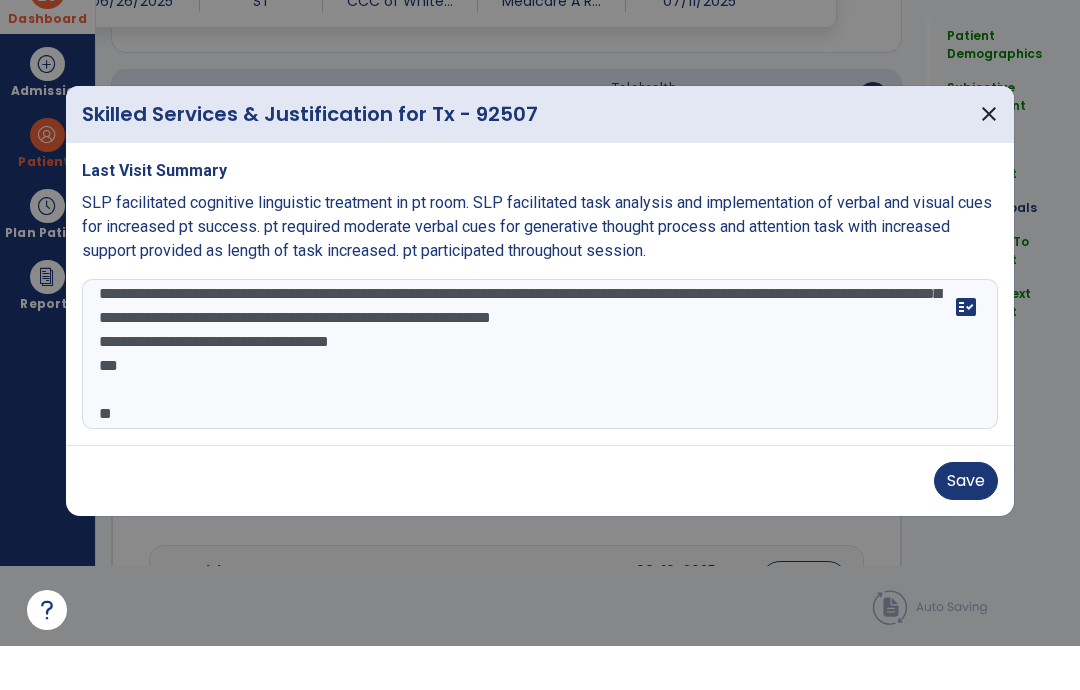 click on "**********" at bounding box center (540, 398) 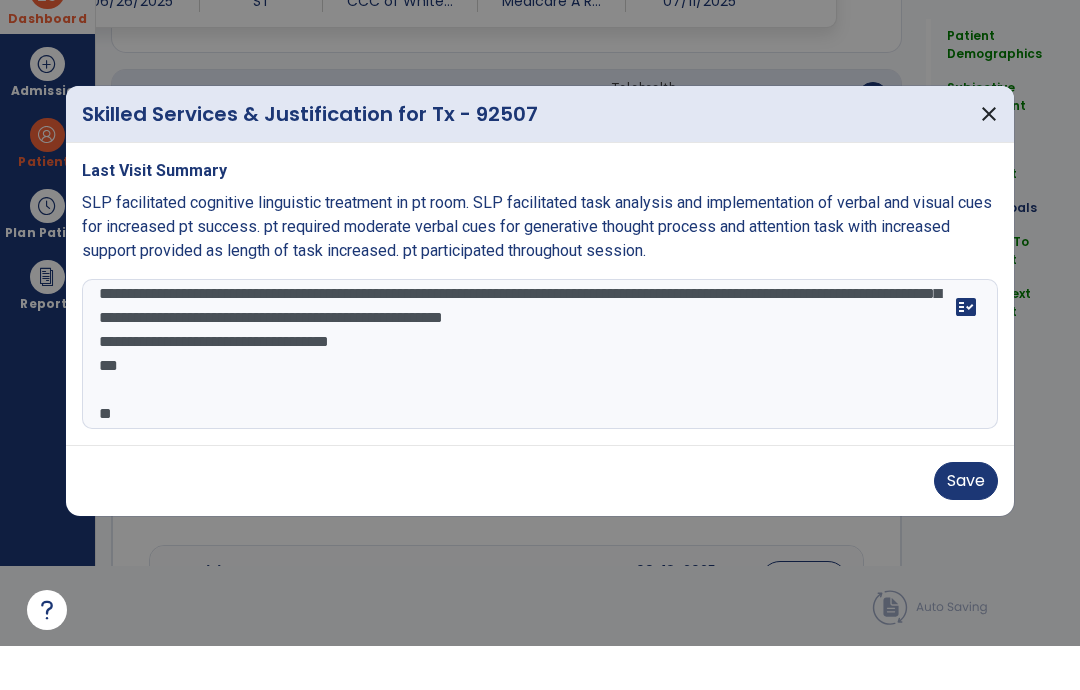 click on "**********" at bounding box center (540, 398) 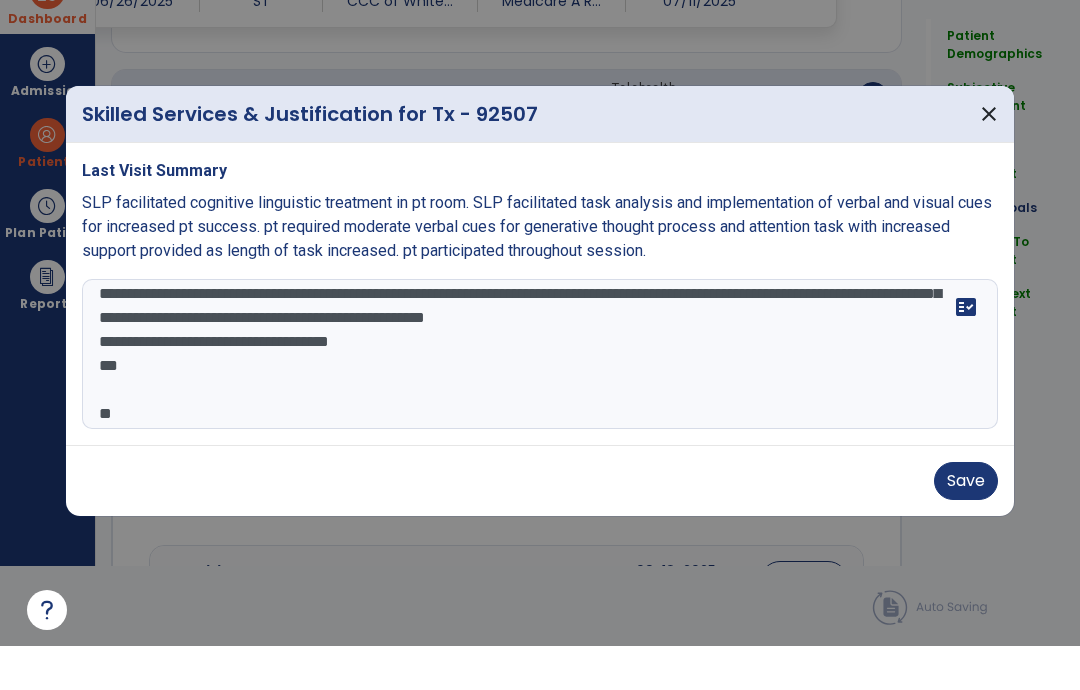 click on "**********" at bounding box center [540, 398] 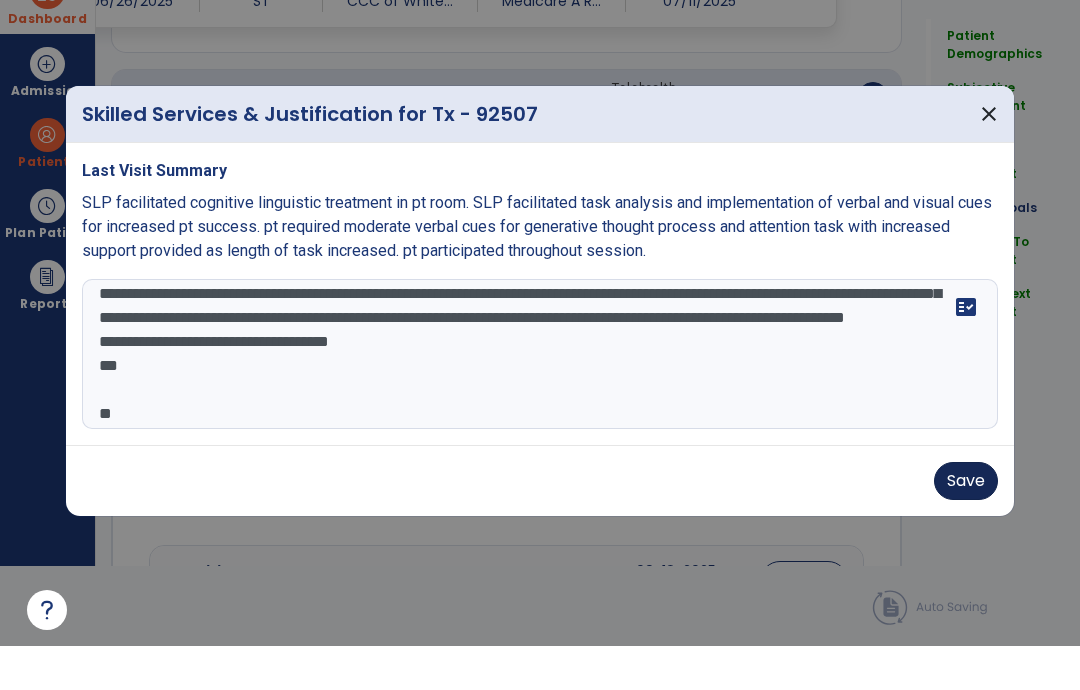 type on "**********" 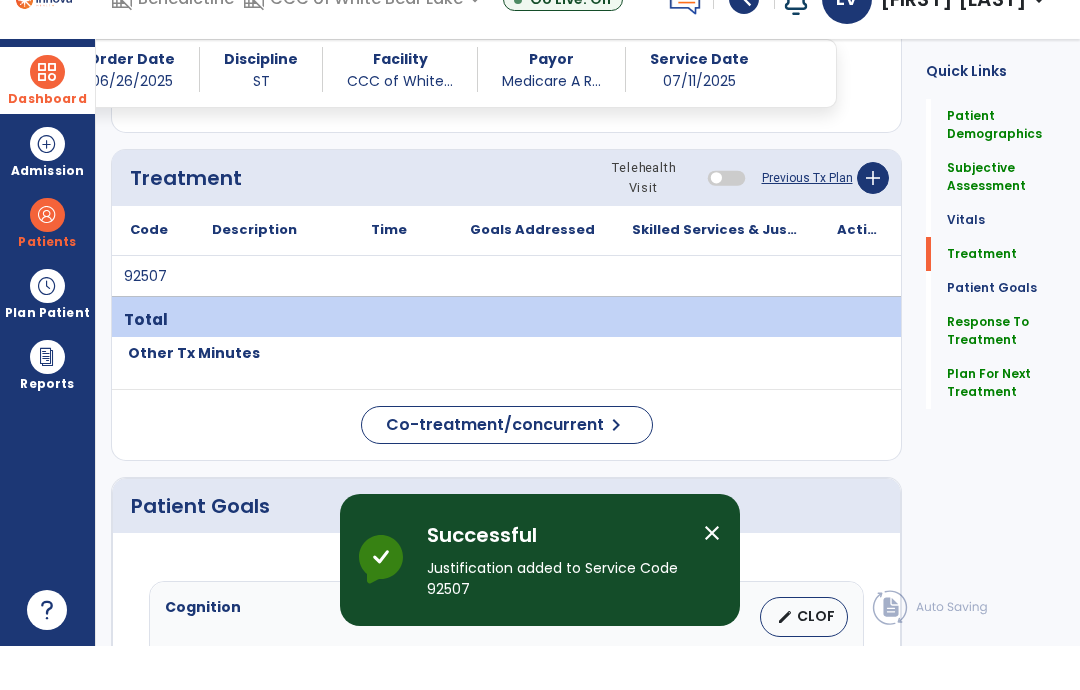 scroll, scrollTop: 80, scrollLeft: 0, axis: vertical 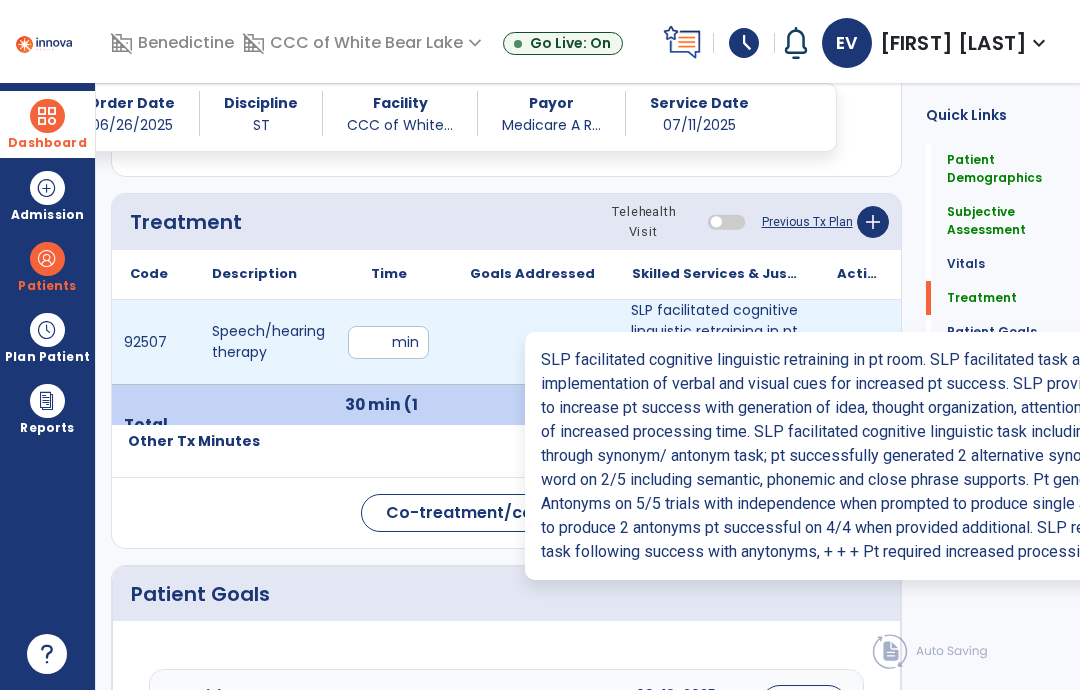 click on "SLP facilitated cognitive linguistic retraining in pt room. SLP facilitated task analysis and implem..." at bounding box center (716, 342) 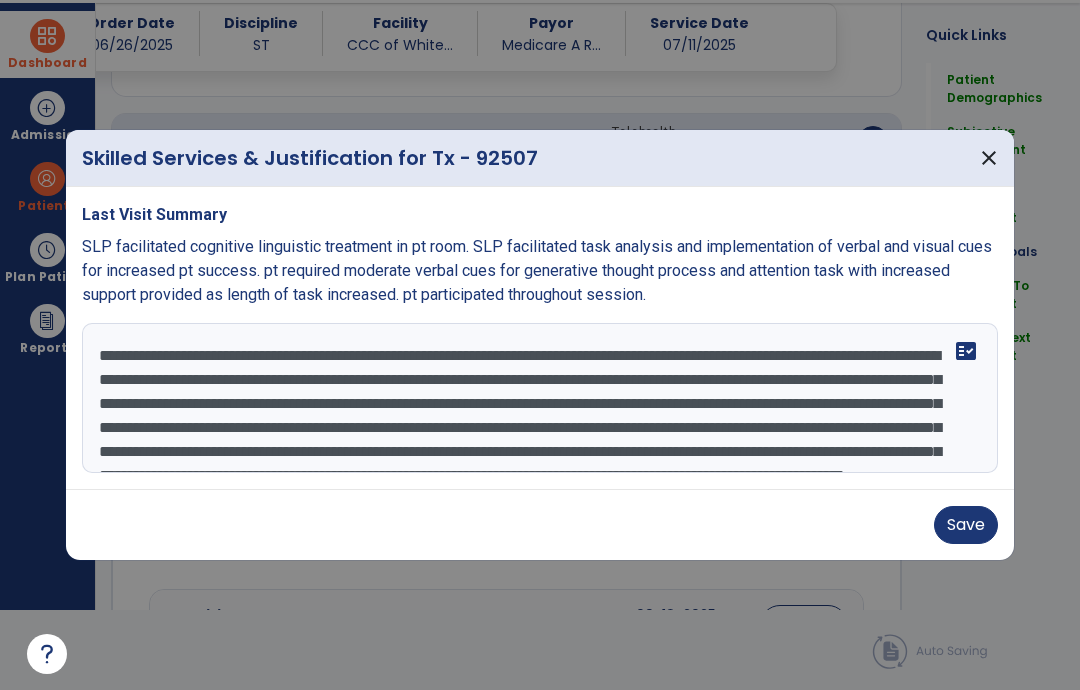 scroll, scrollTop: 0, scrollLeft: 0, axis: both 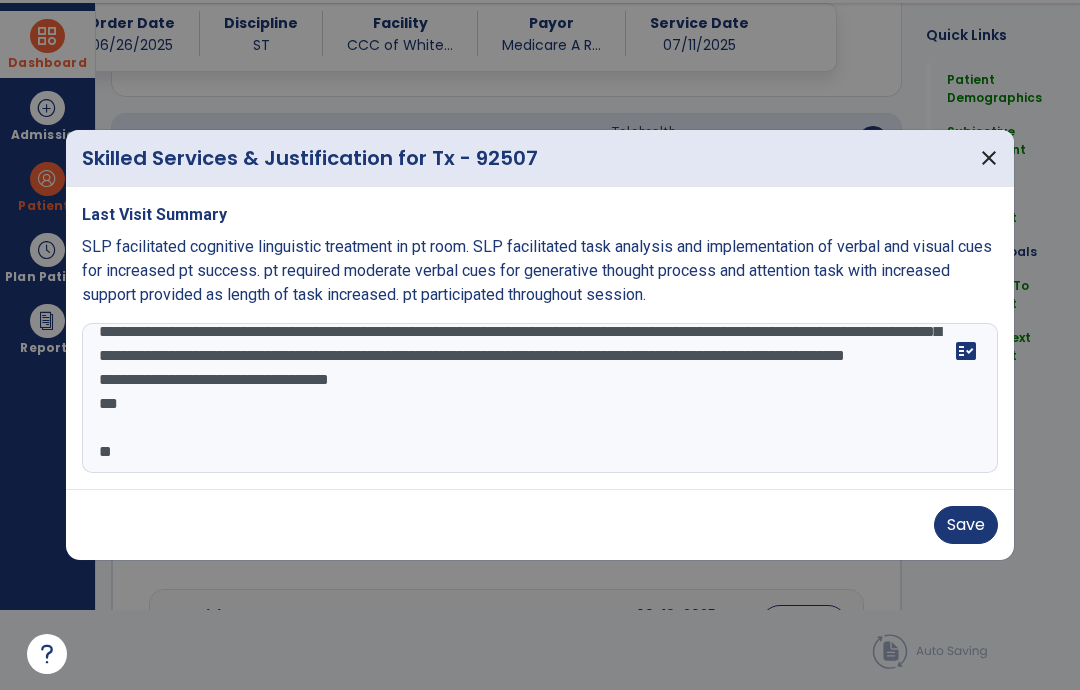 click on "**********" at bounding box center (540, 398) 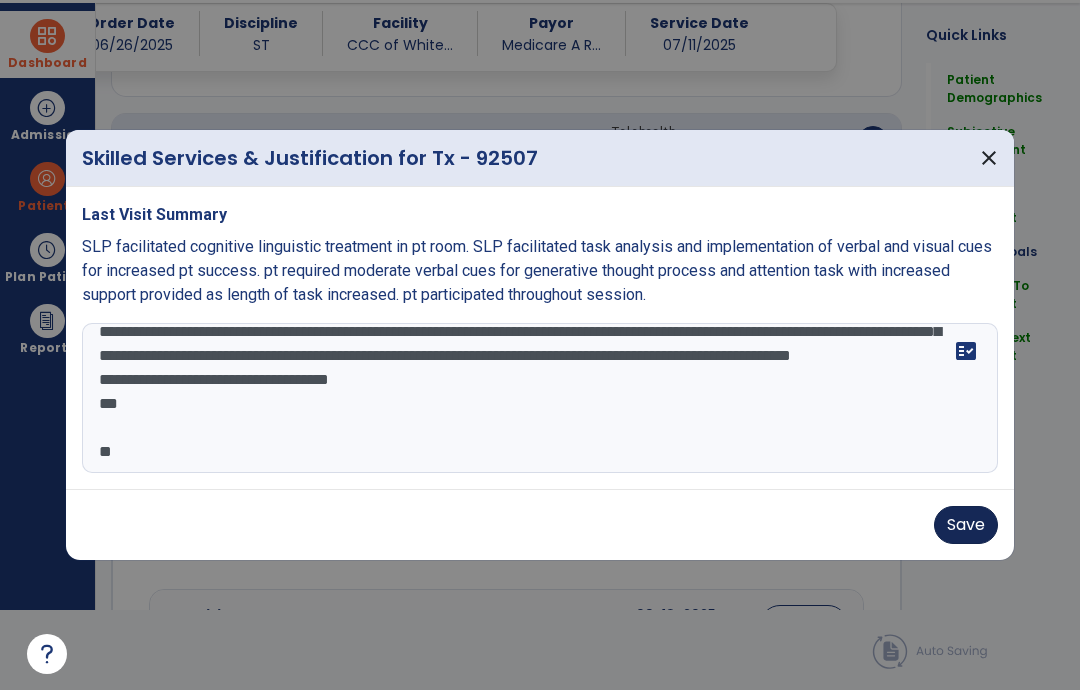 type on "**********" 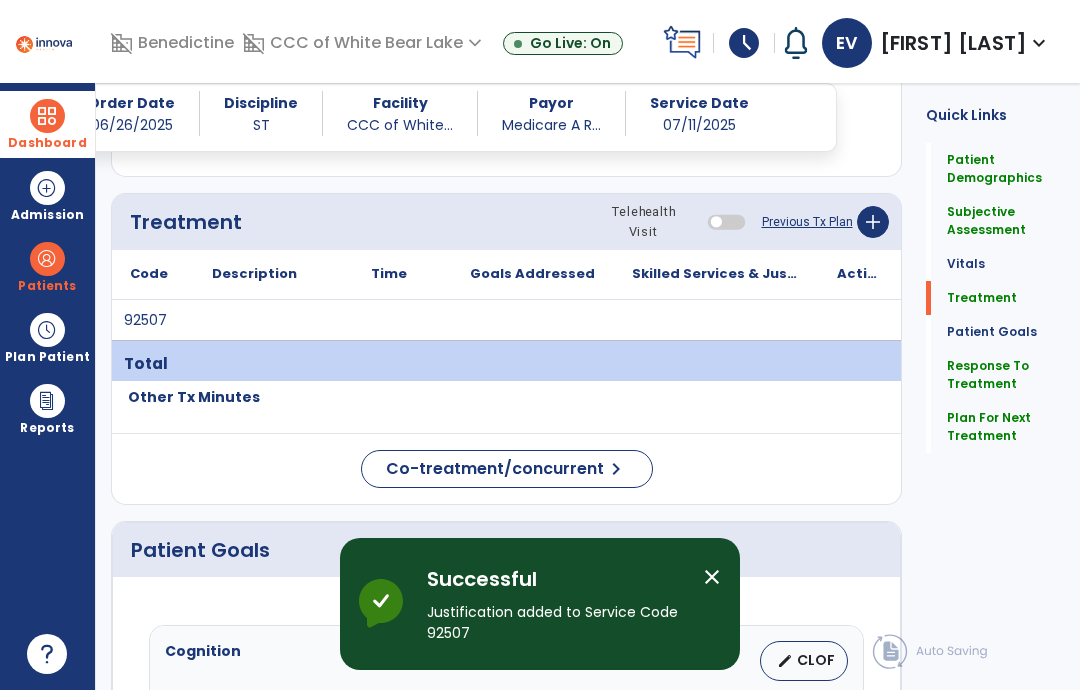 scroll, scrollTop: 80, scrollLeft: 0, axis: vertical 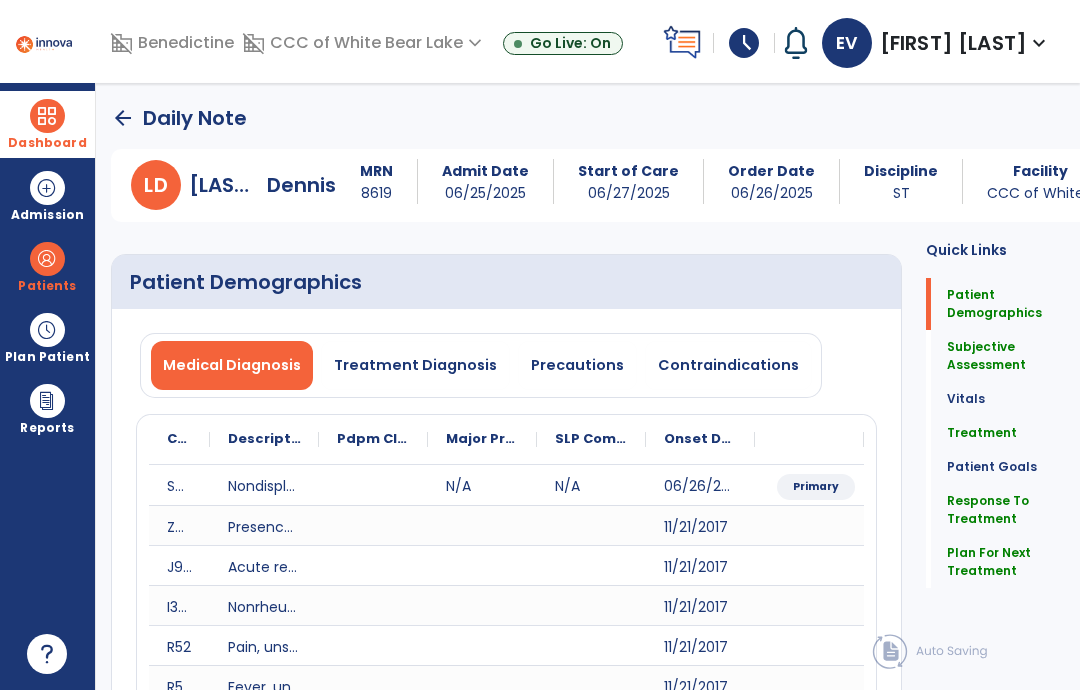 click on "arrow_back" 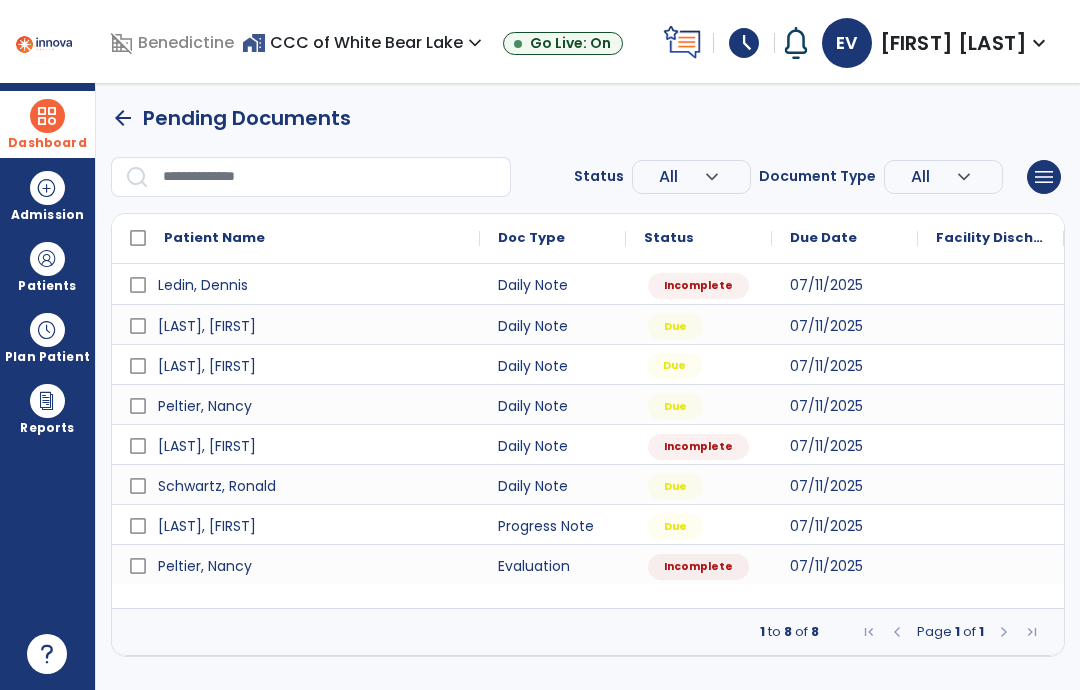 scroll, scrollTop: 0, scrollLeft: 0, axis: both 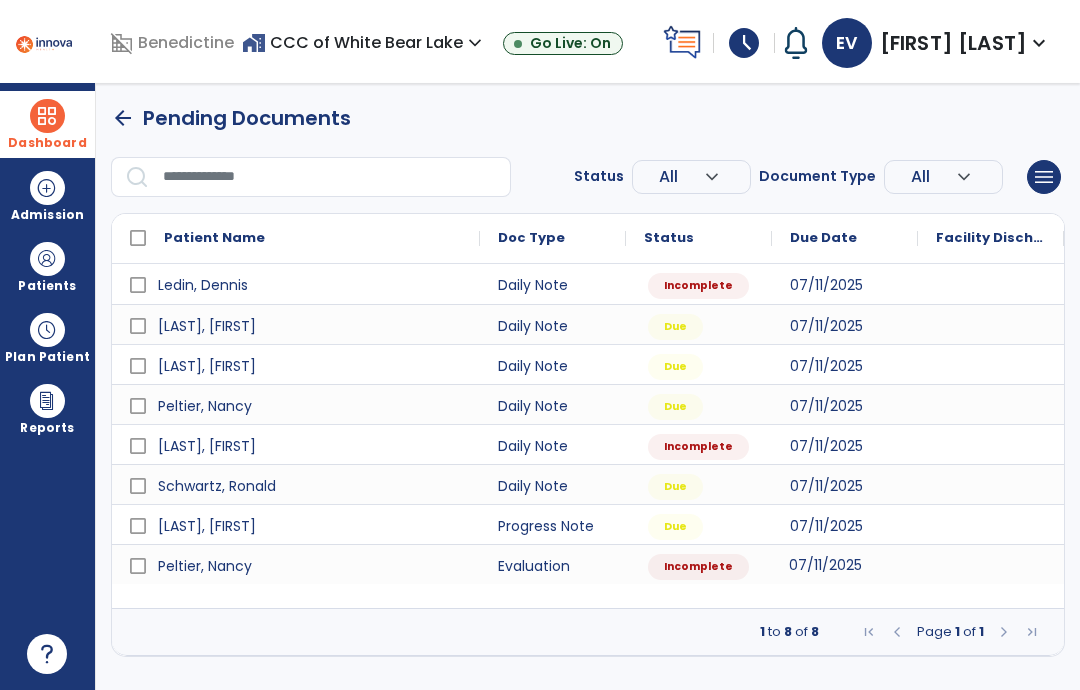 click on "07/11/2025" at bounding box center (825, 565) 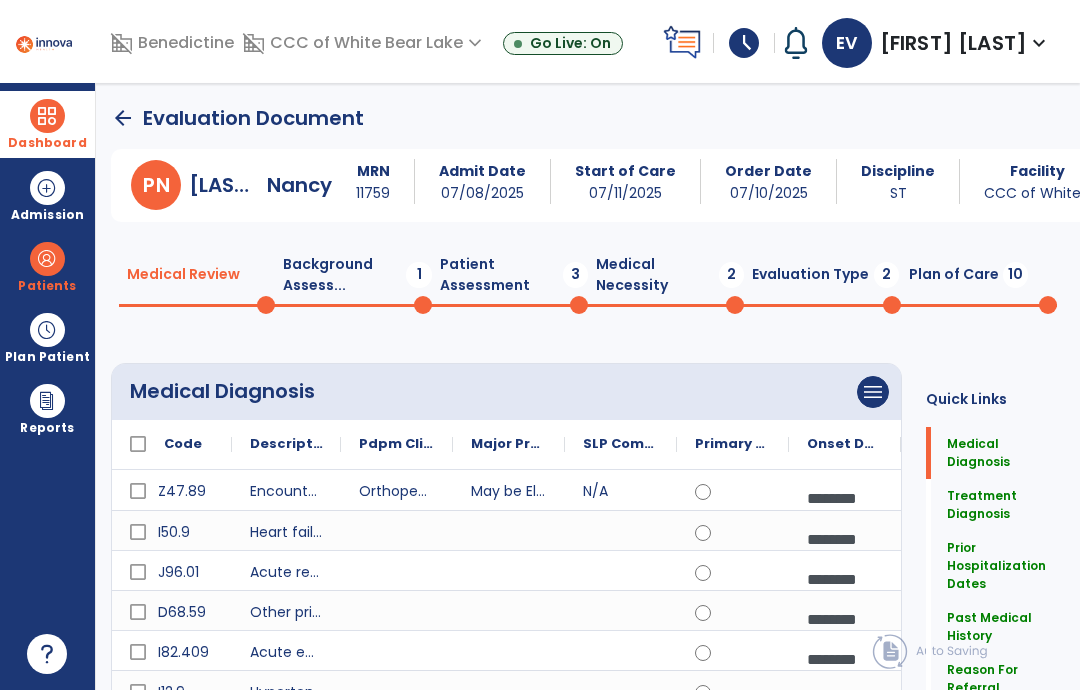 click 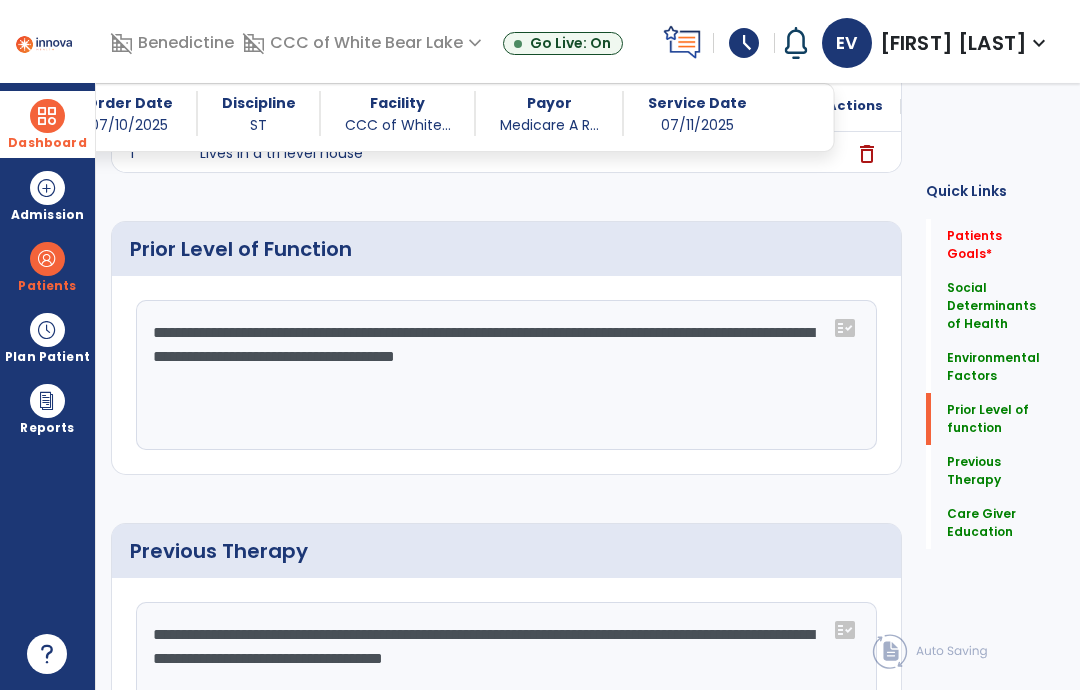 scroll, scrollTop: 784, scrollLeft: 0, axis: vertical 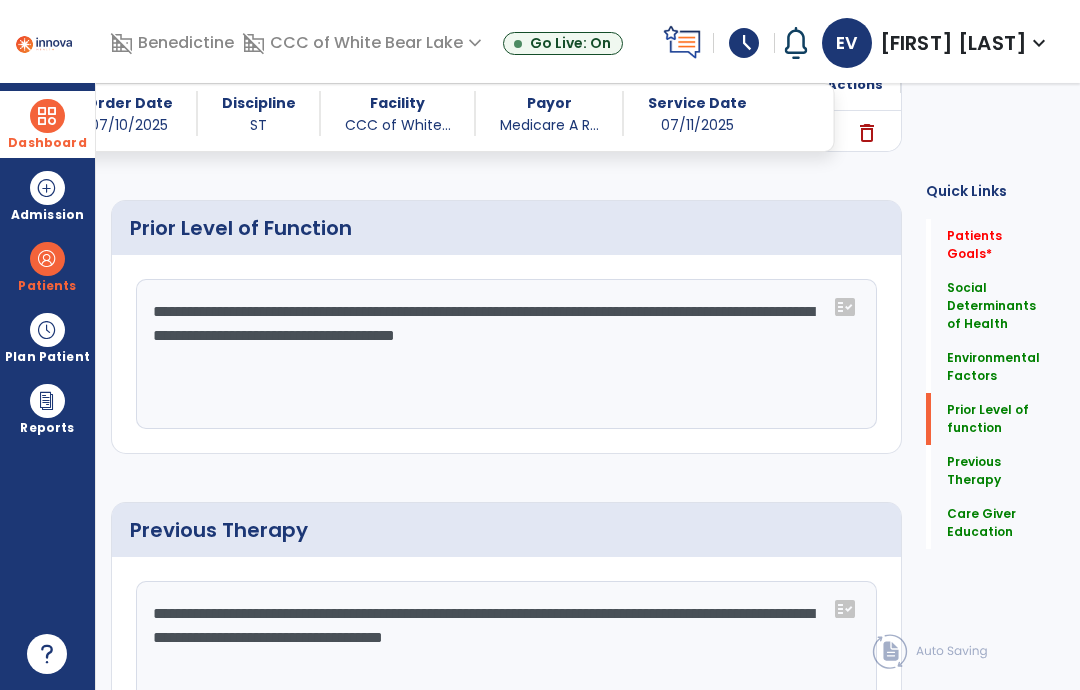 click on "**********" 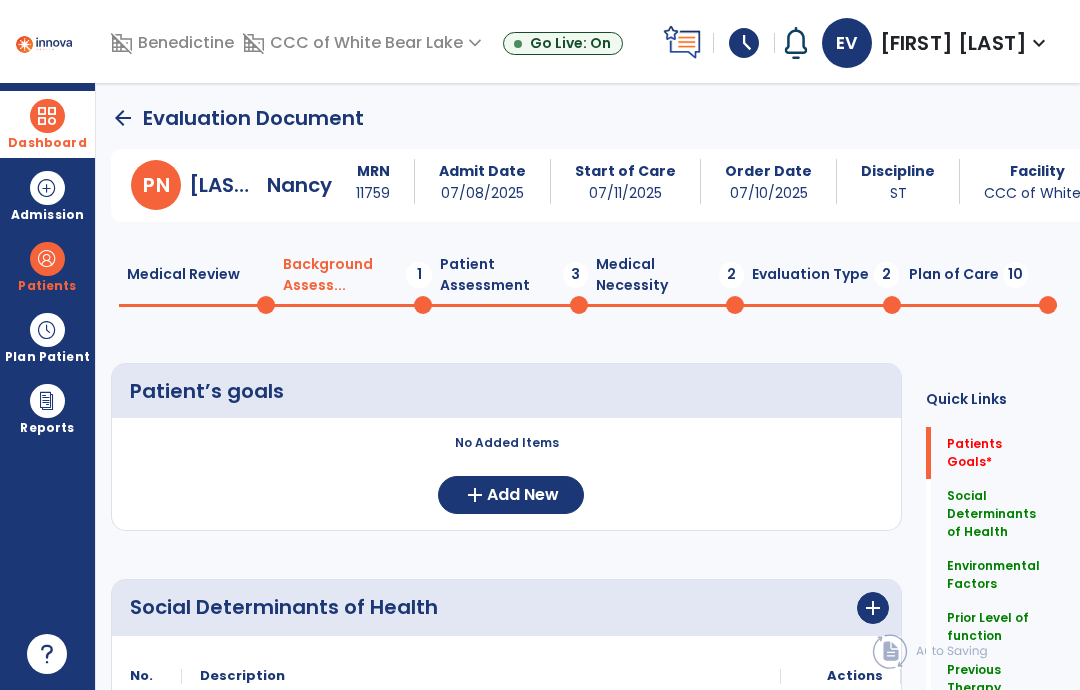 scroll, scrollTop: 0, scrollLeft: 0, axis: both 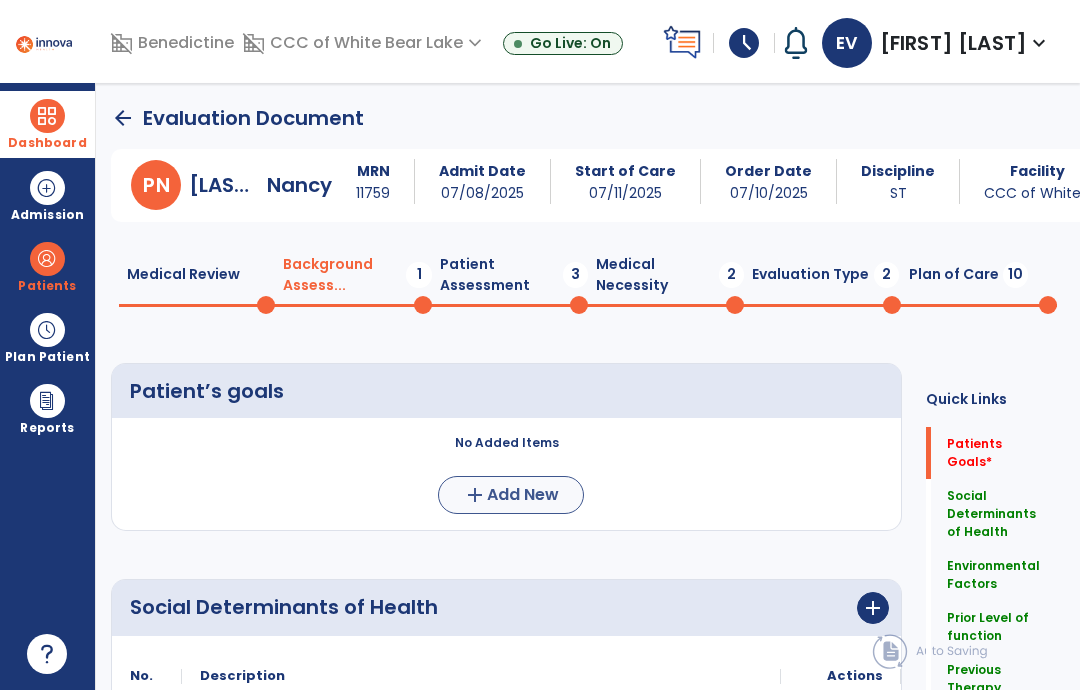 type on "**********" 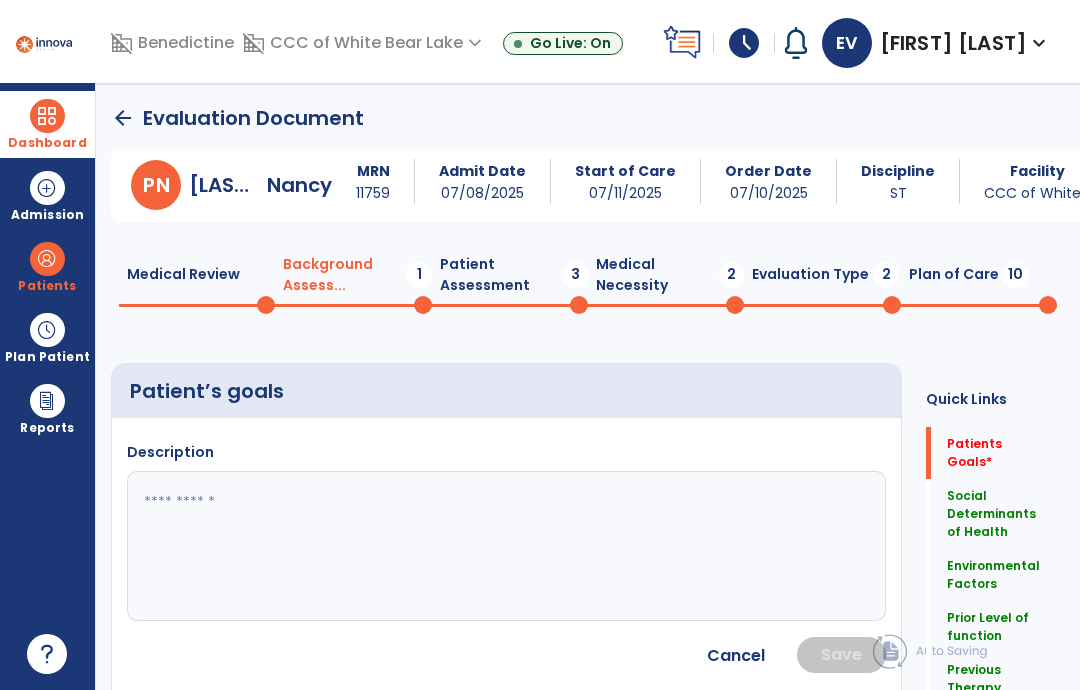click 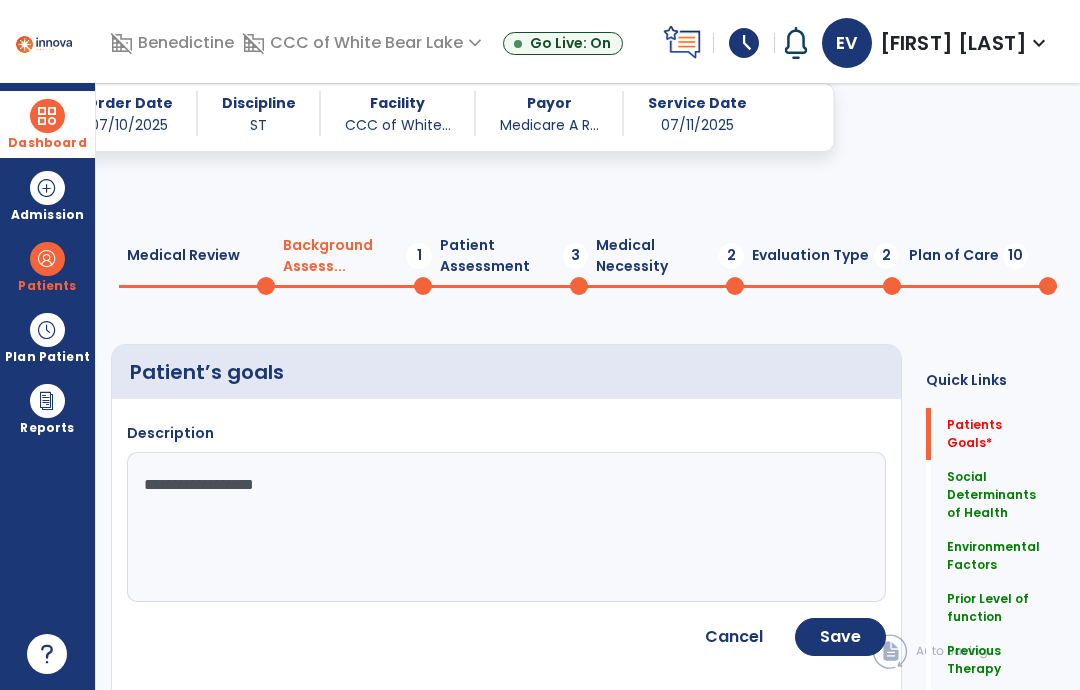 scroll, scrollTop: 143, scrollLeft: 0, axis: vertical 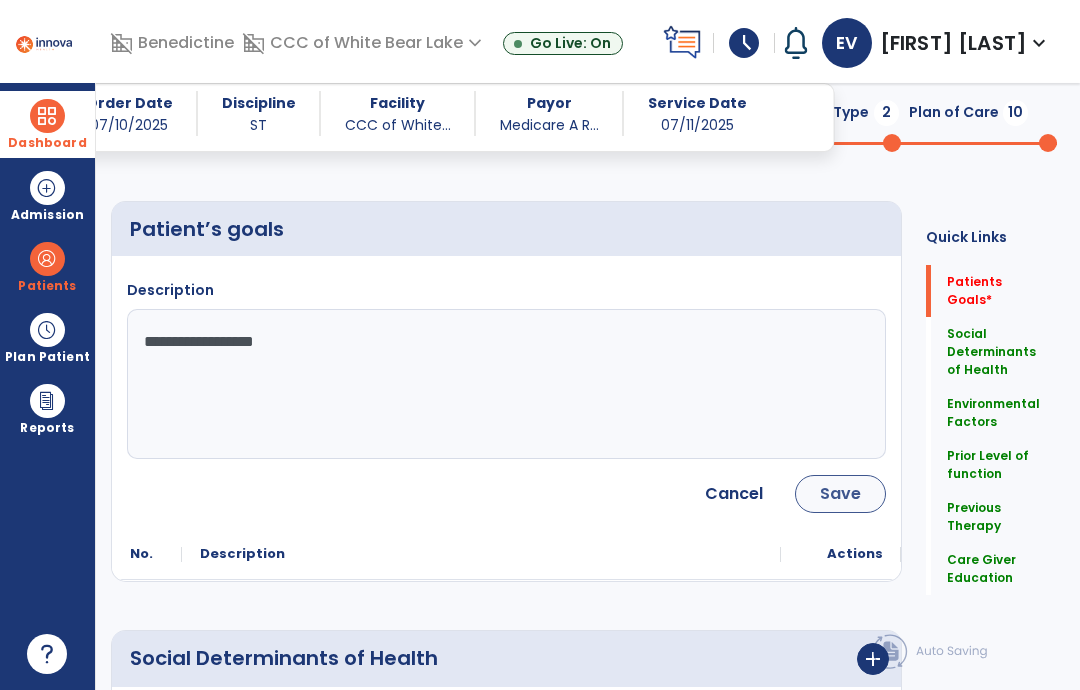 type on "**********" 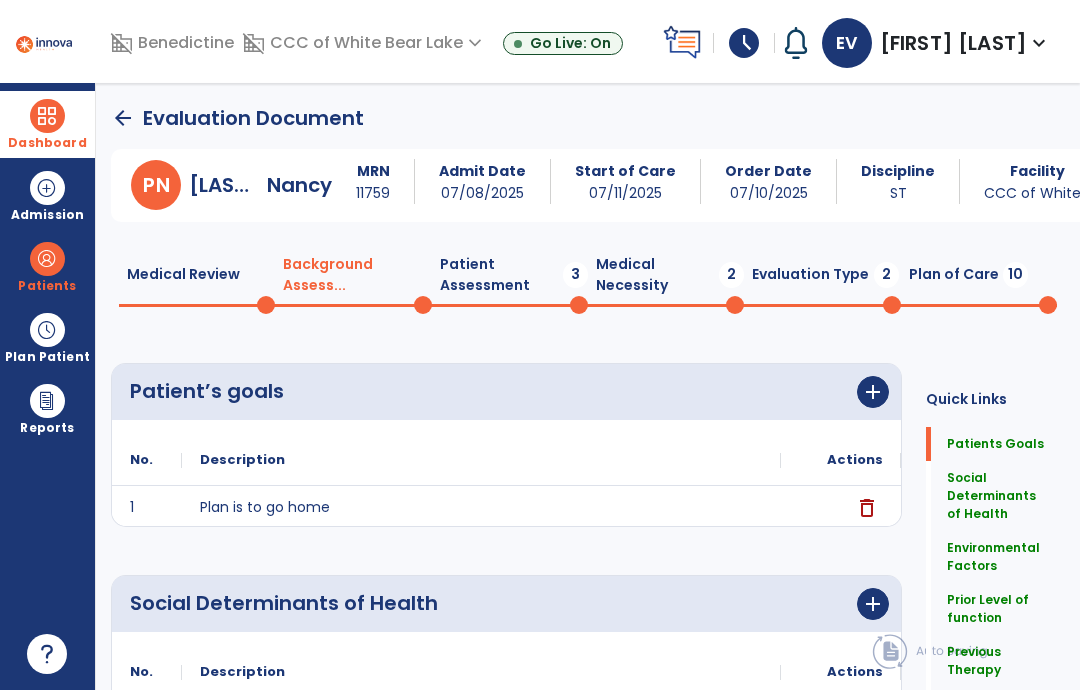 scroll, scrollTop: -2, scrollLeft: 0, axis: vertical 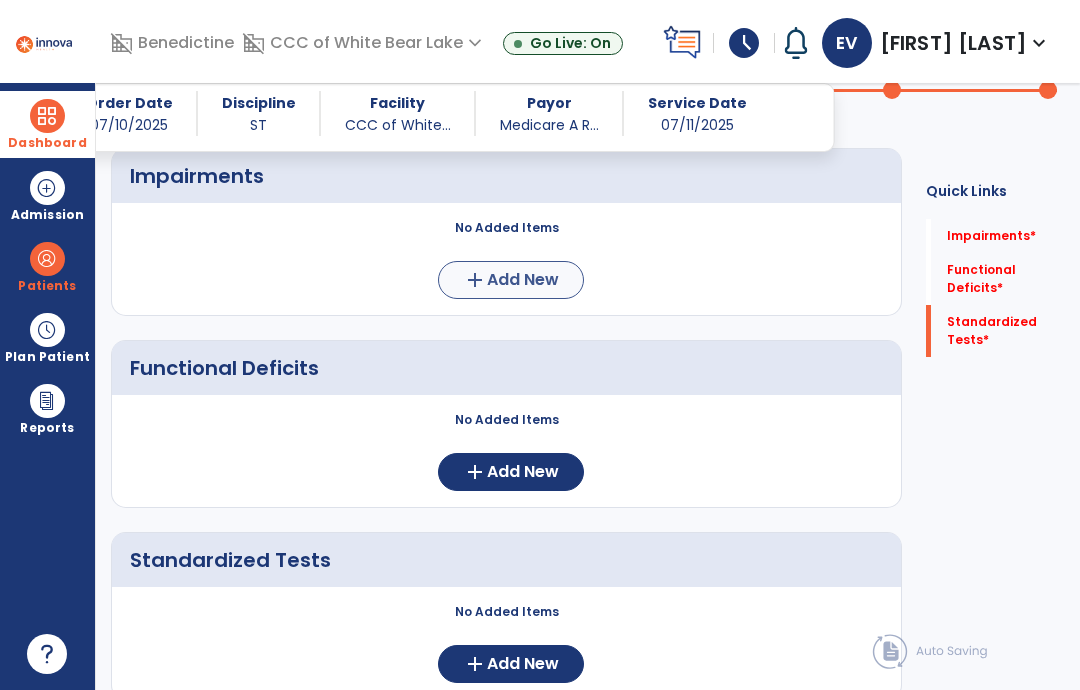 click on "Add New" 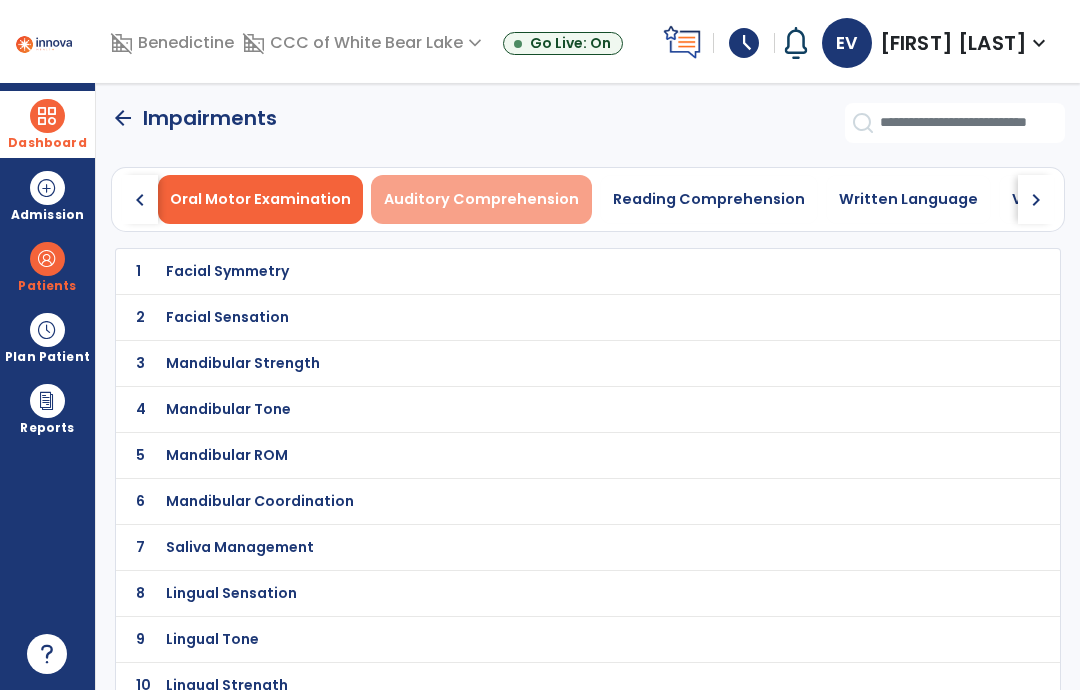 scroll, scrollTop: 0, scrollLeft: 0, axis: both 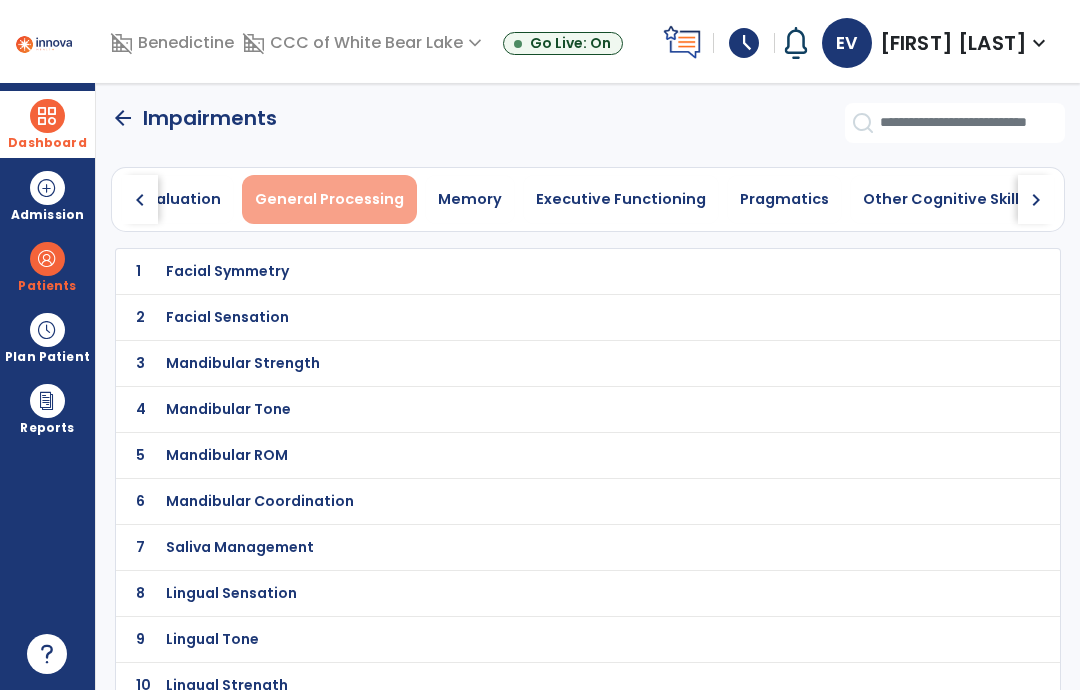 click on "General Processing" at bounding box center [329, 199] 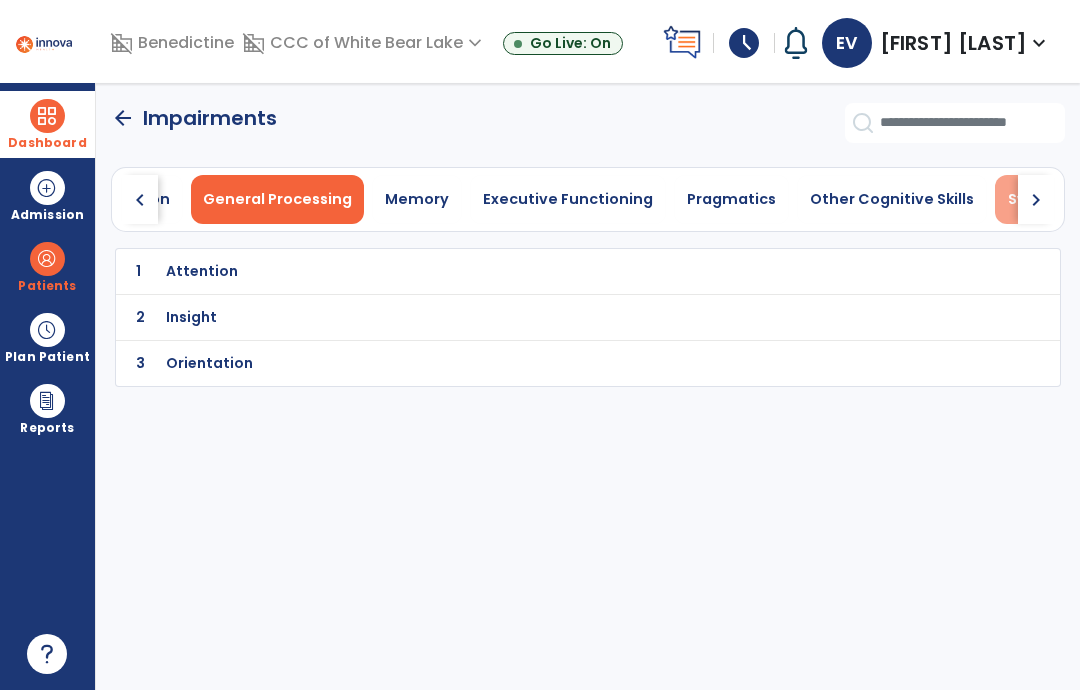 scroll, scrollTop: 0, scrollLeft: 1281, axis: horizontal 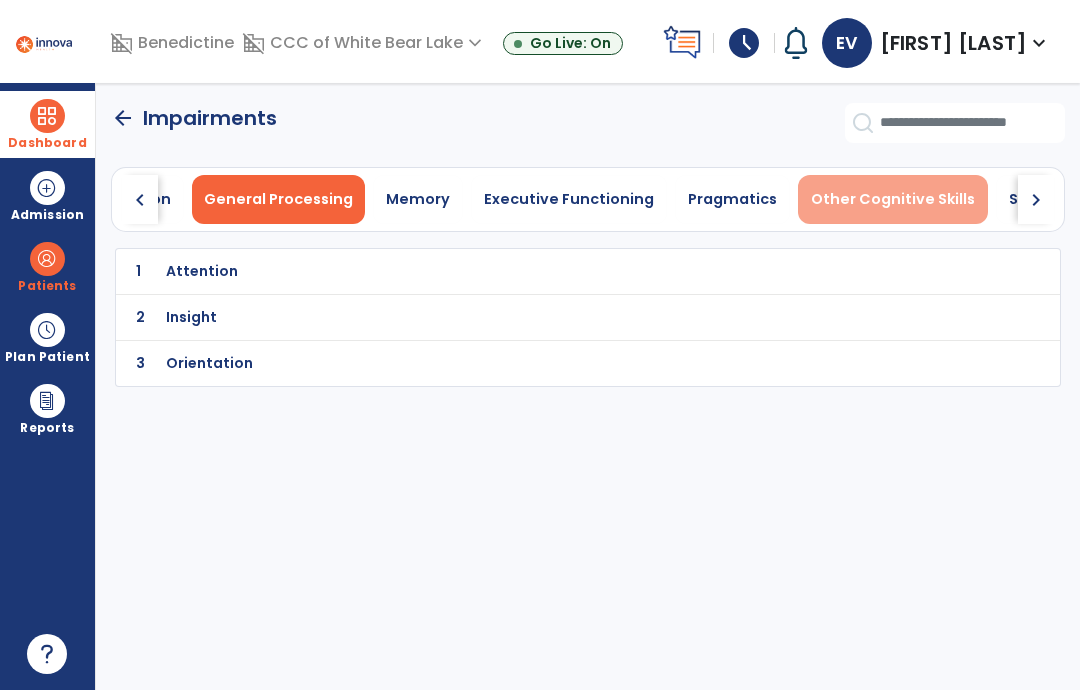 click on "Other Cognitive Skills" at bounding box center (893, 199) 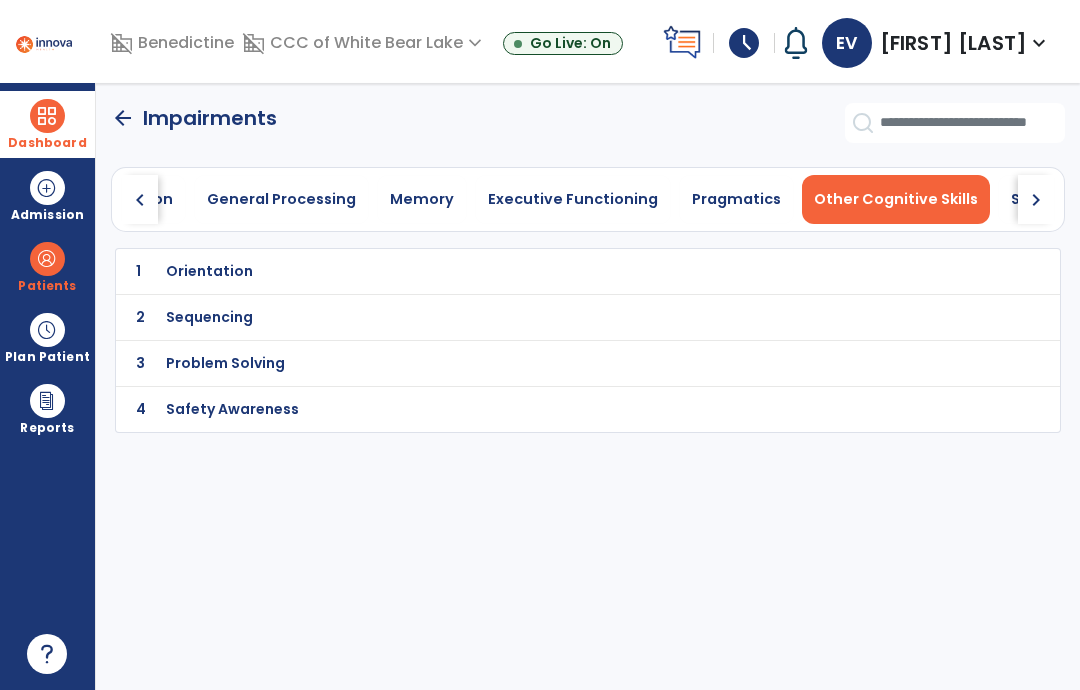click on "Orientation" at bounding box center [544, 271] 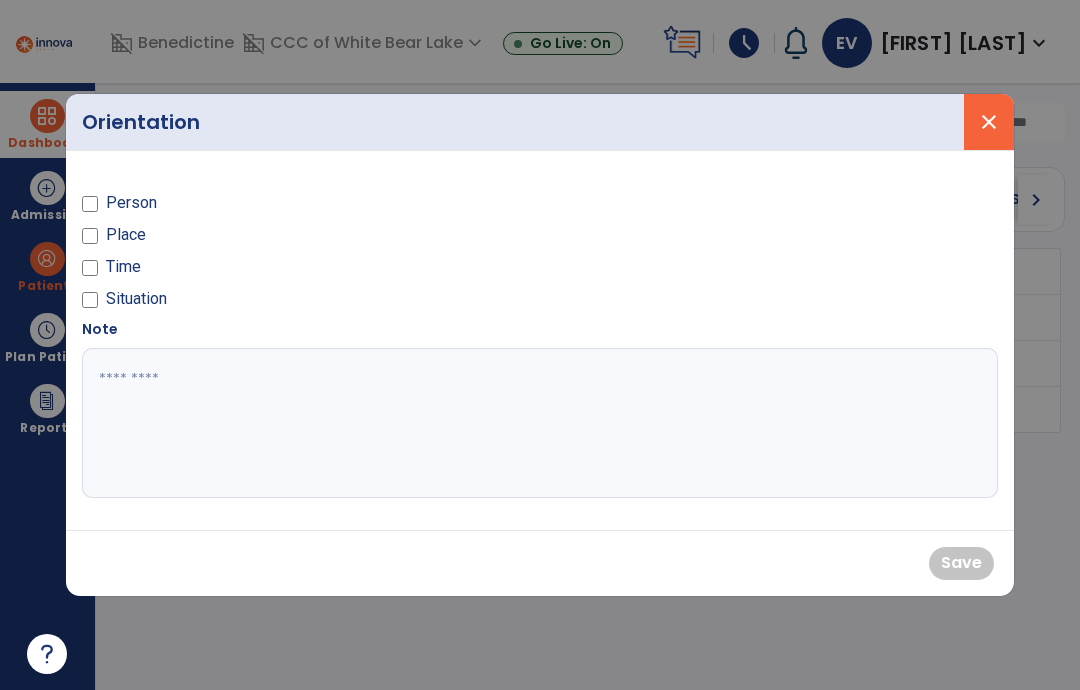 click on "close" at bounding box center (989, 122) 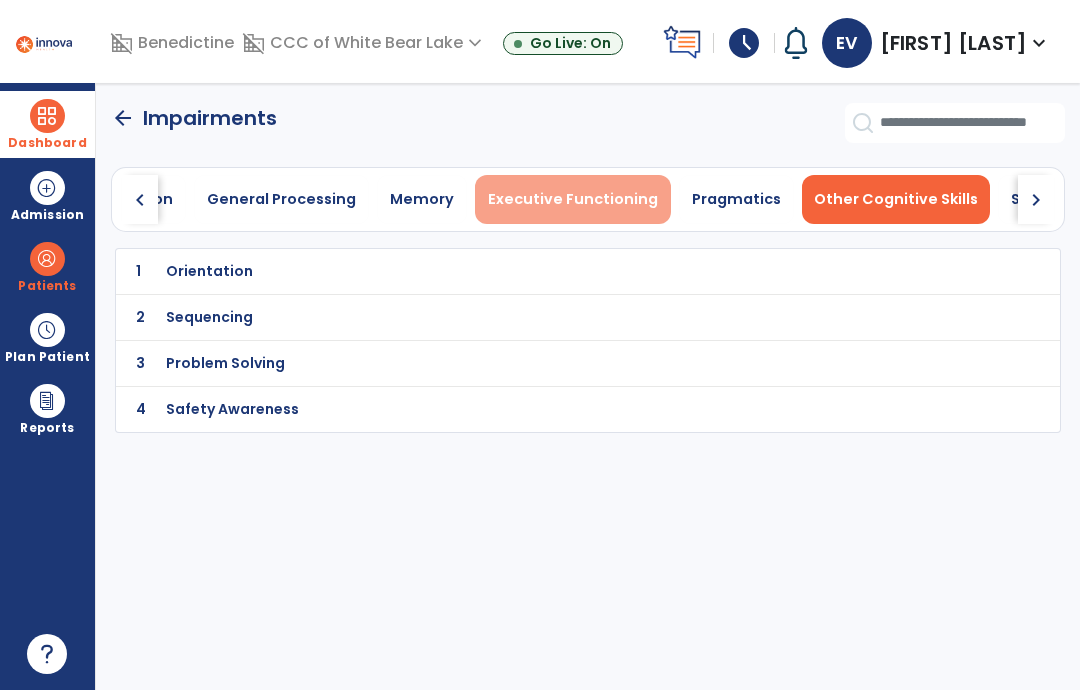 click on "Executive Functioning" at bounding box center [573, 199] 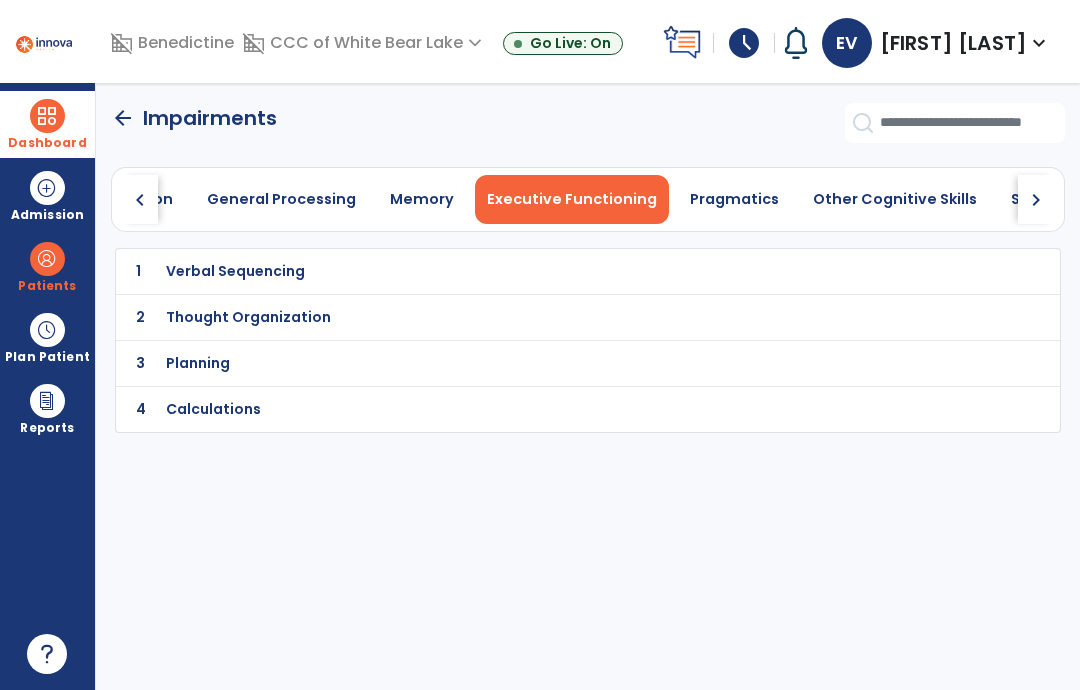 click on "Thought Organization" at bounding box center [544, 271] 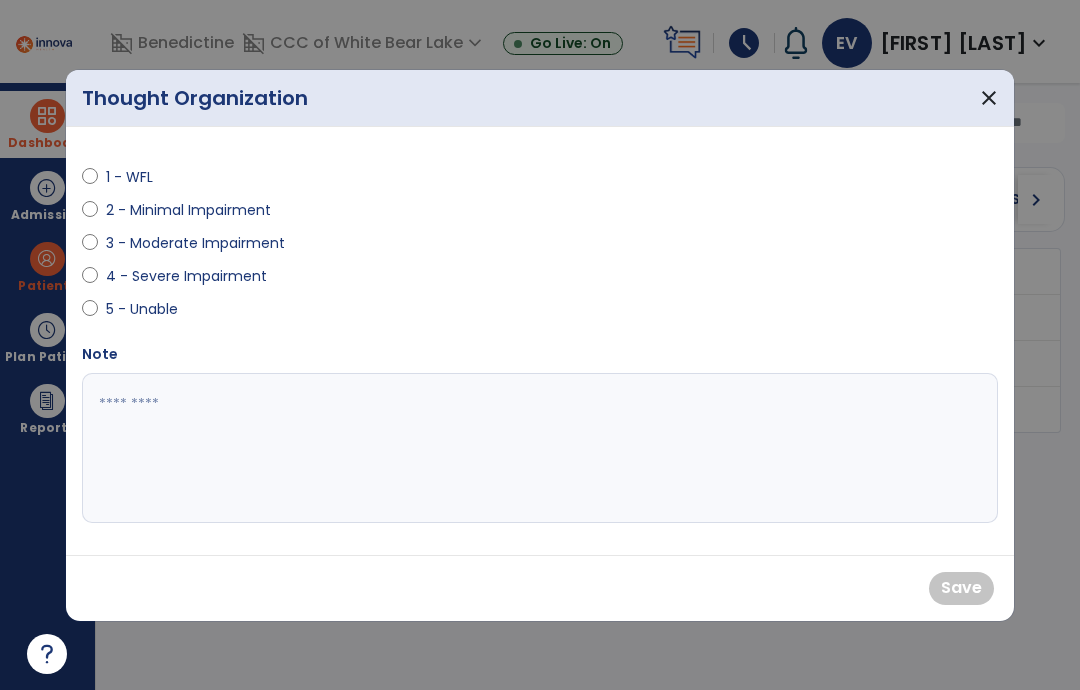 click on "2 - Minimal Impairment" at bounding box center [188, 210] 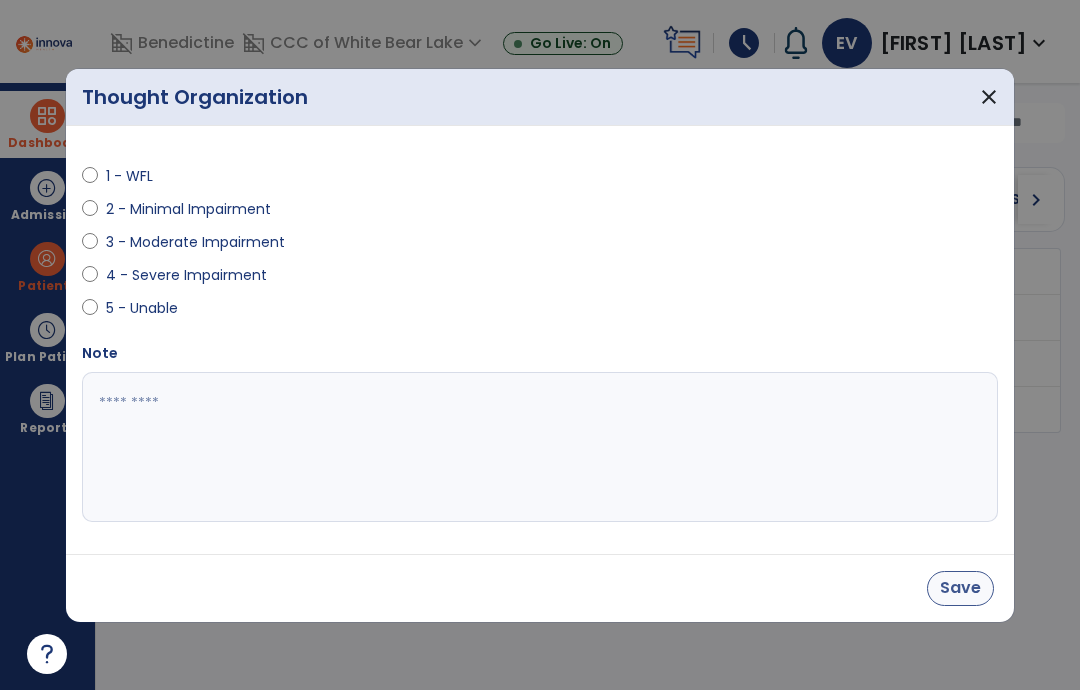 click on "Save" at bounding box center [960, 588] 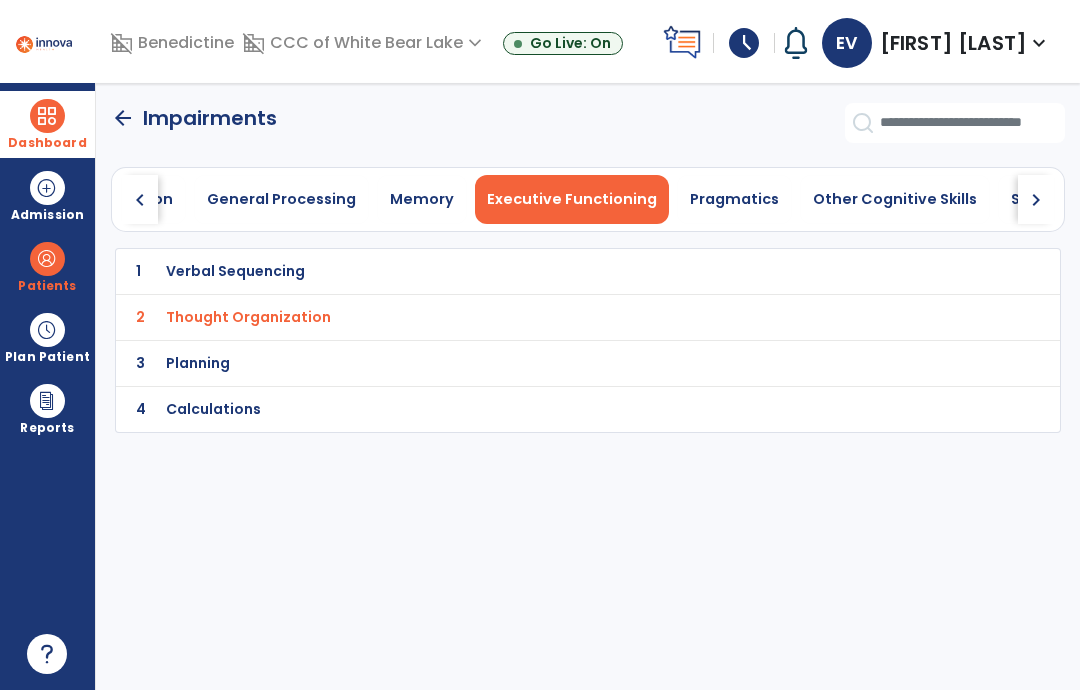 click on "Verbal Sequencing" at bounding box center [544, 271] 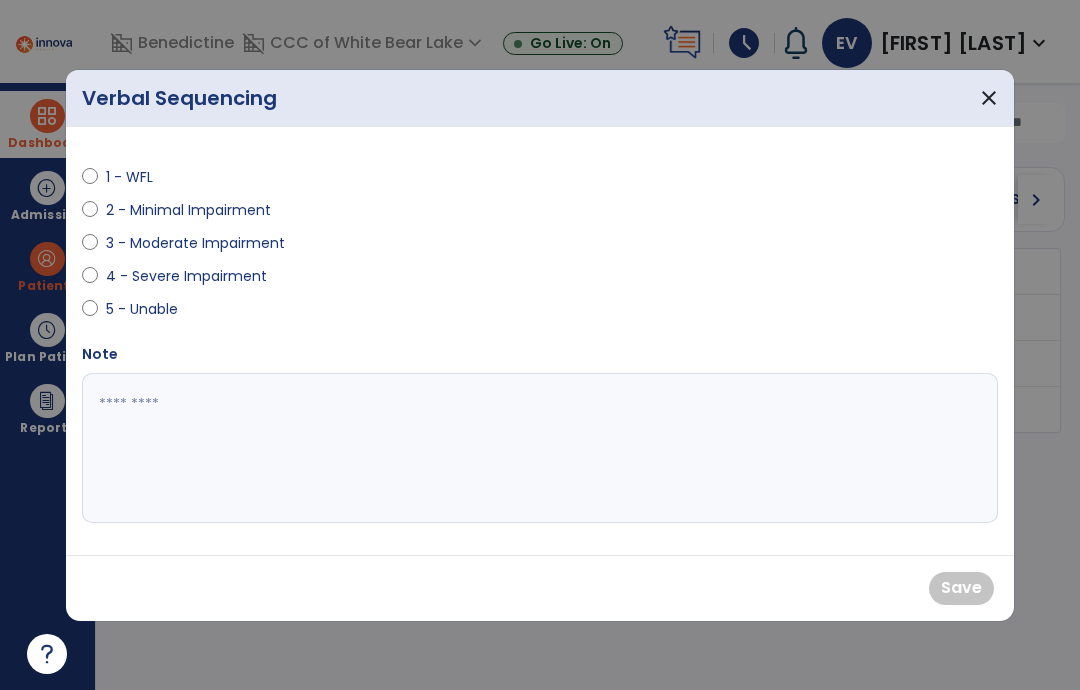 click on "1 - WFL" at bounding box center [141, 177] 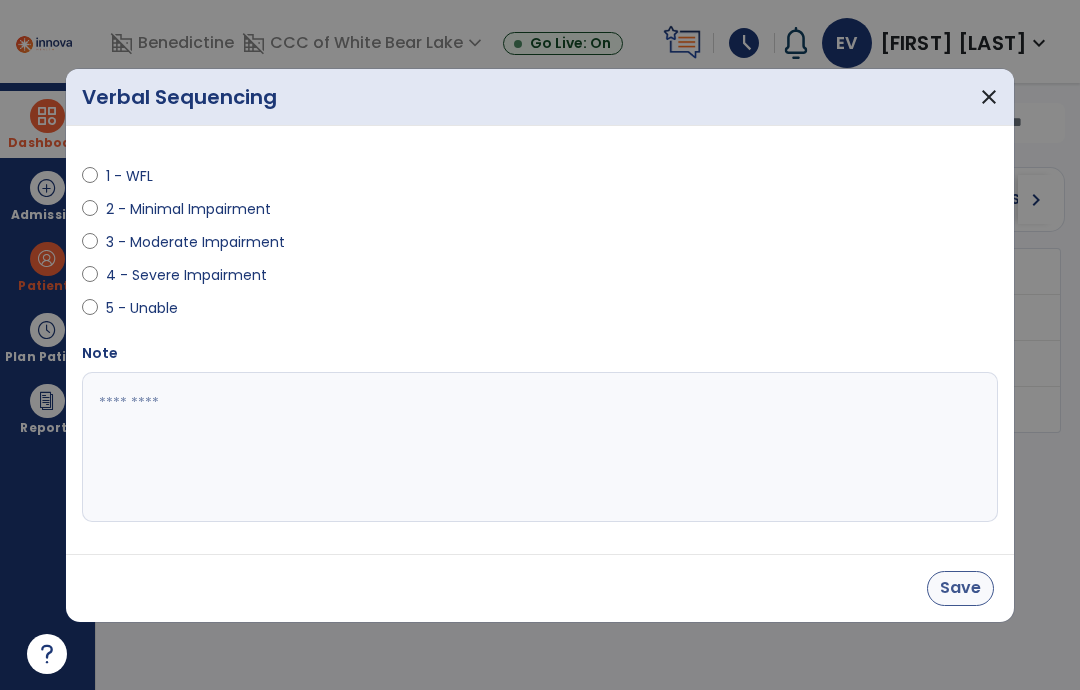 click on "Save" at bounding box center (960, 588) 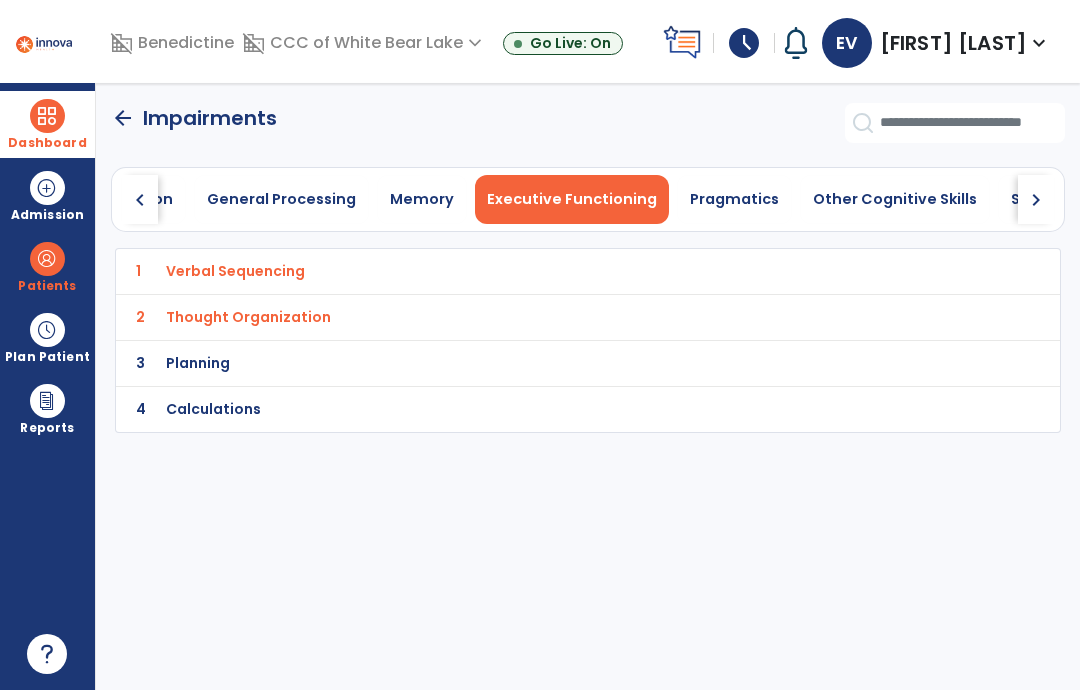 click on "Planning" at bounding box center (544, 271) 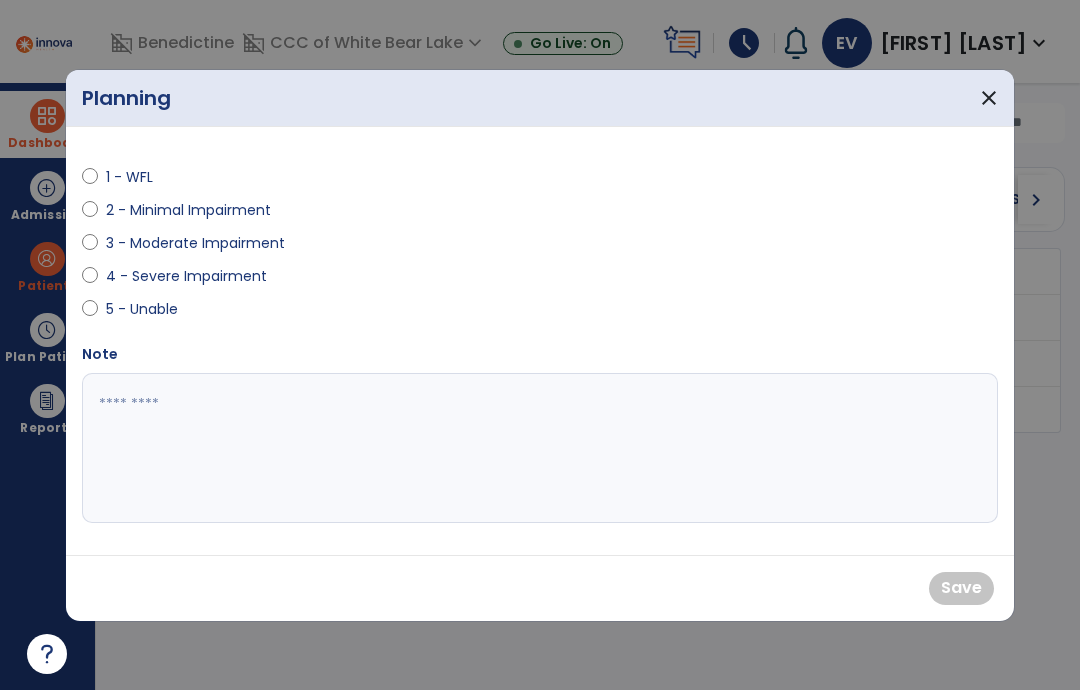 click on "3 - Moderate Impairment" at bounding box center [195, 243] 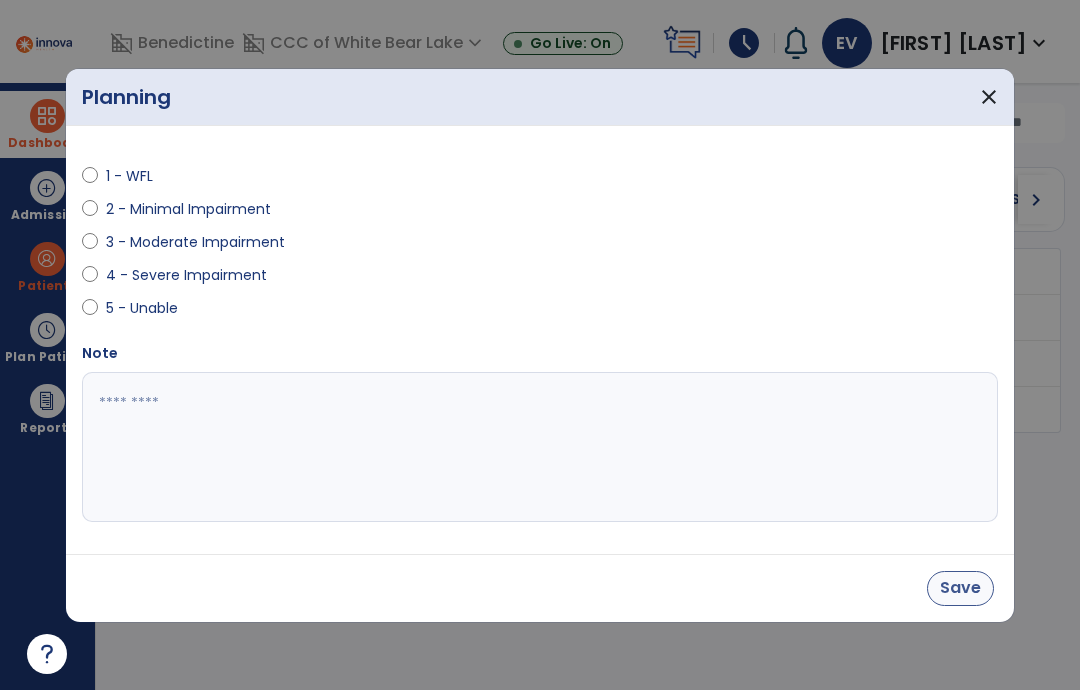 click on "Save" at bounding box center (960, 588) 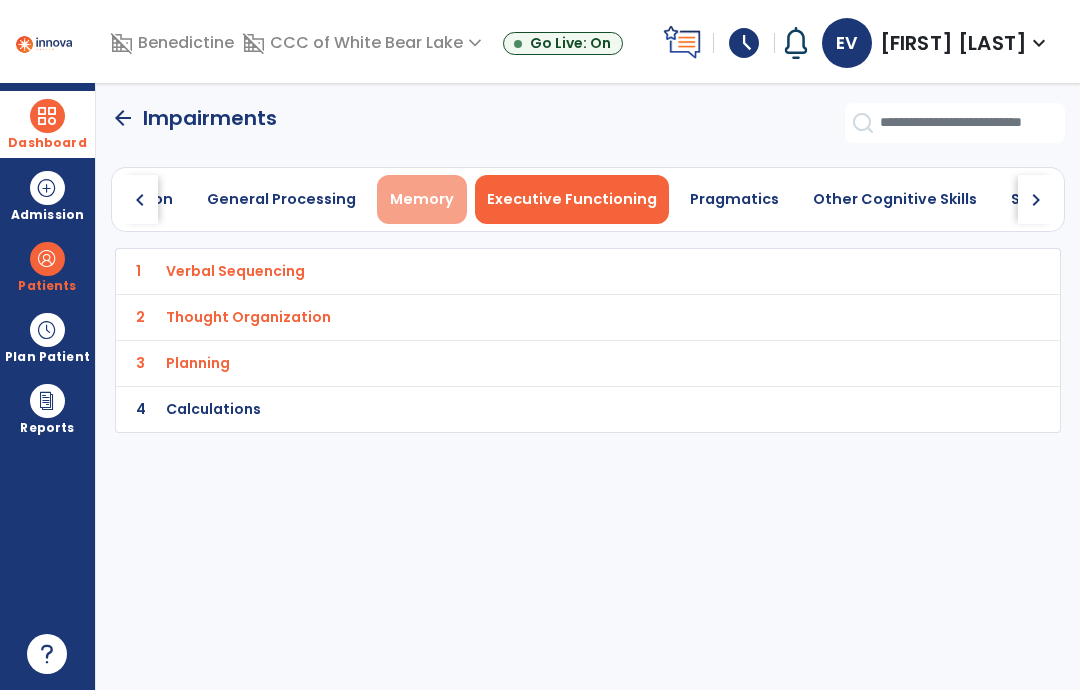 click on "Memory" at bounding box center (422, 199) 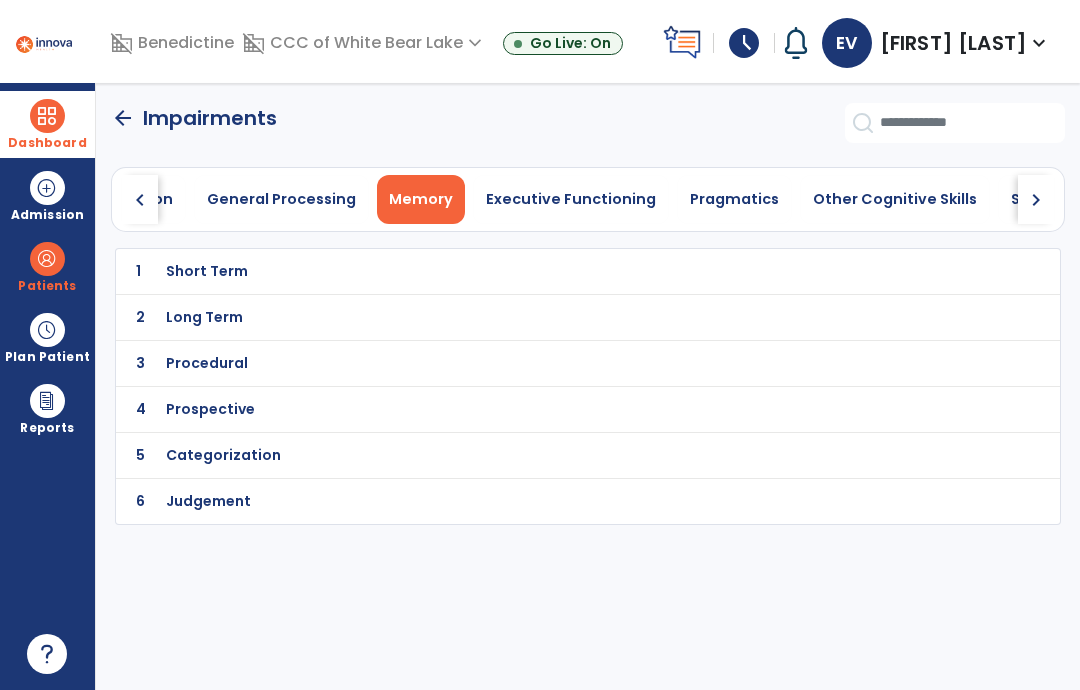click on "2 Long Term" 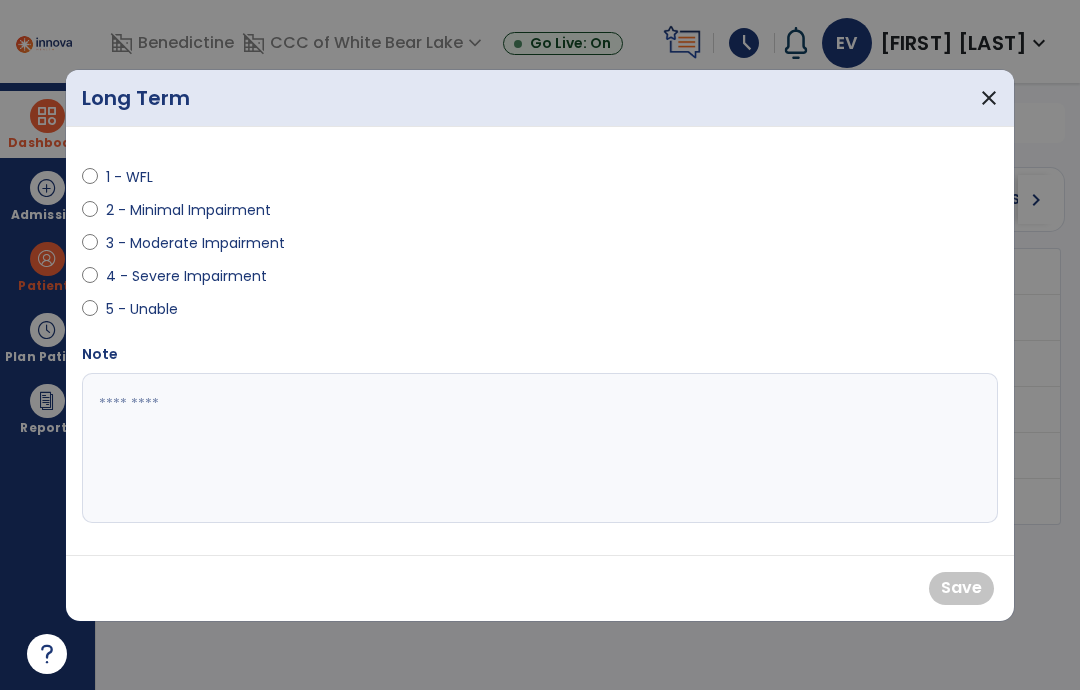 click on "1 - WFL" at bounding box center [141, 177] 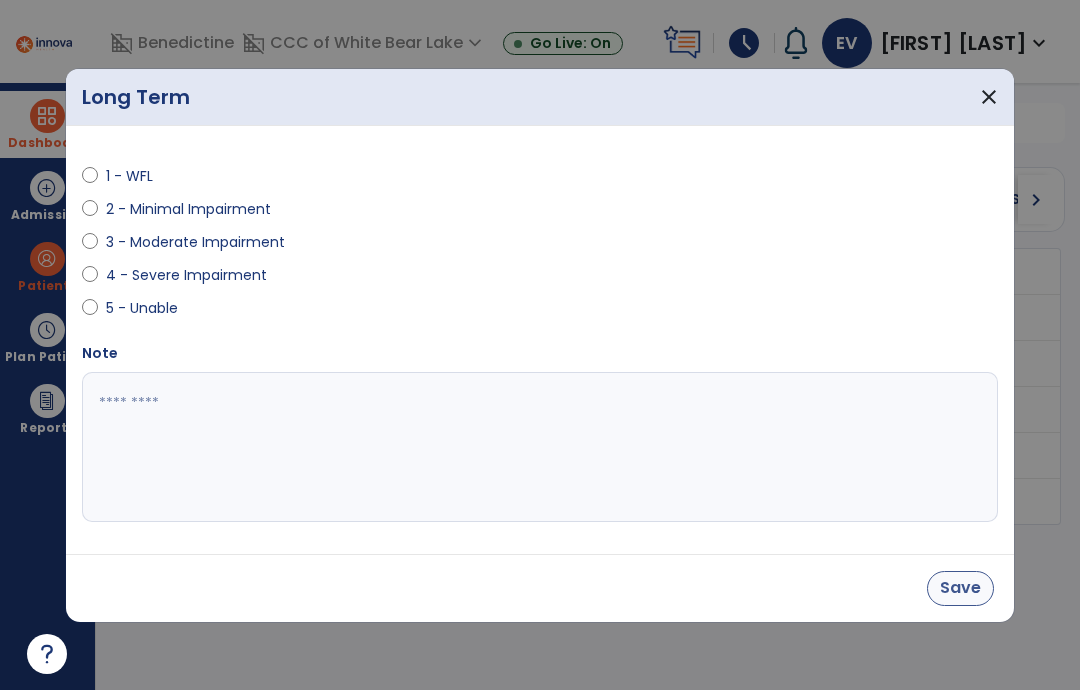click on "Save" at bounding box center (960, 588) 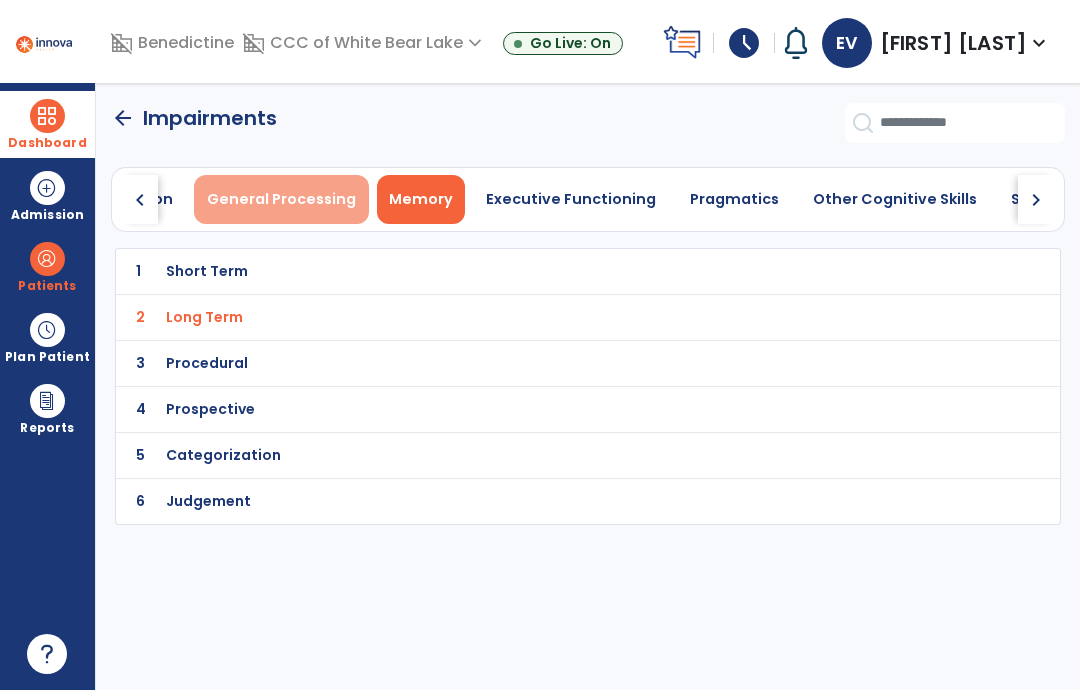 click on "General Processing" at bounding box center [281, 199] 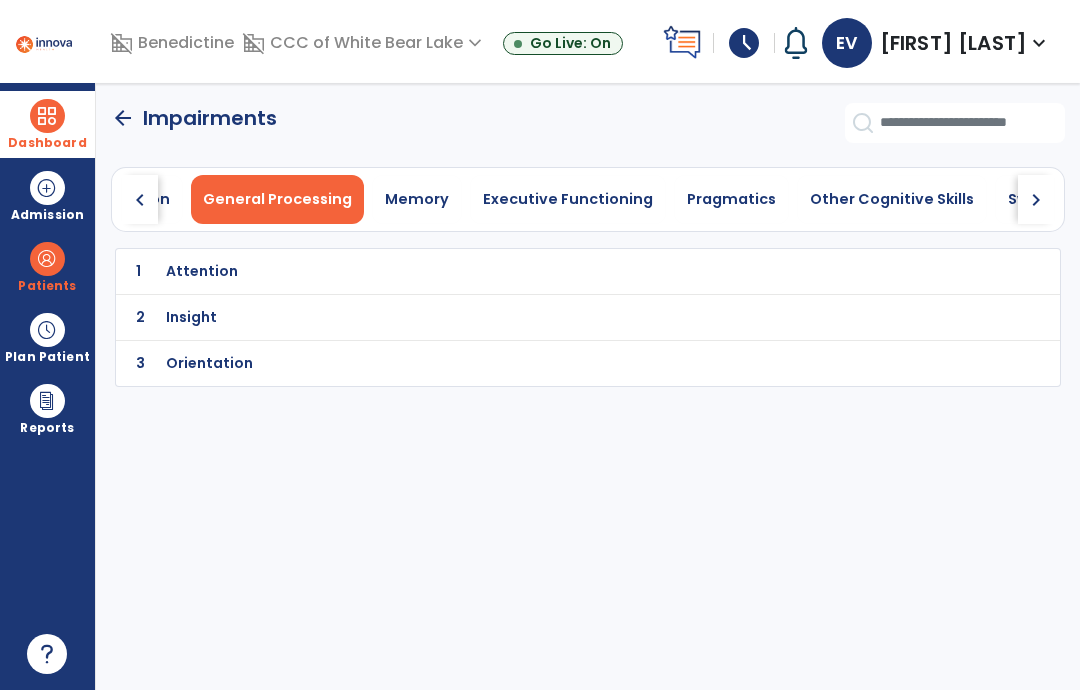 click on "Attention" at bounding box center [544, 271] 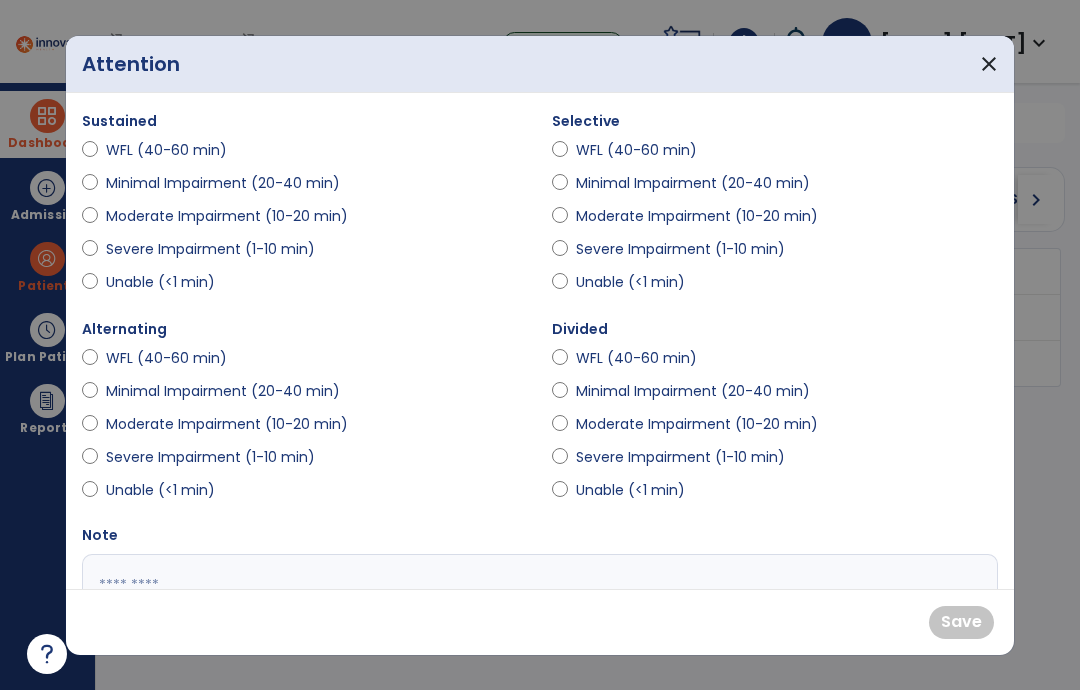 click on "Alternating WFL (40-60 min) Minimal Impairment (20-40 min) Moderate Impairment (10-20 min) Severe Impairment (1-10 min) Unable (<1 min)" at bounding box center (305, 413) 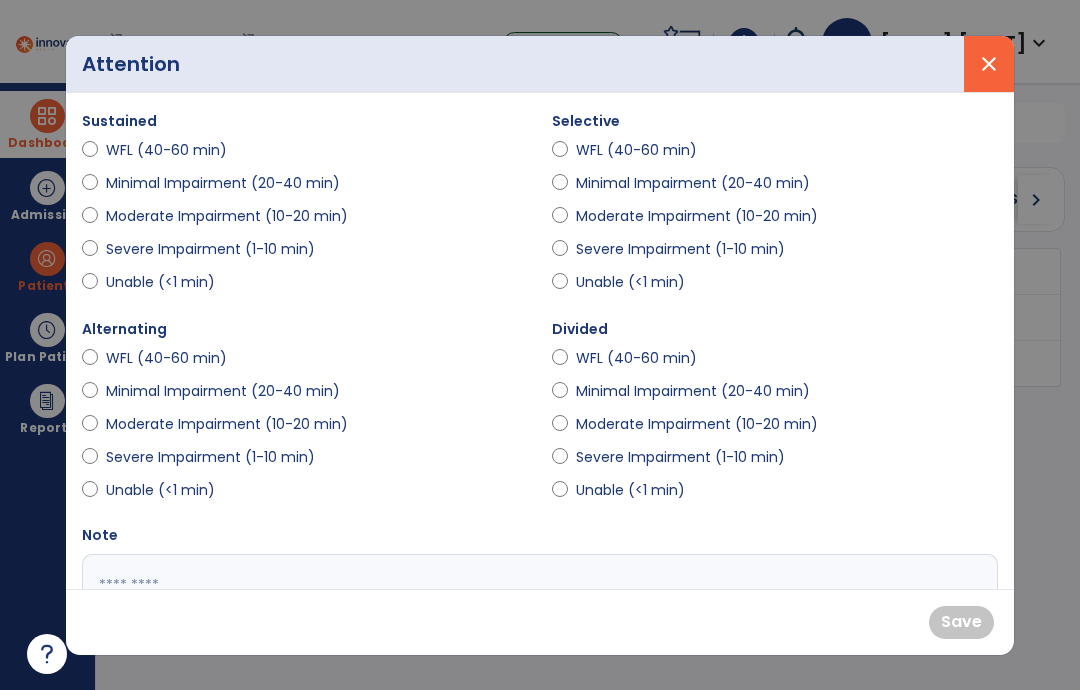 click on "close" at bounding box center [989, 64] 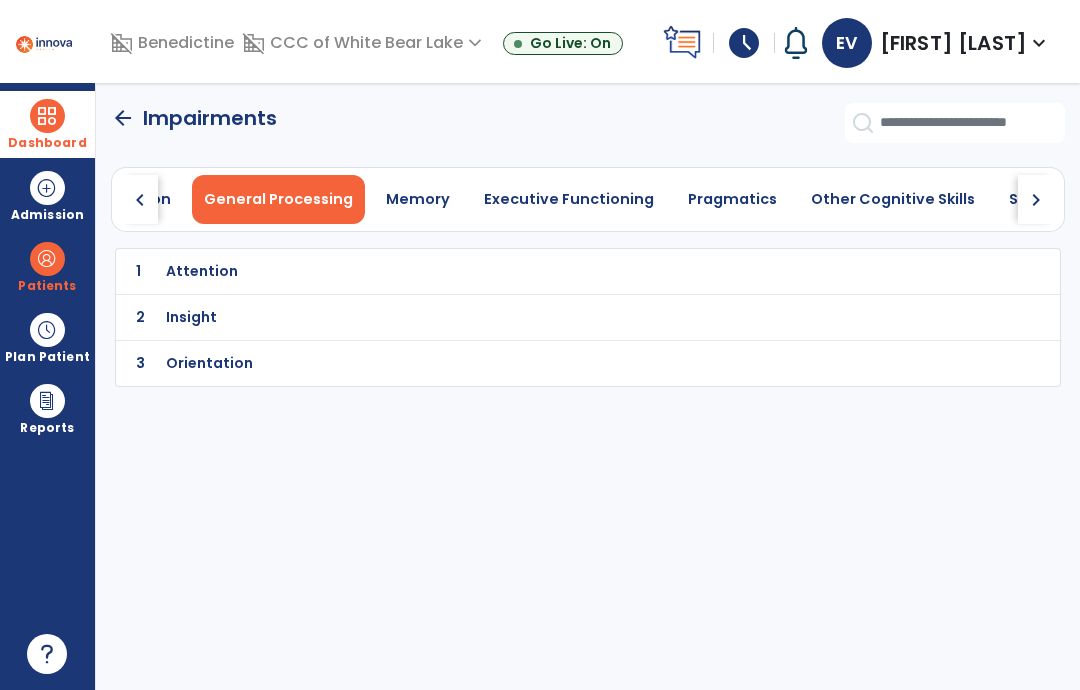 click on "Attention" at bounding box center (544, 271) 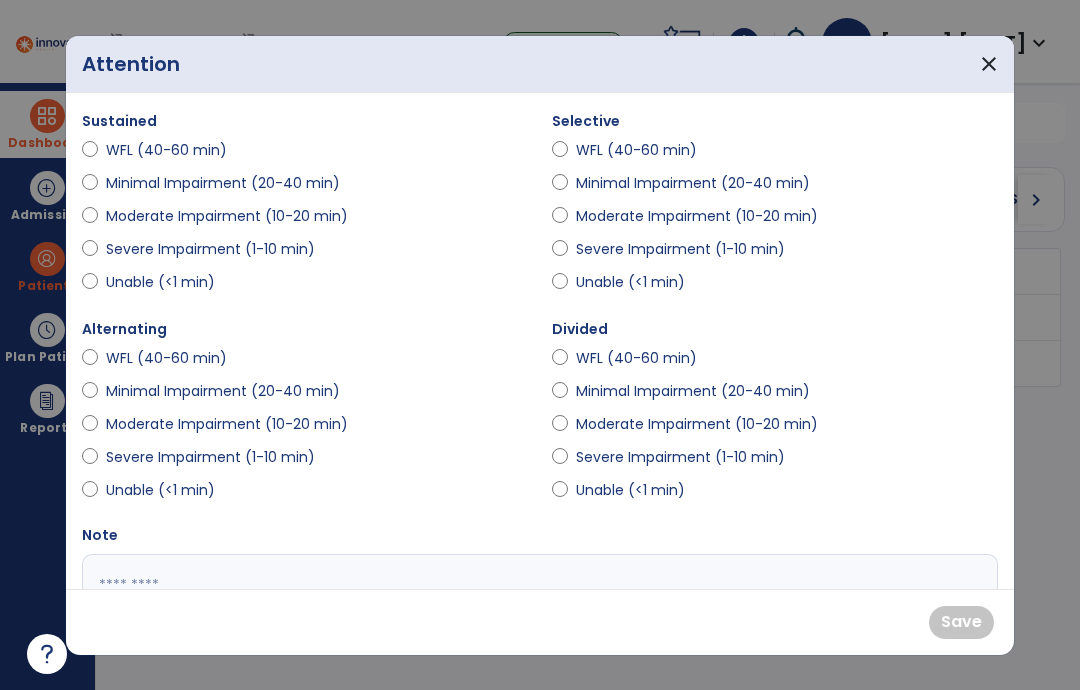 click on "Minimal Impairment (20-40 min)" at bounding box center (223, 183) 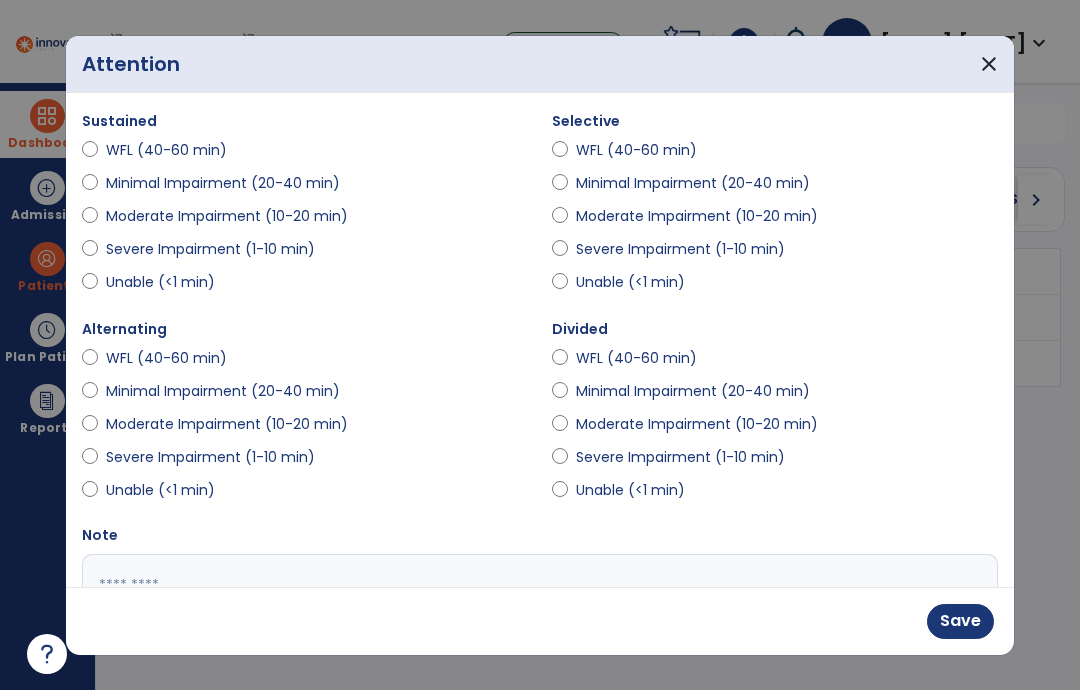 click on "Moderate Impairment (10-20 min)" at bounding box center (227, 216) 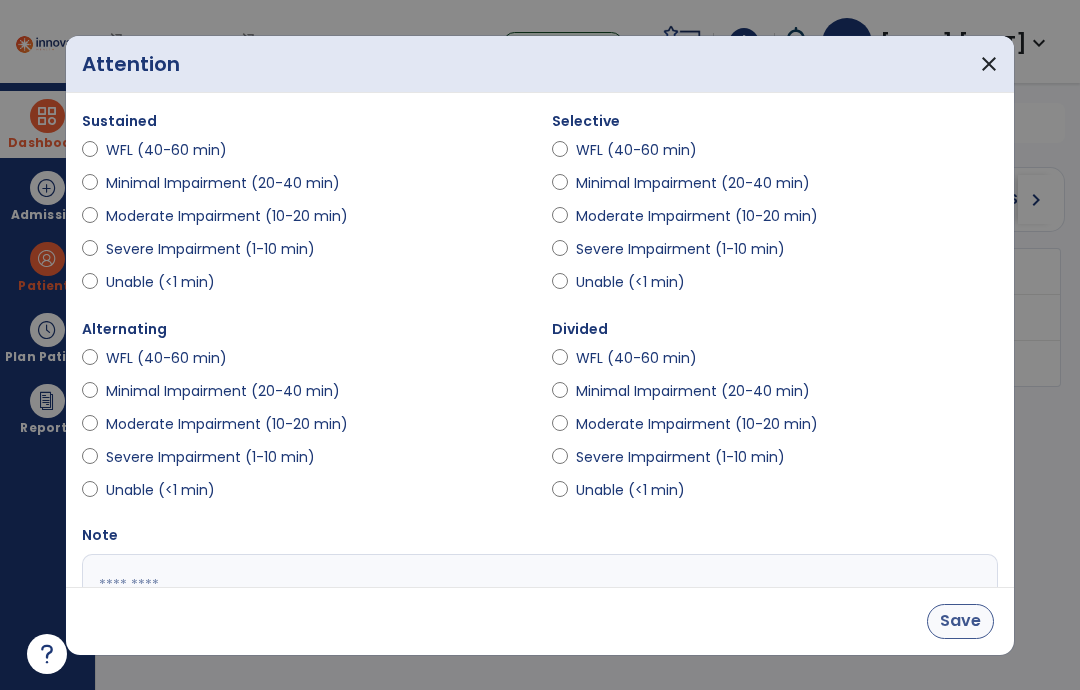 click on "Save" at bounding box center (960, 621) 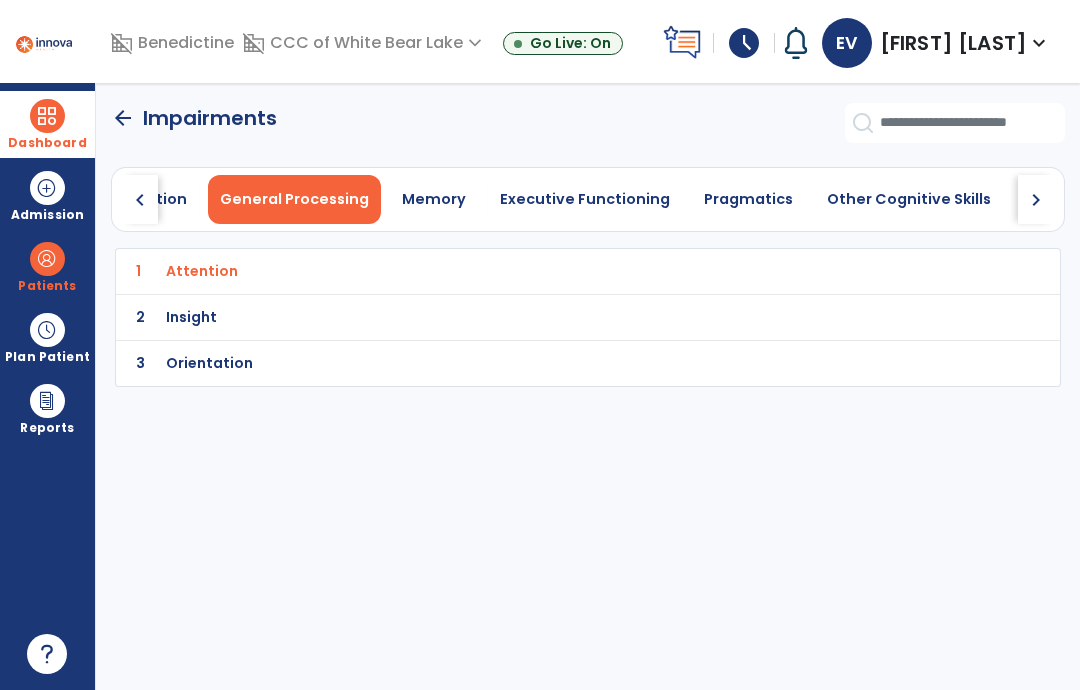 scroll, scrollTop: 0, scrollLeft: 1266, axis: horizontal 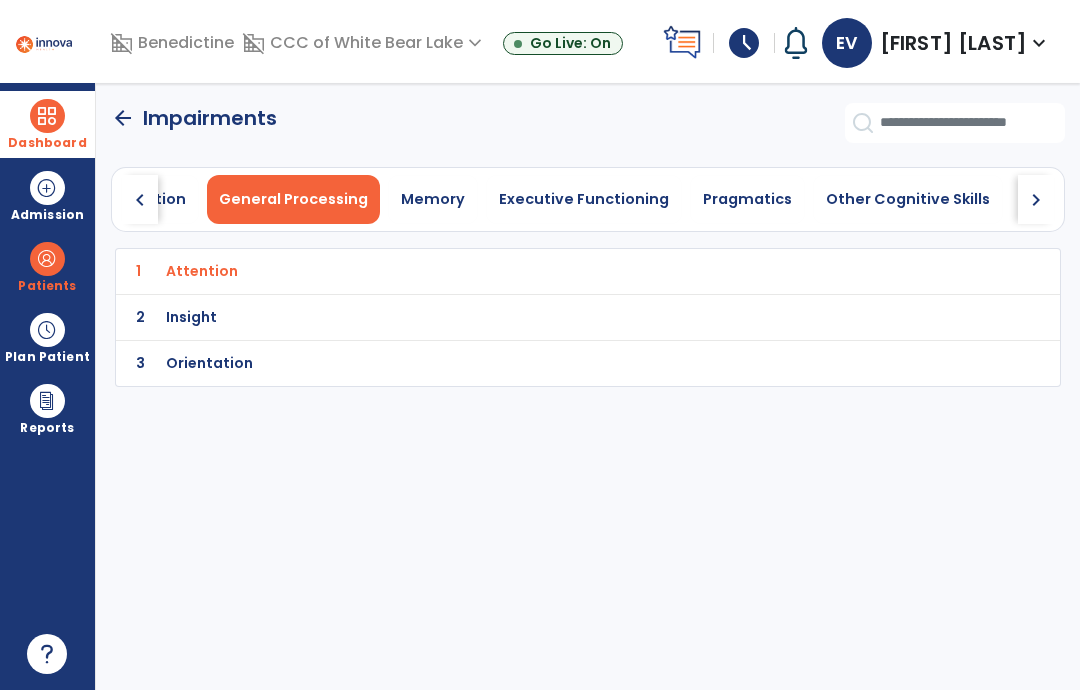 click on "3 Orientation" 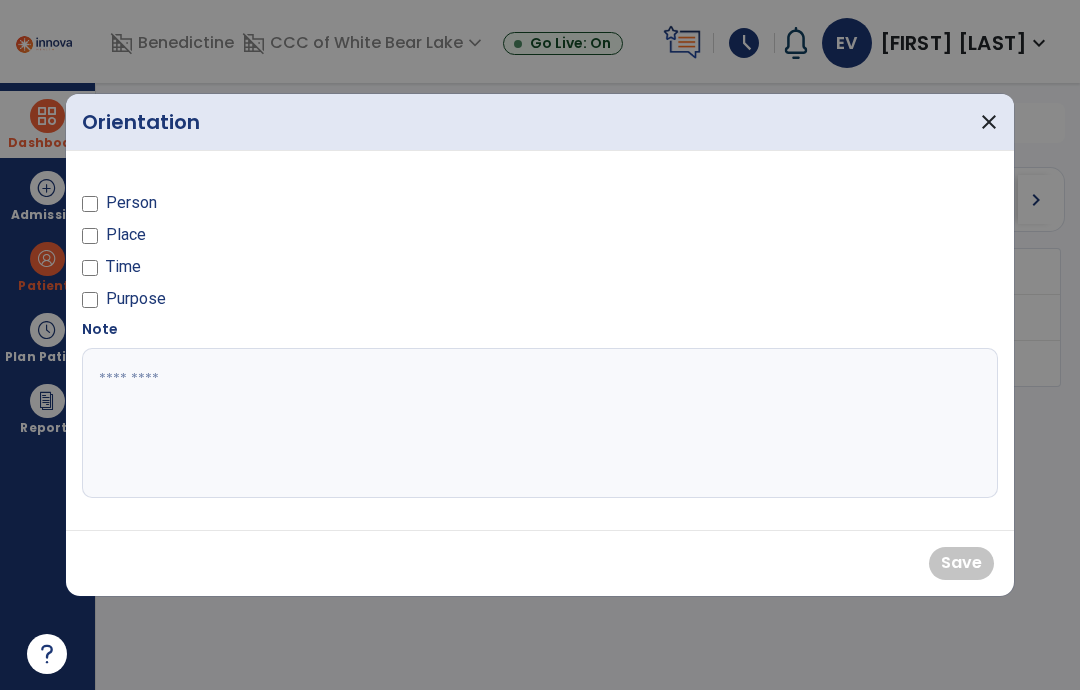 click on "Person" at bounding box center (131, 203) 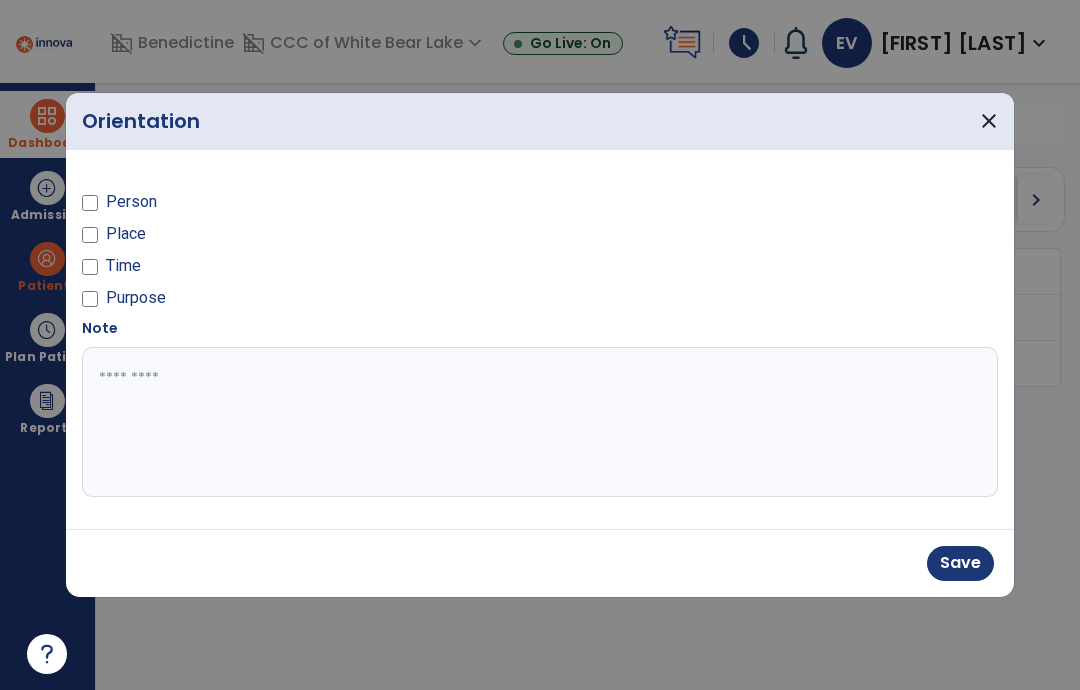 click on "Time" at bounding box center (123, 266) 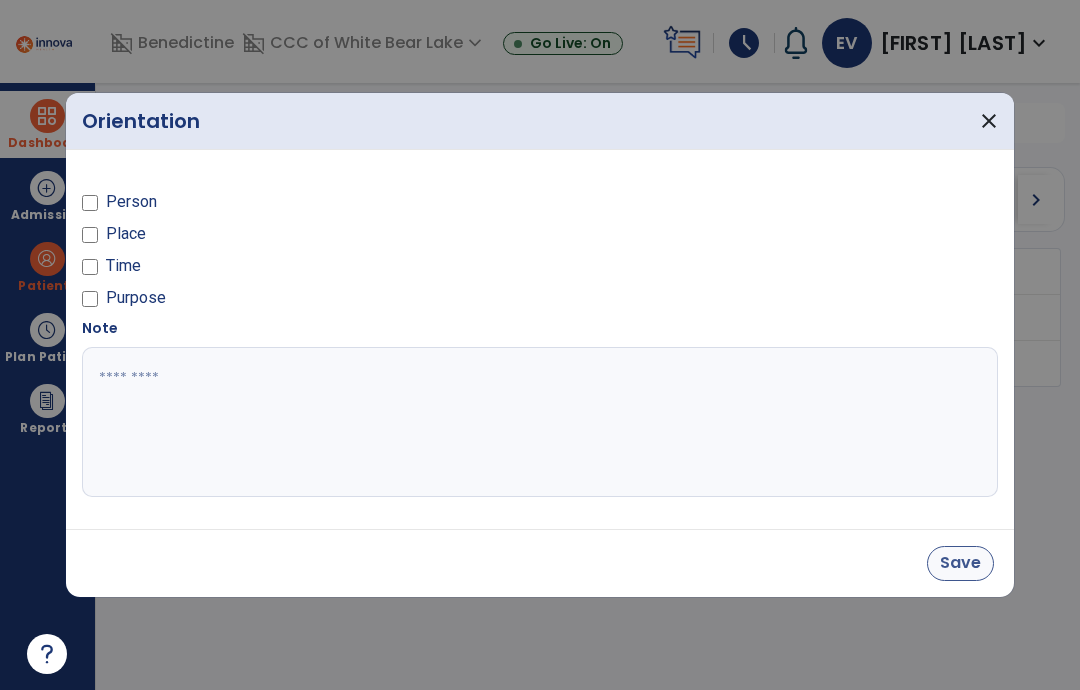 click on "Save" at bounding box center [960, 563] 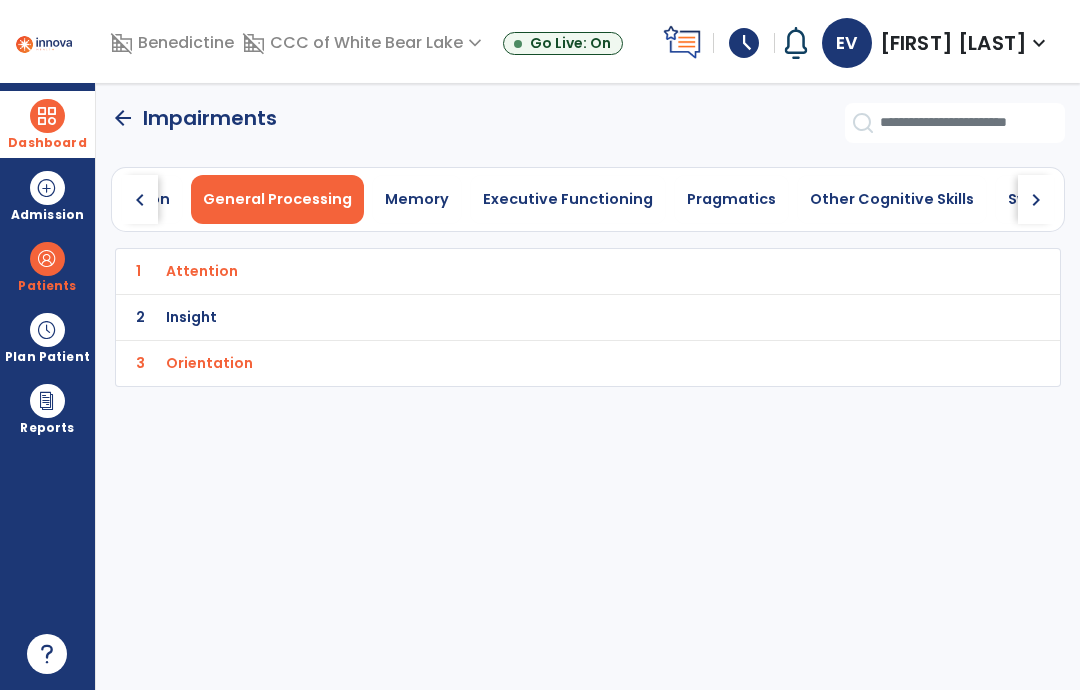 scroll, scrollTop: 0, scrollLeft: 1281, axis: horizontal 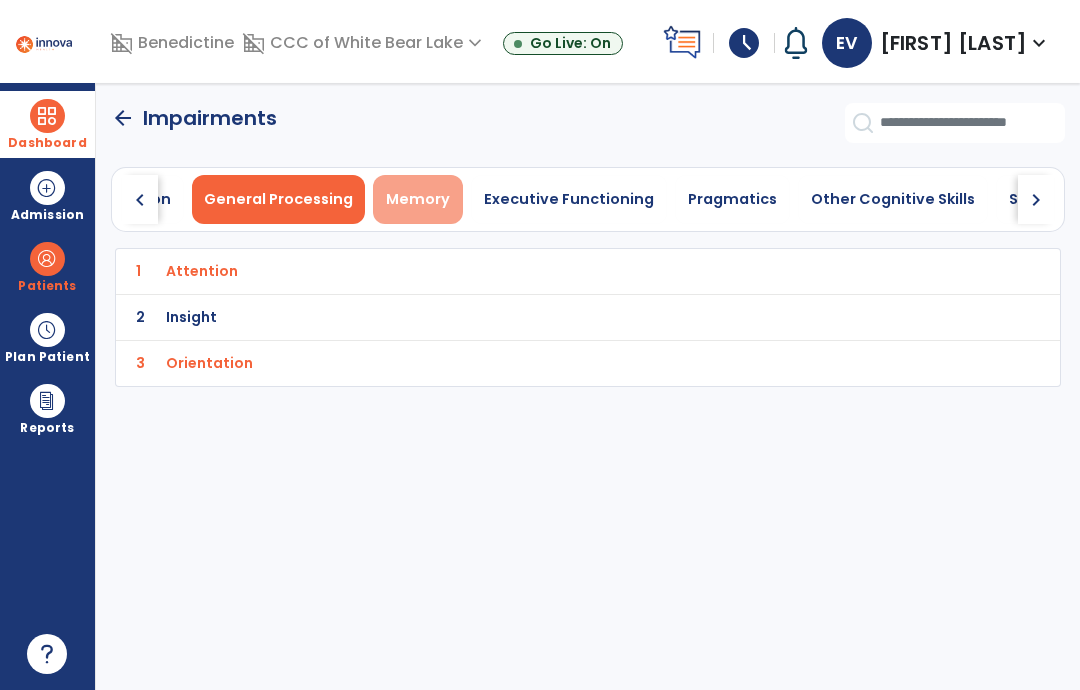 click on "Memory" at bounding box center (418, 199) 